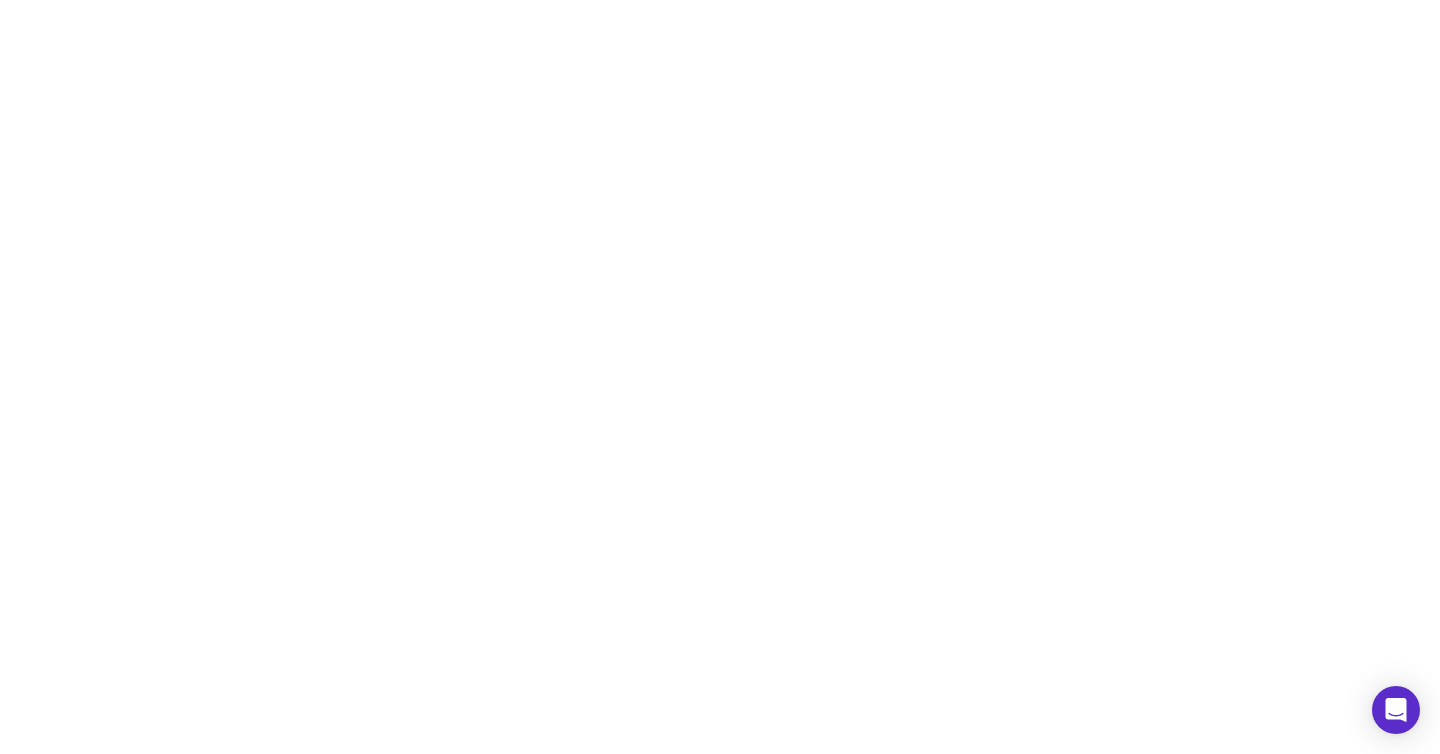 scroll, scrollTop: 0, scrollLeft: 0, axis: both 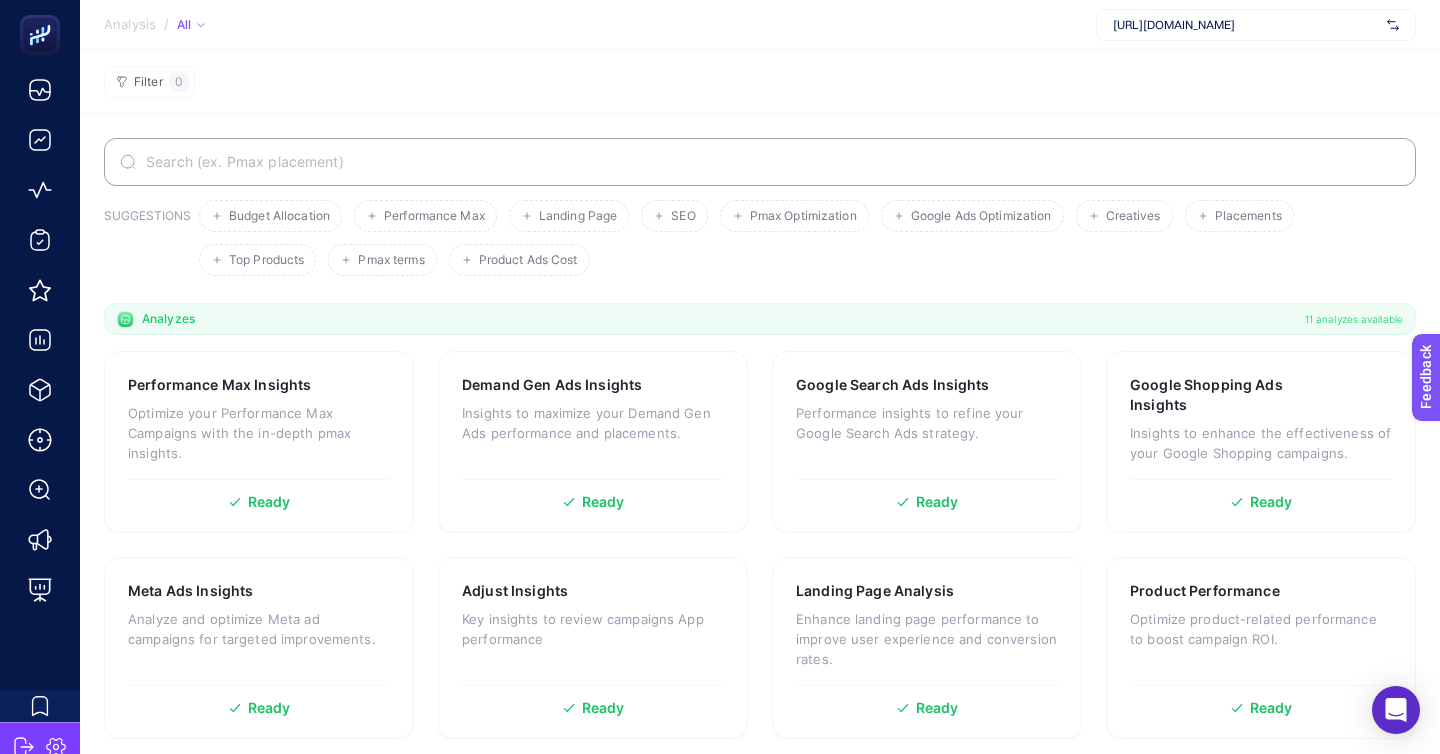 click on "[URL][DOMAIN_NAME]" at bounding box center (1246, 25) 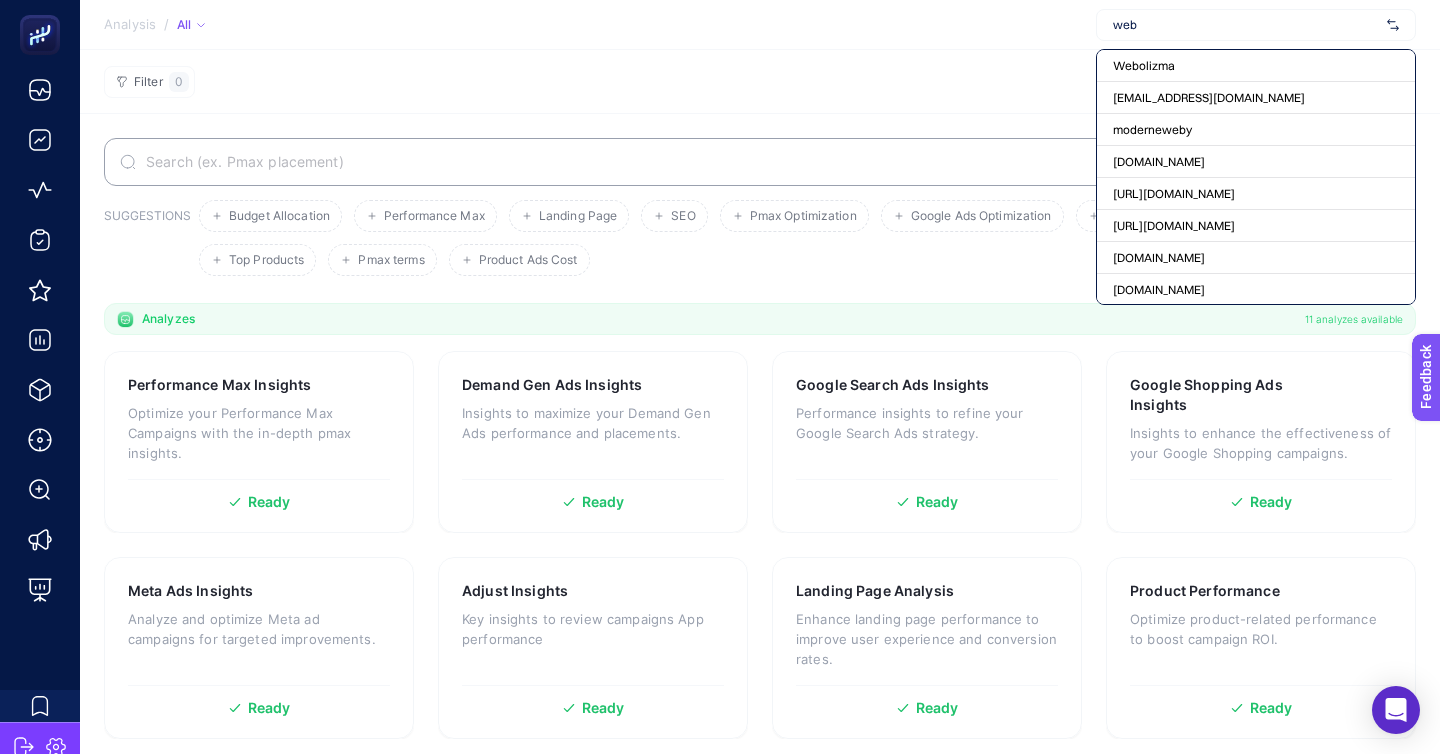 type on "weba" 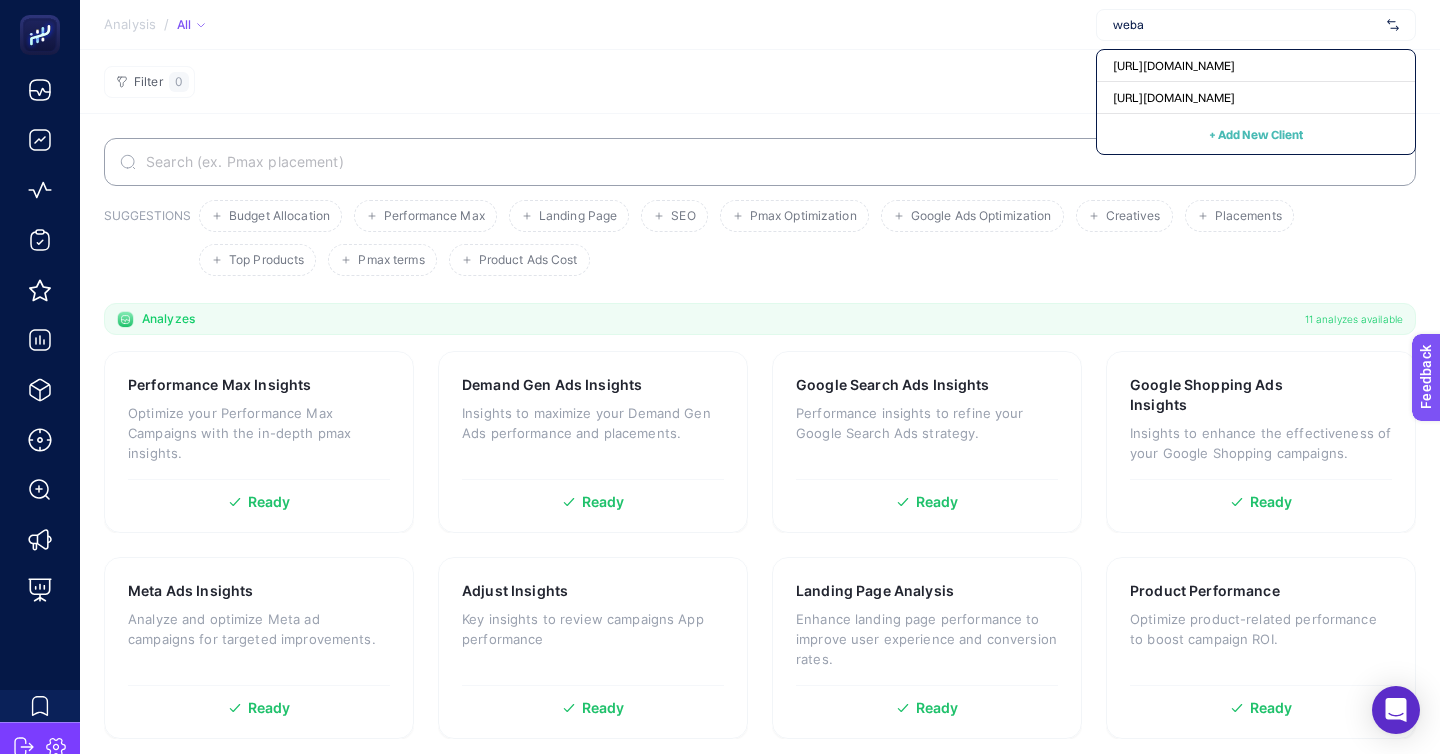 click on "weba" at bounding box center [1246, 25] 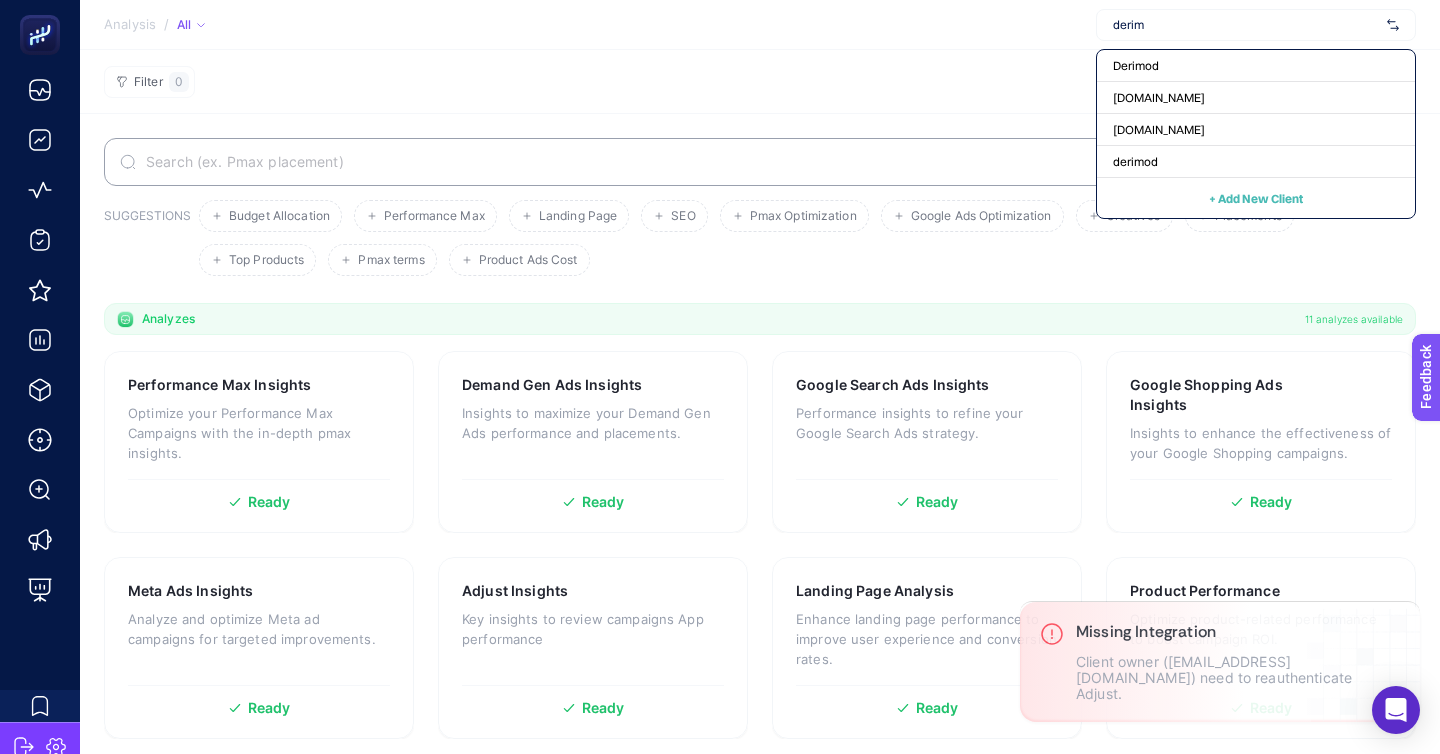 type on "derimo" 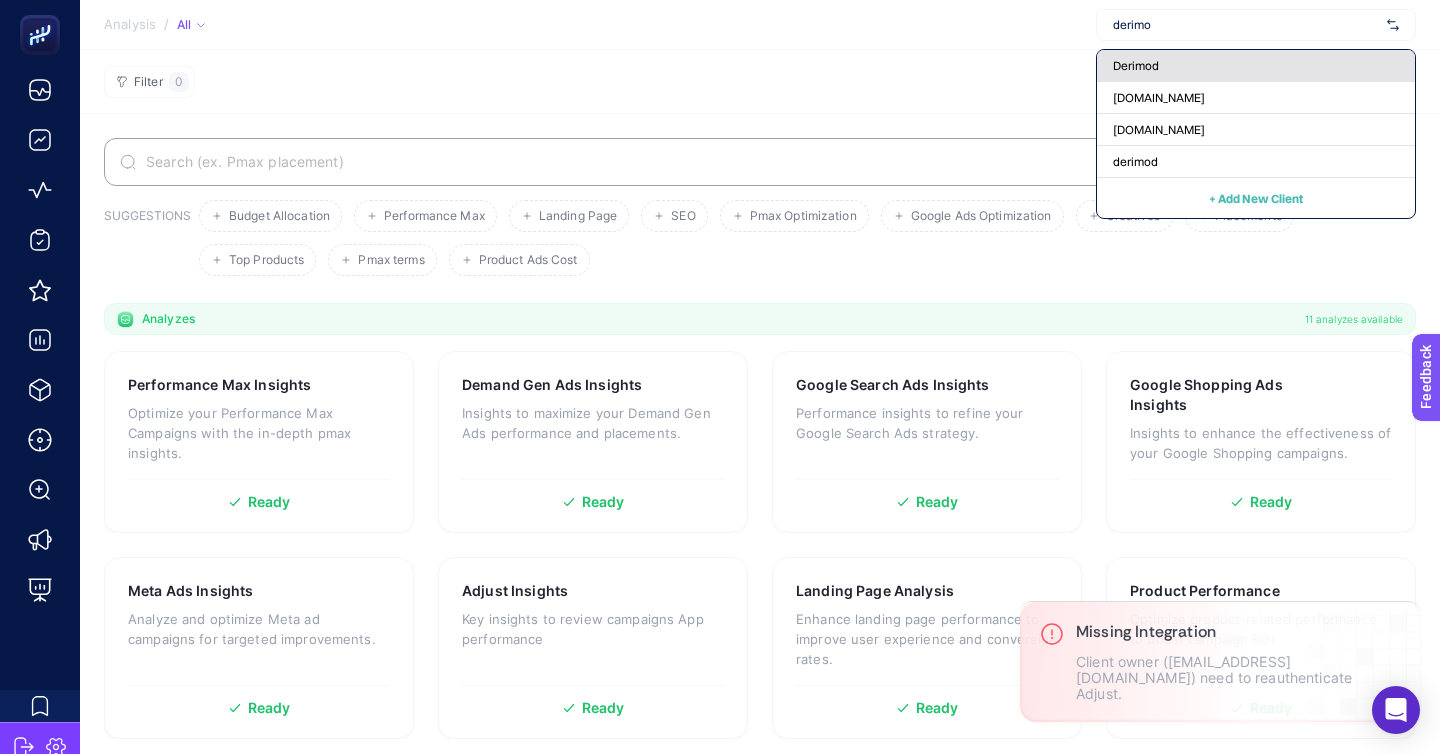click on "Derimod" 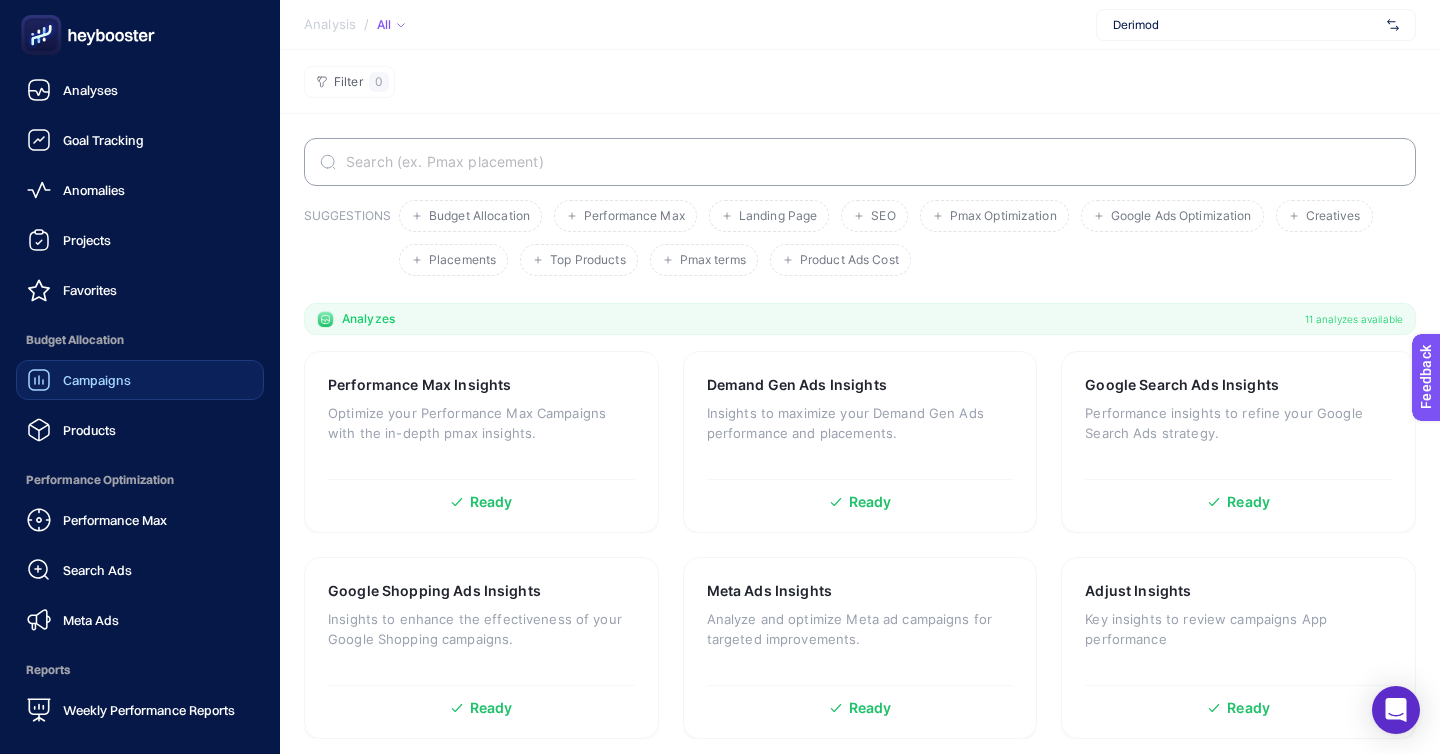 click on "Campaigns" 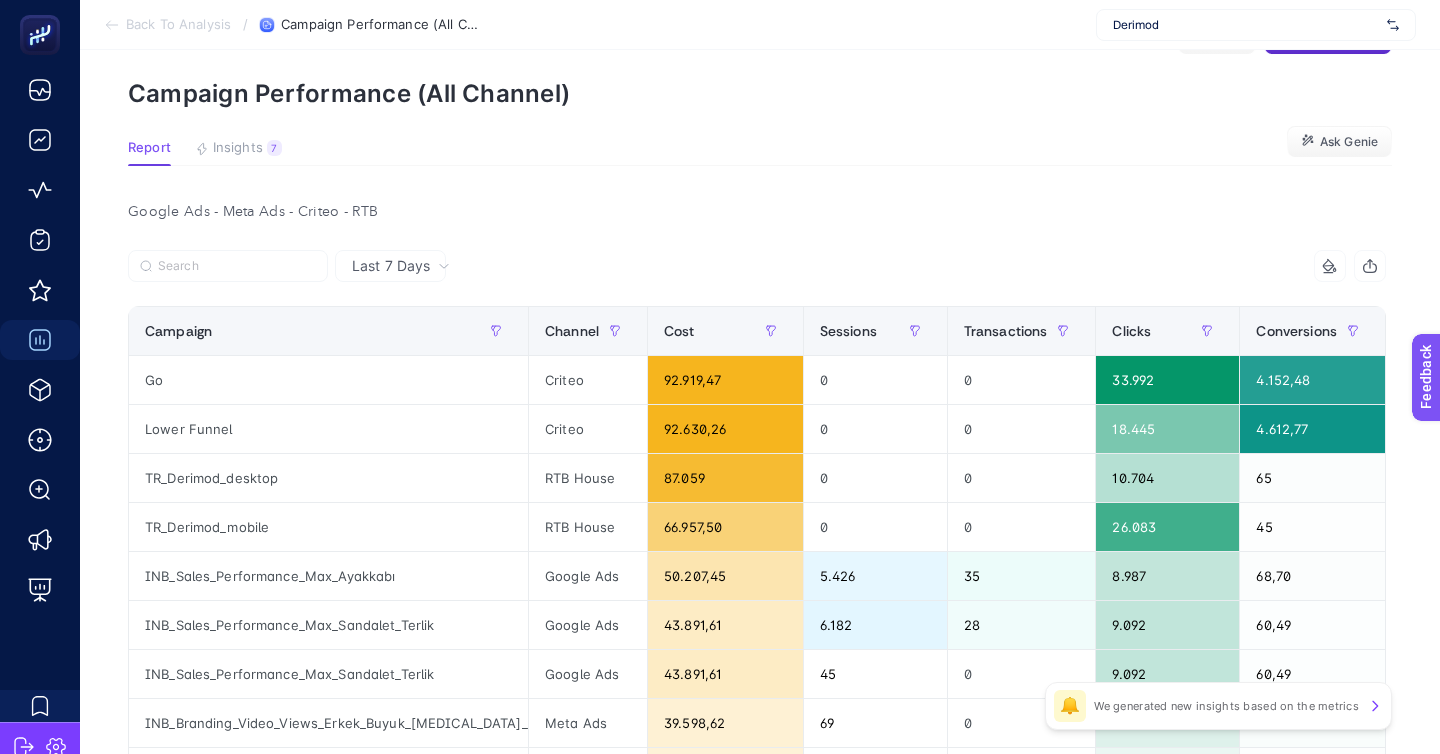 scroll, scrollTop: 69, scrollLeft: 0, axis: vertical 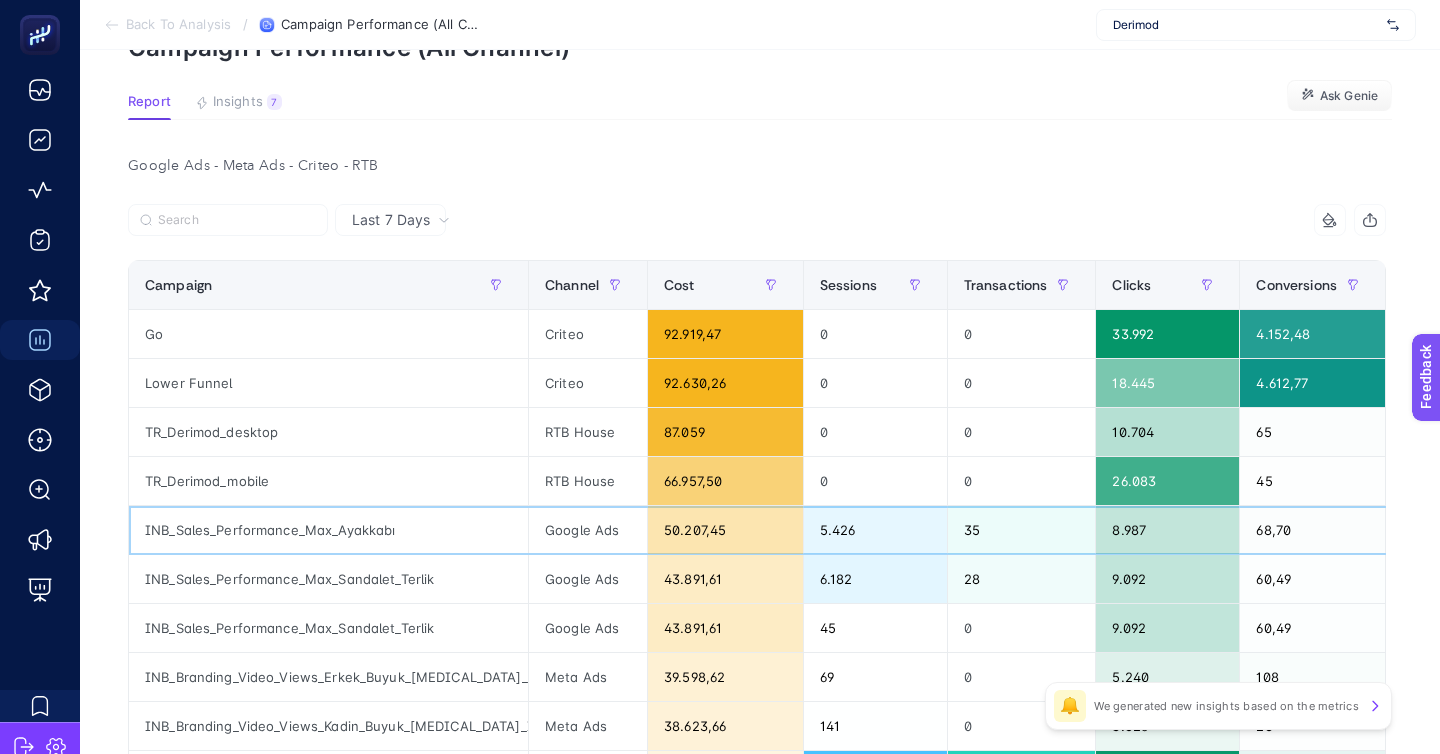 click on "INB_Sales_Performance_Max_Ayakkabı" 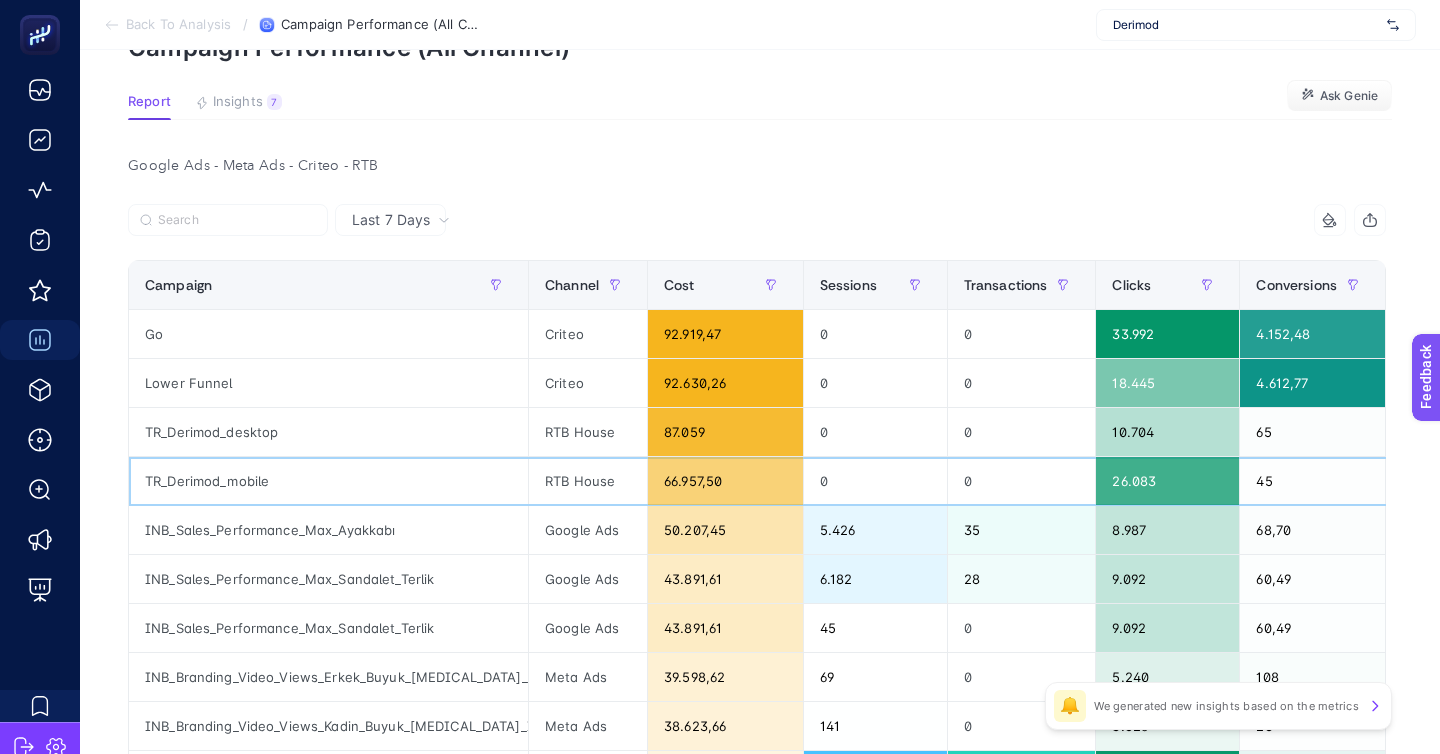 click on "TR_Derimod_mobile" 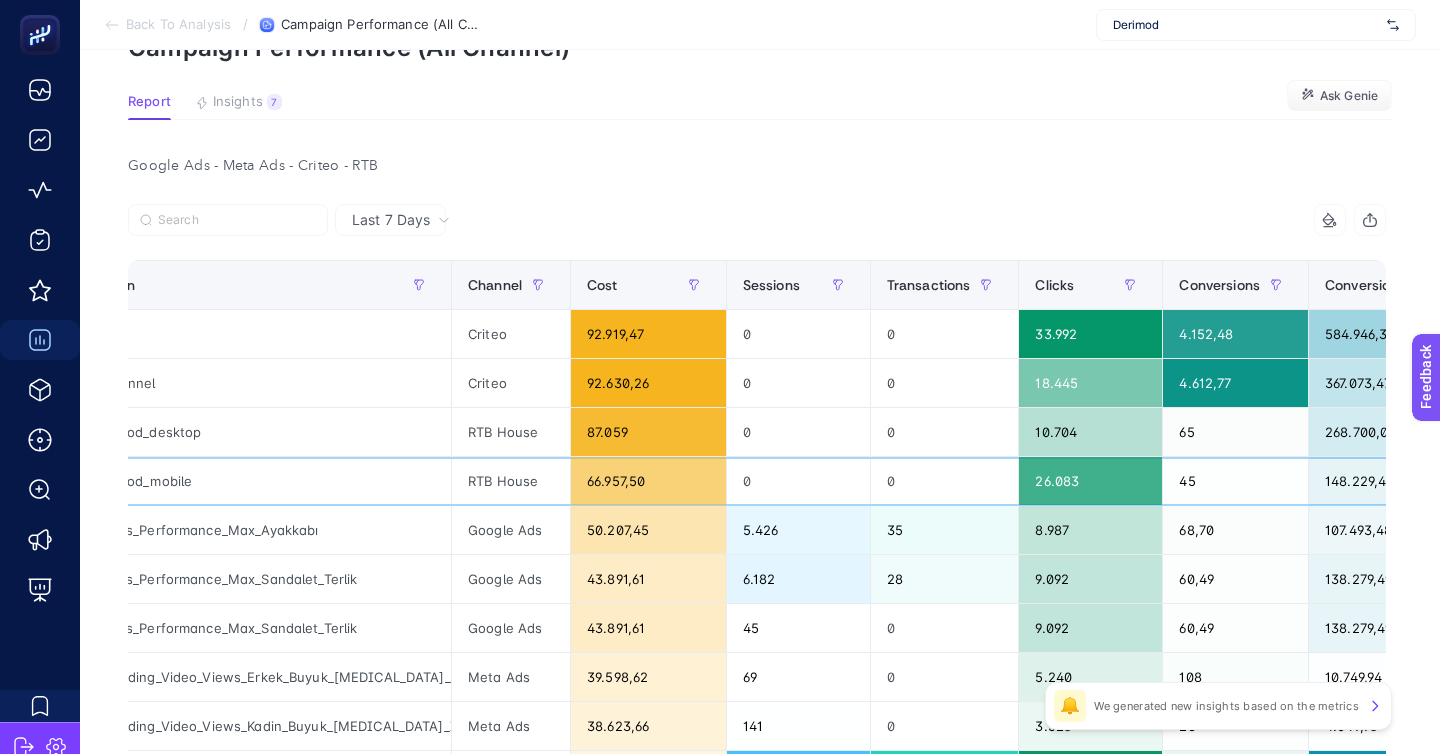 scroll, scrollTop: 0, scrollLeft: 74, axis: horizontal 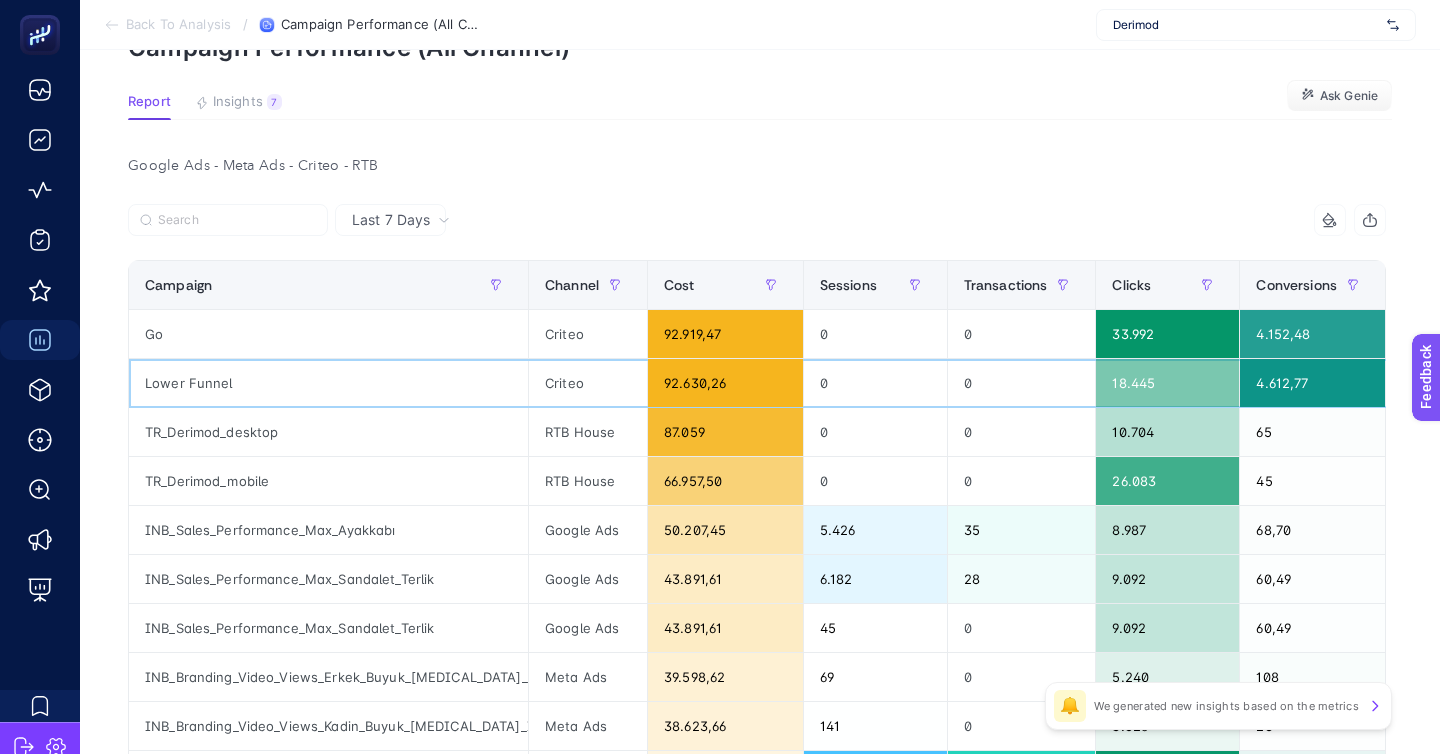 click on "18.445" 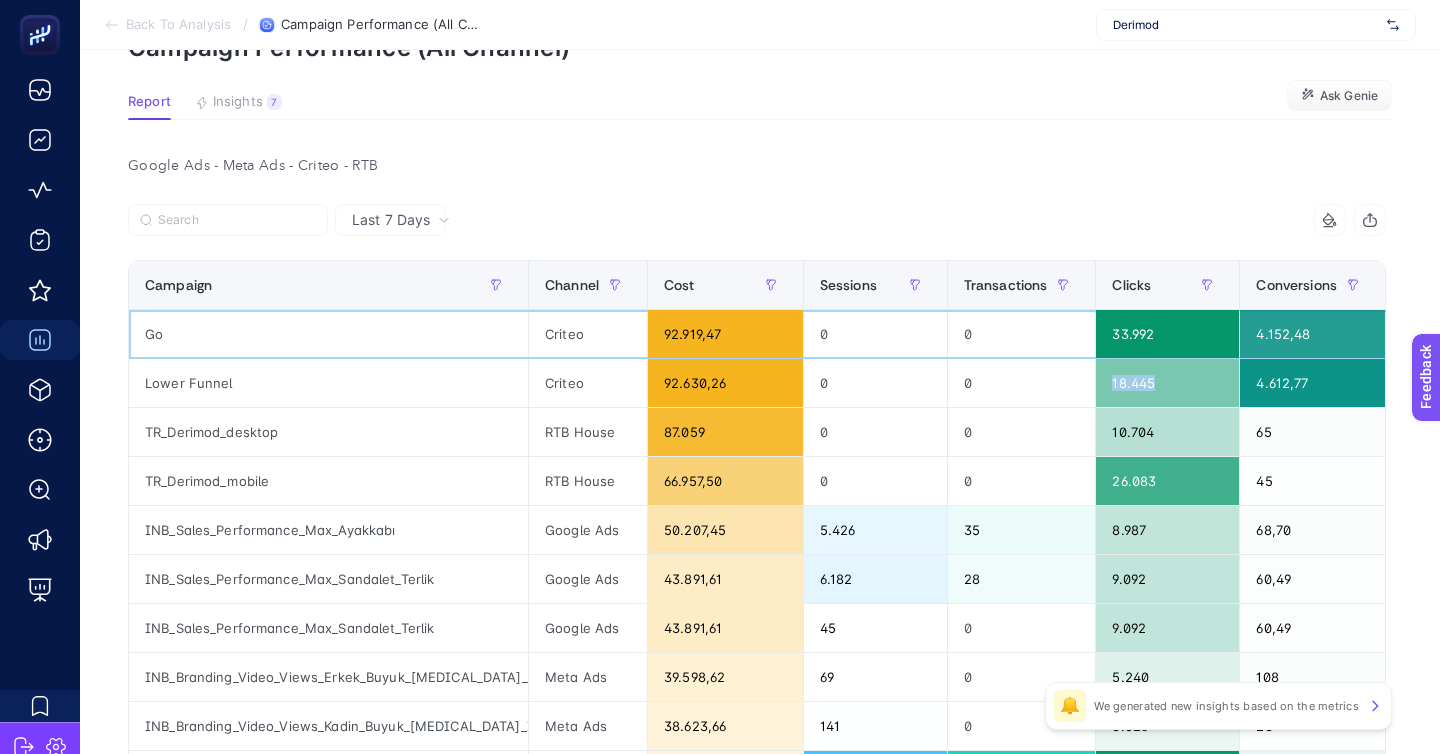 click on "33.992" 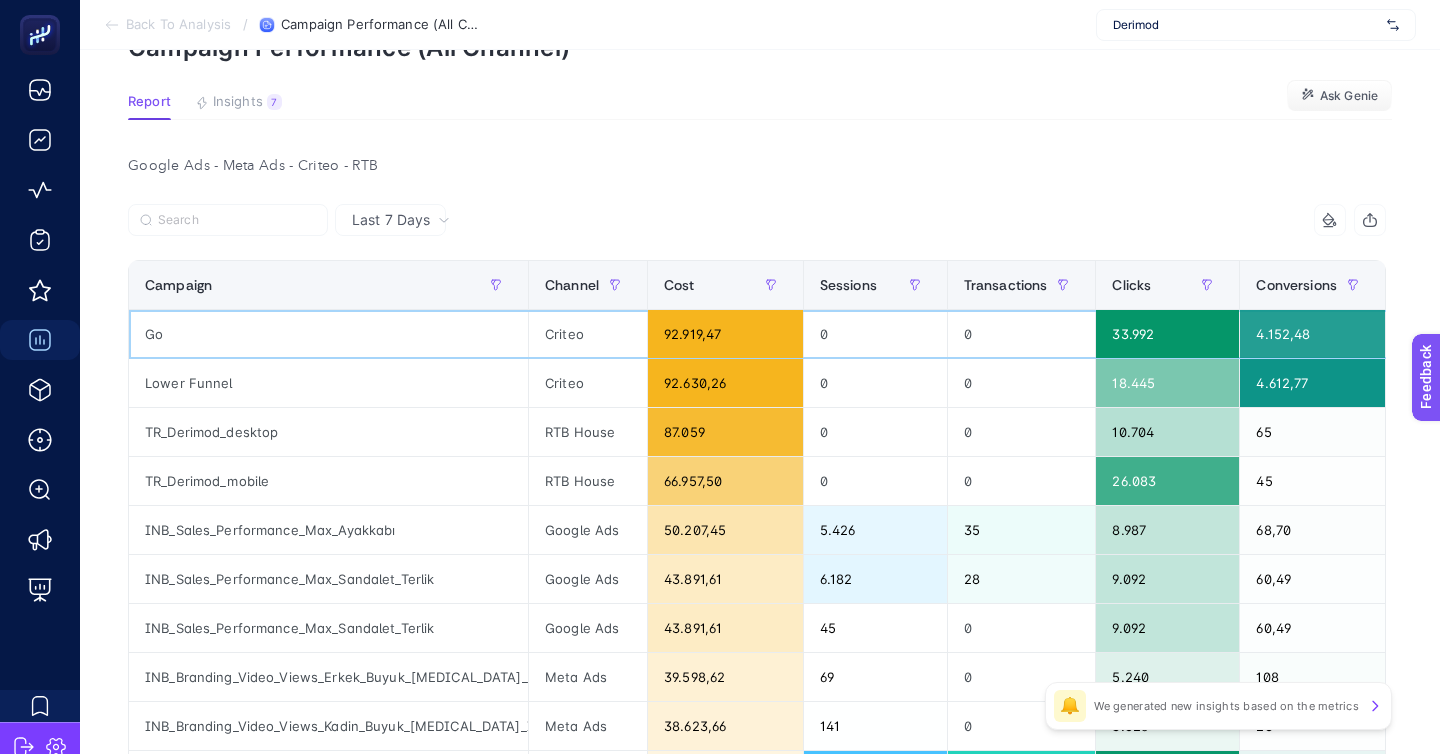 click on "33.992" 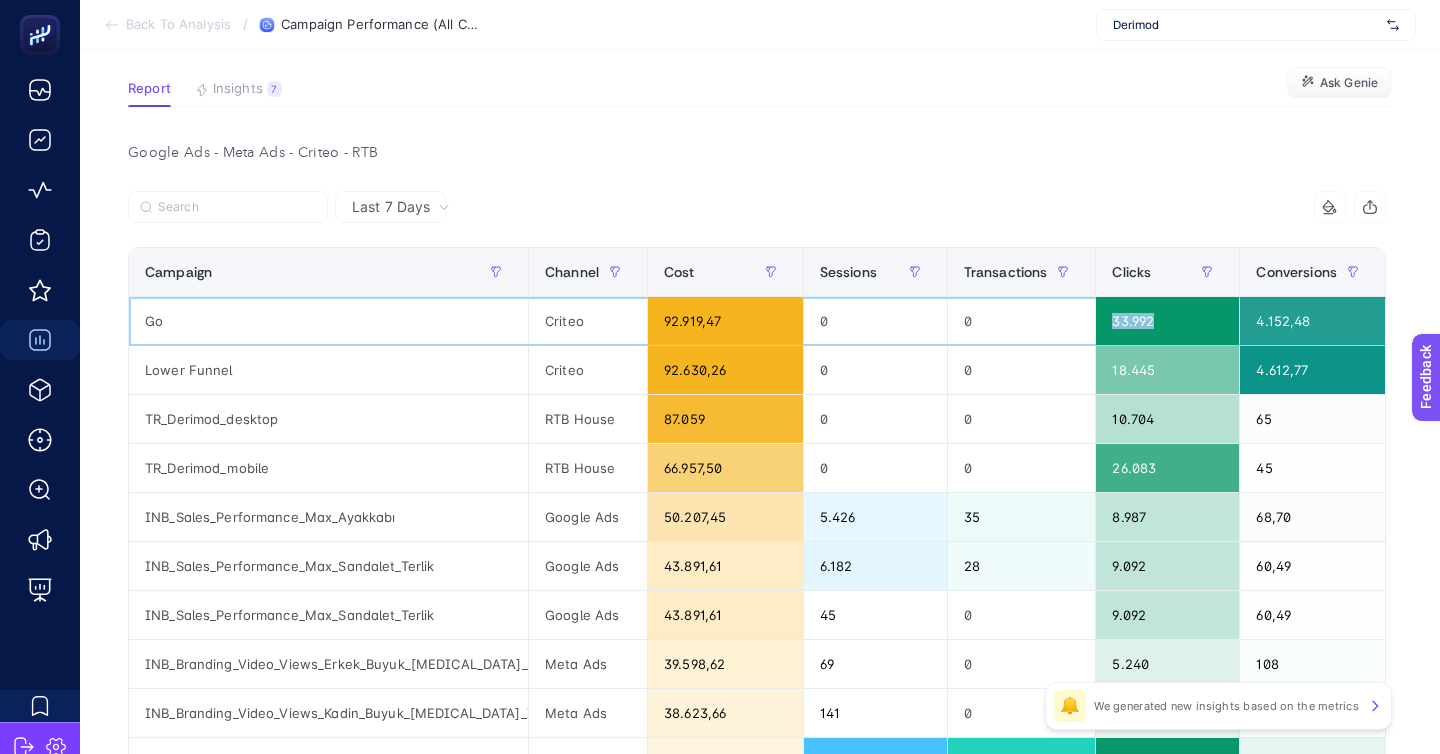 scroll, scrollTop: 132, scrollLeft: 0, axis: vertical 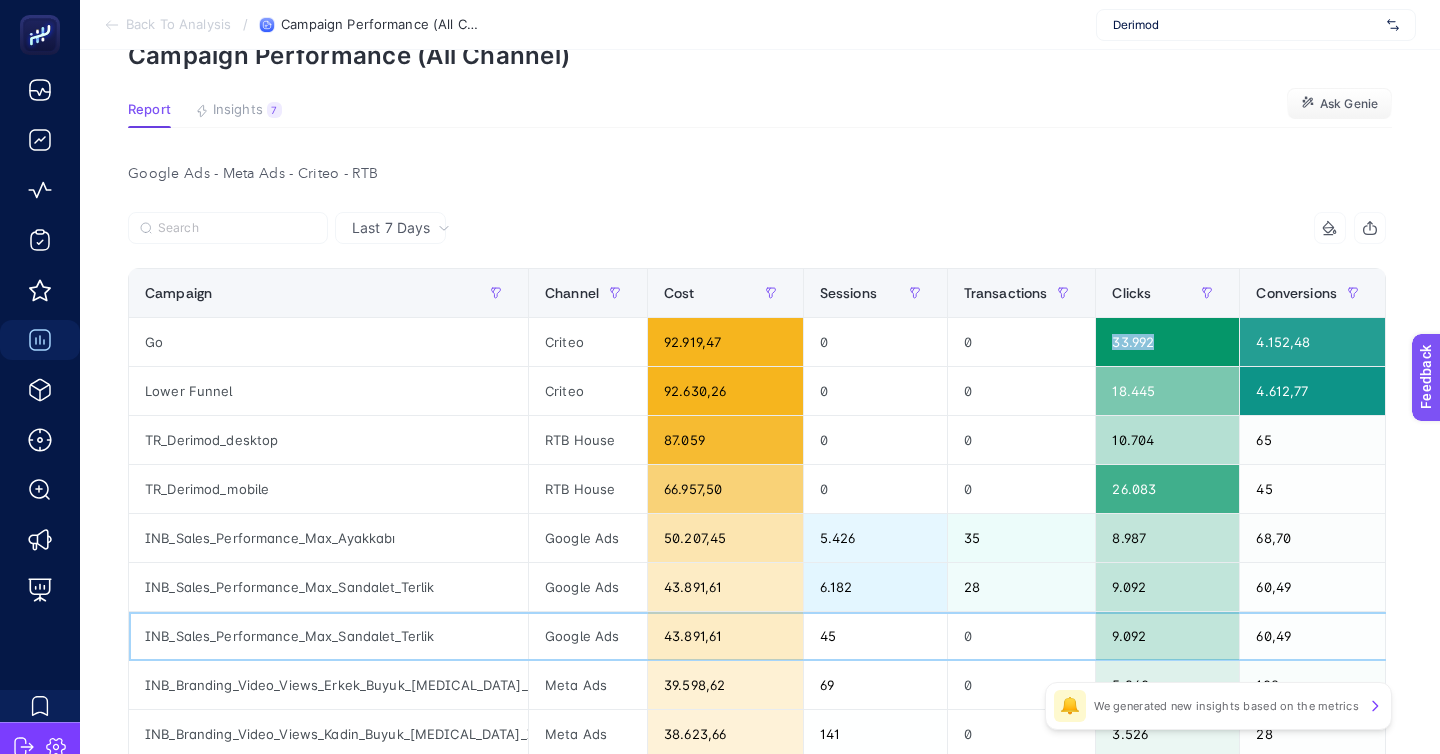 click on "43.891,61" 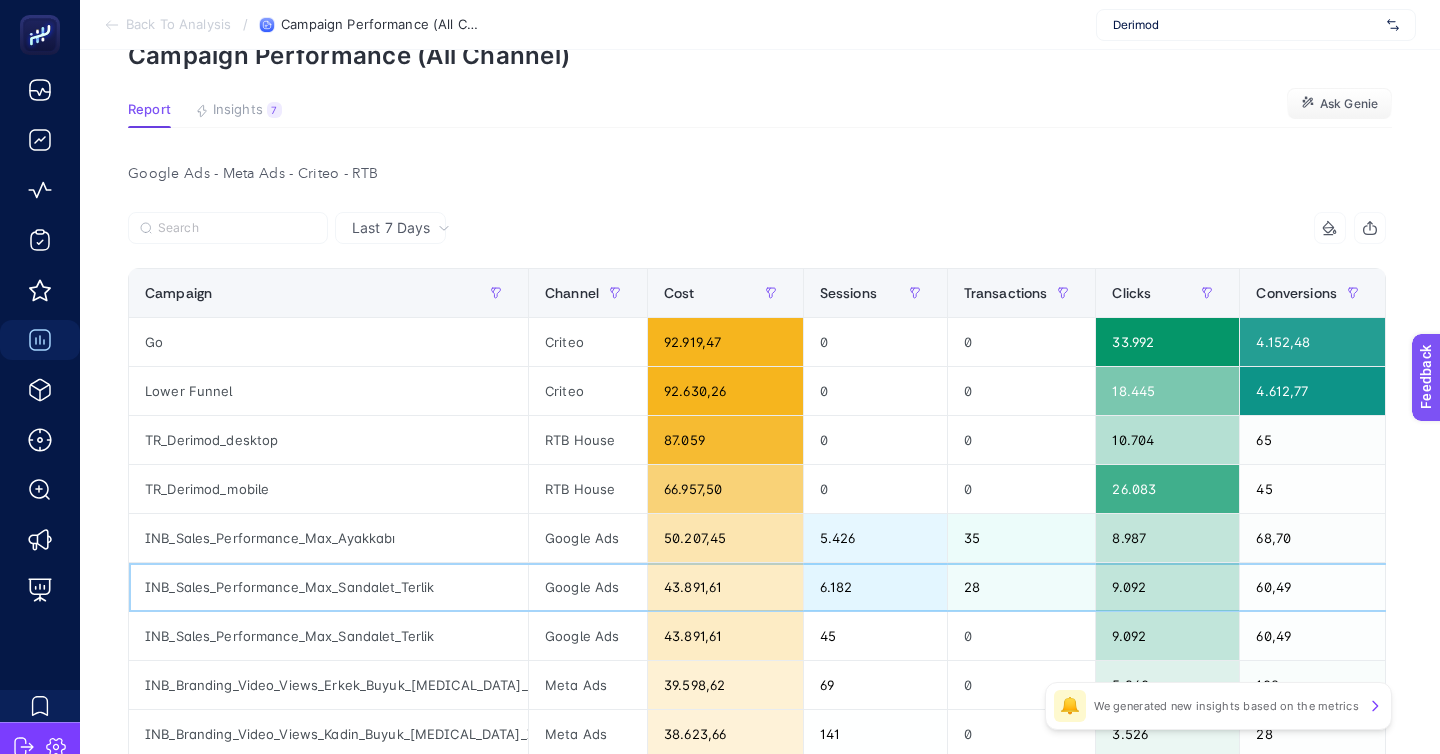 click on "43.891,61" 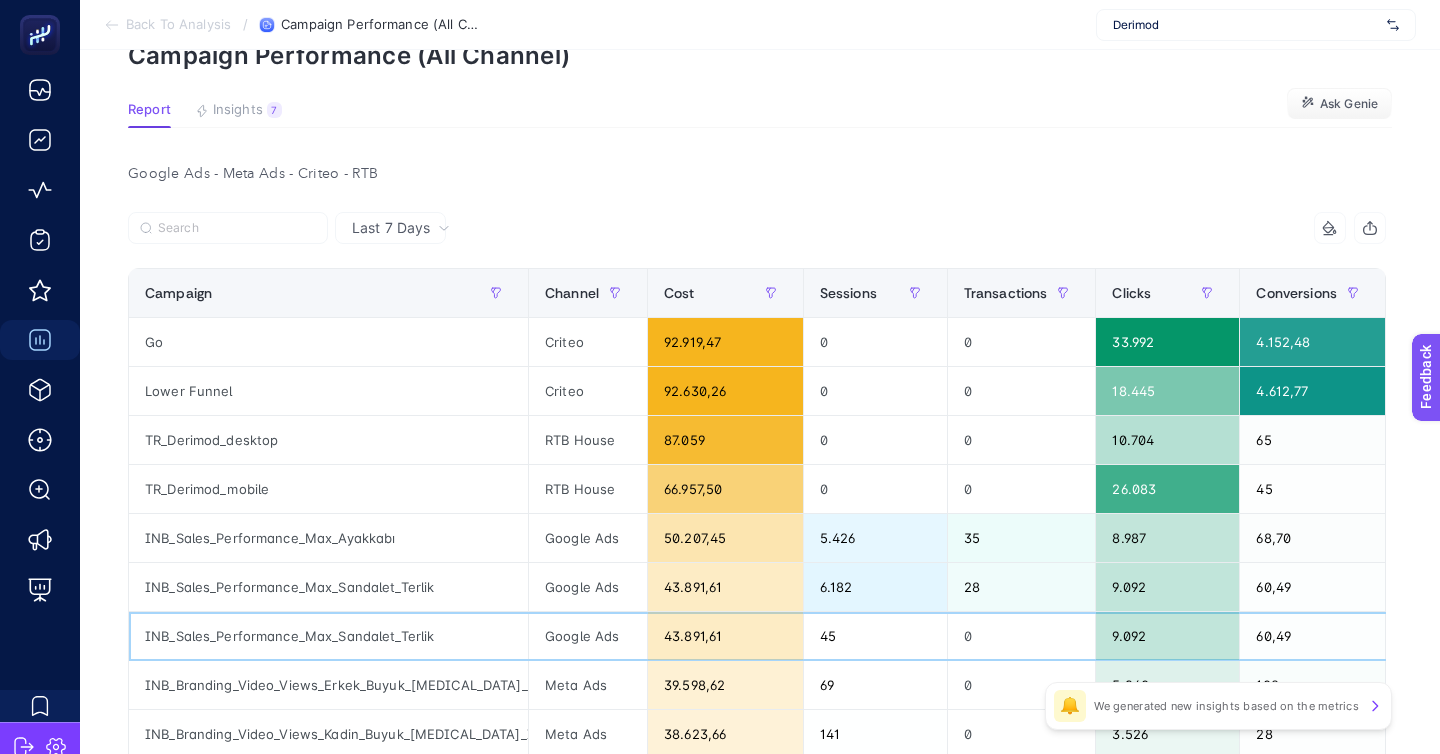 click on "43.891,61" 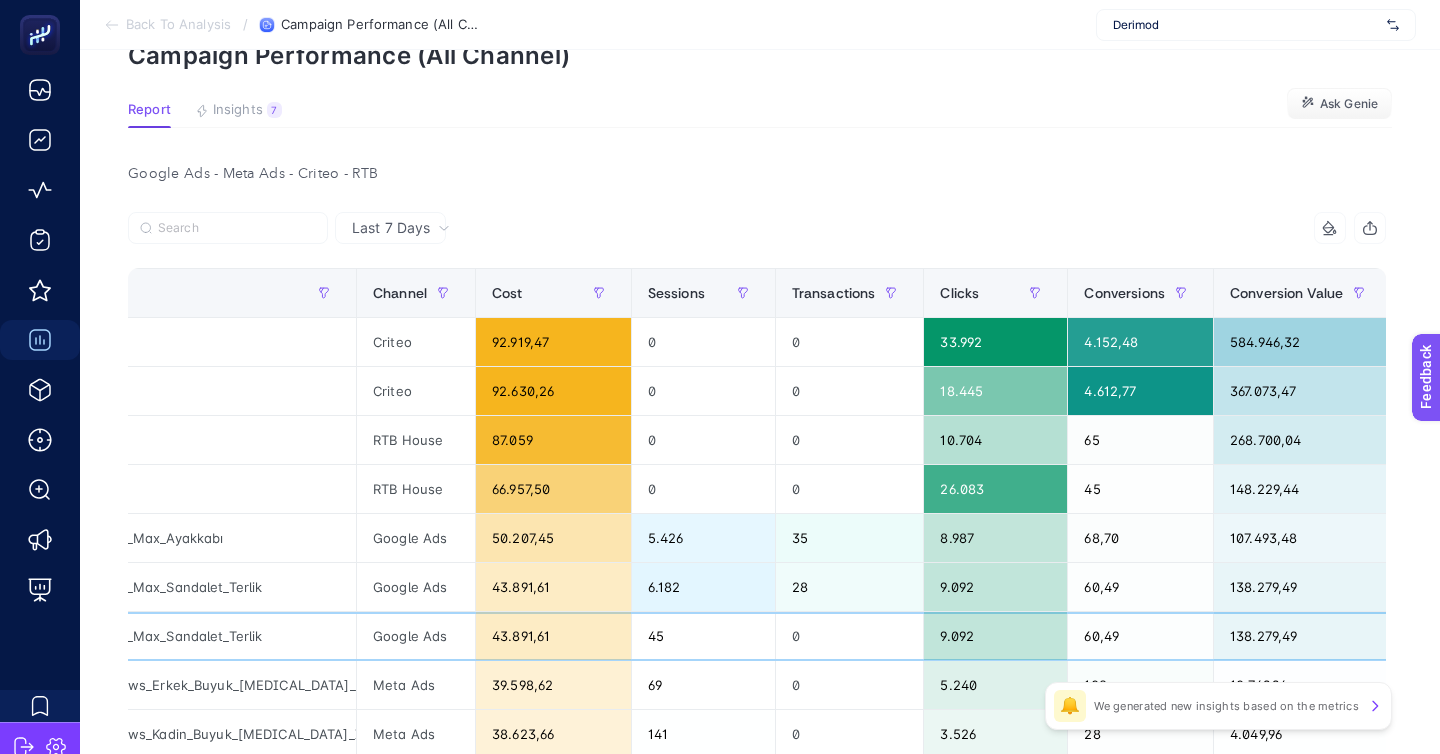scroll, scrollTop: 0, scrollLeft: 0, axis: both 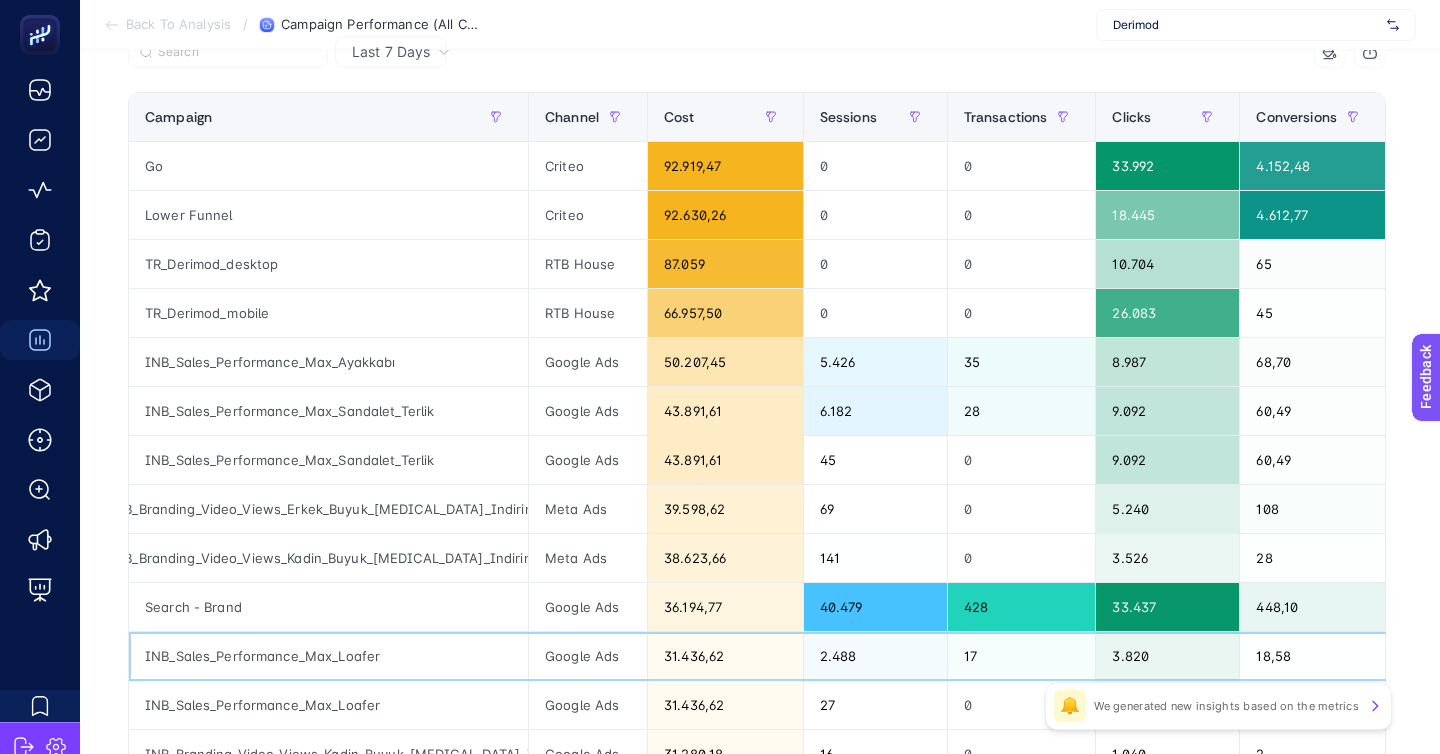 click on "17" 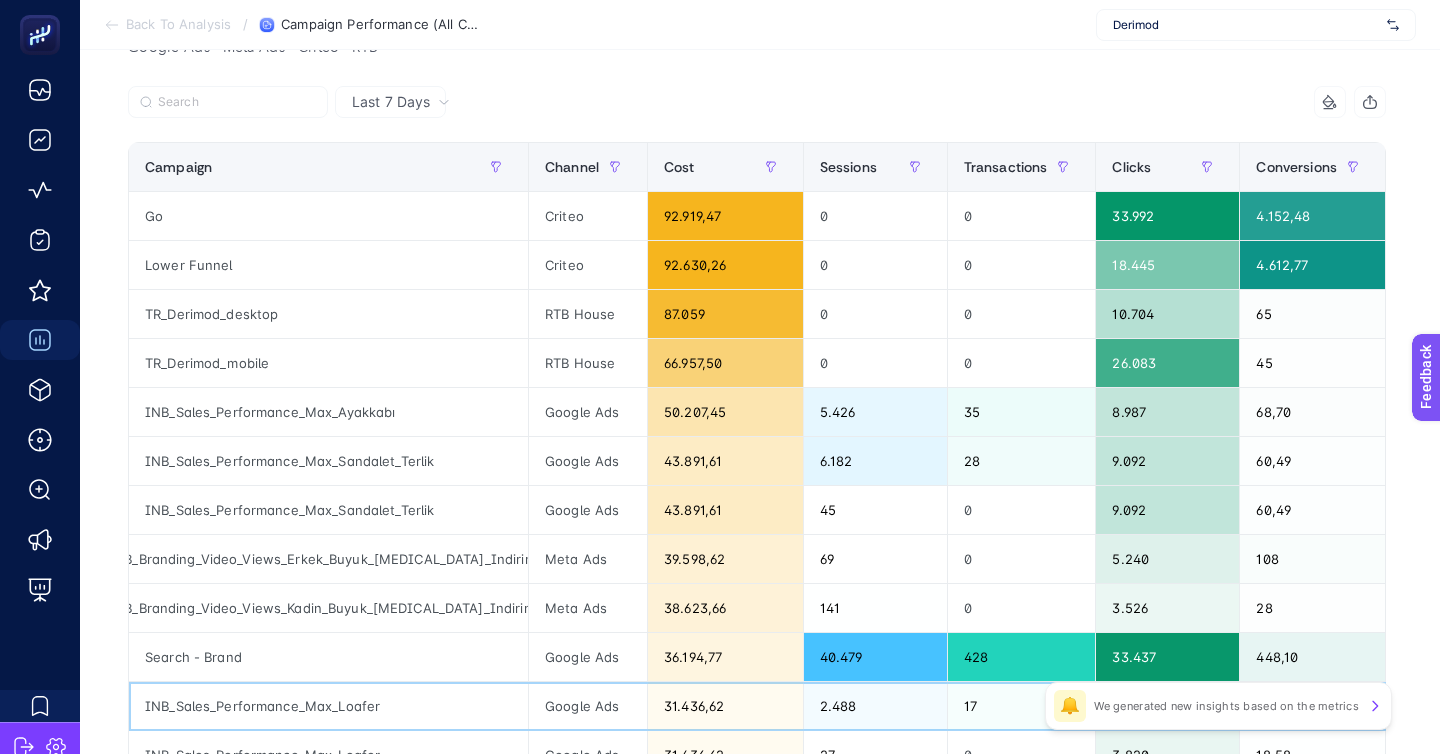 scroll, scrollTop: 172, scrollLeft: 0, axis: vertical 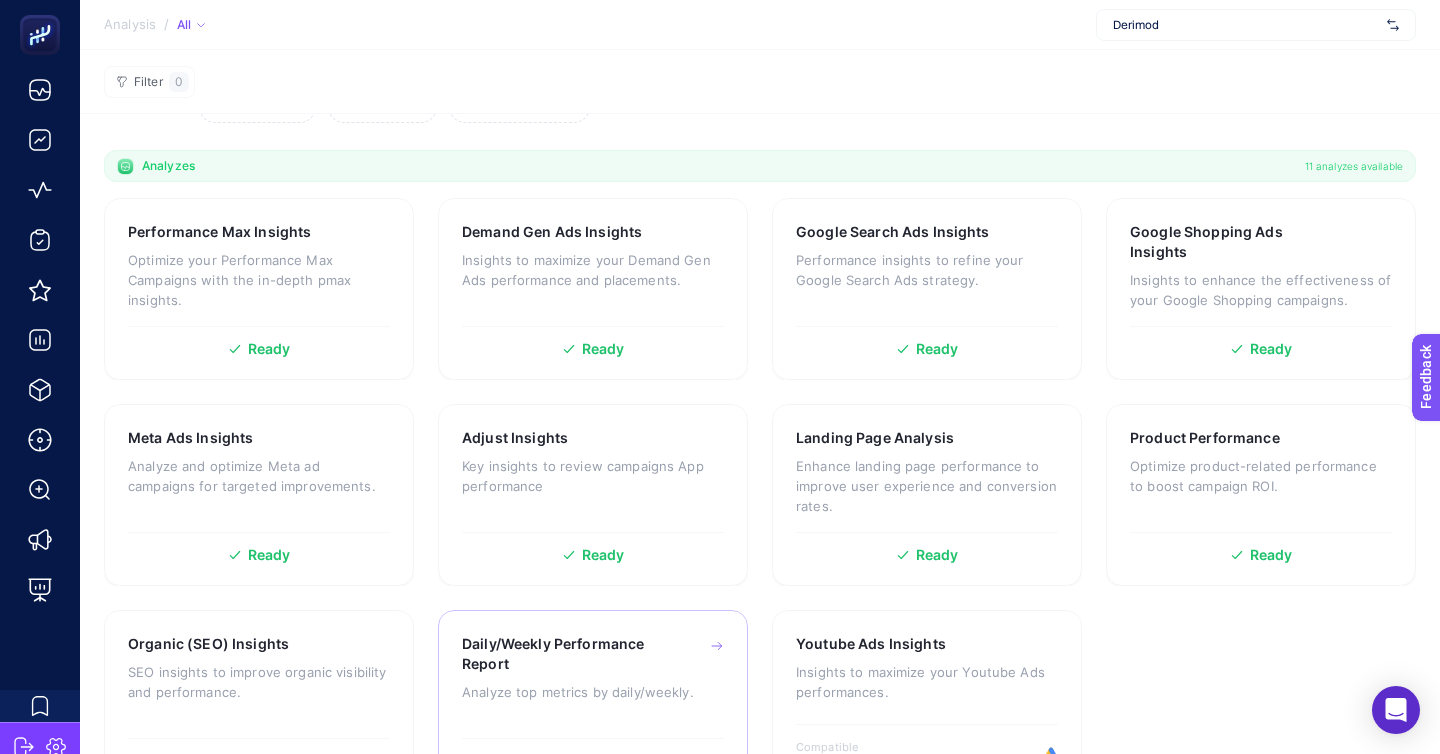click on "Analyze top metrics by daily/weekly." at bounding box center (593, 692) 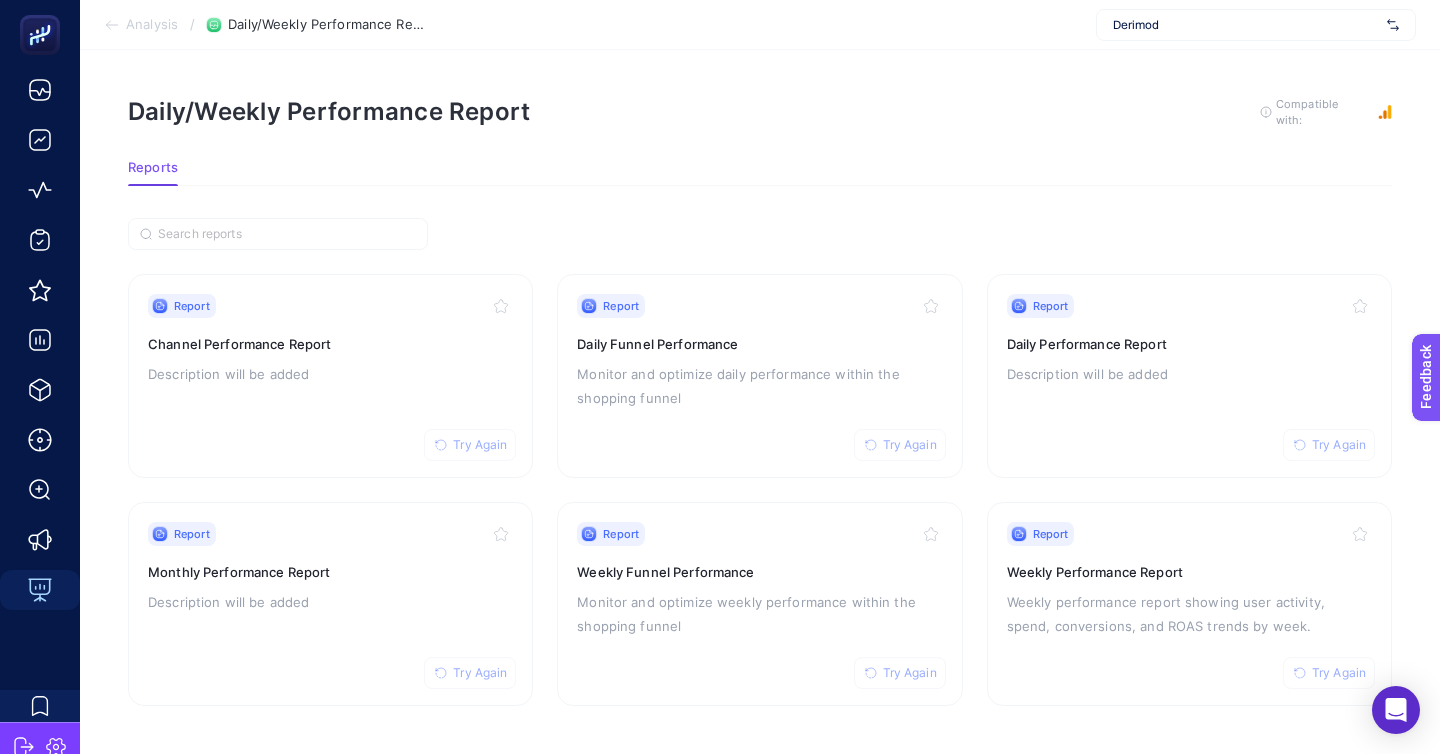 scroll, scrollTop: 0, scrollLeft: 0, axis: both 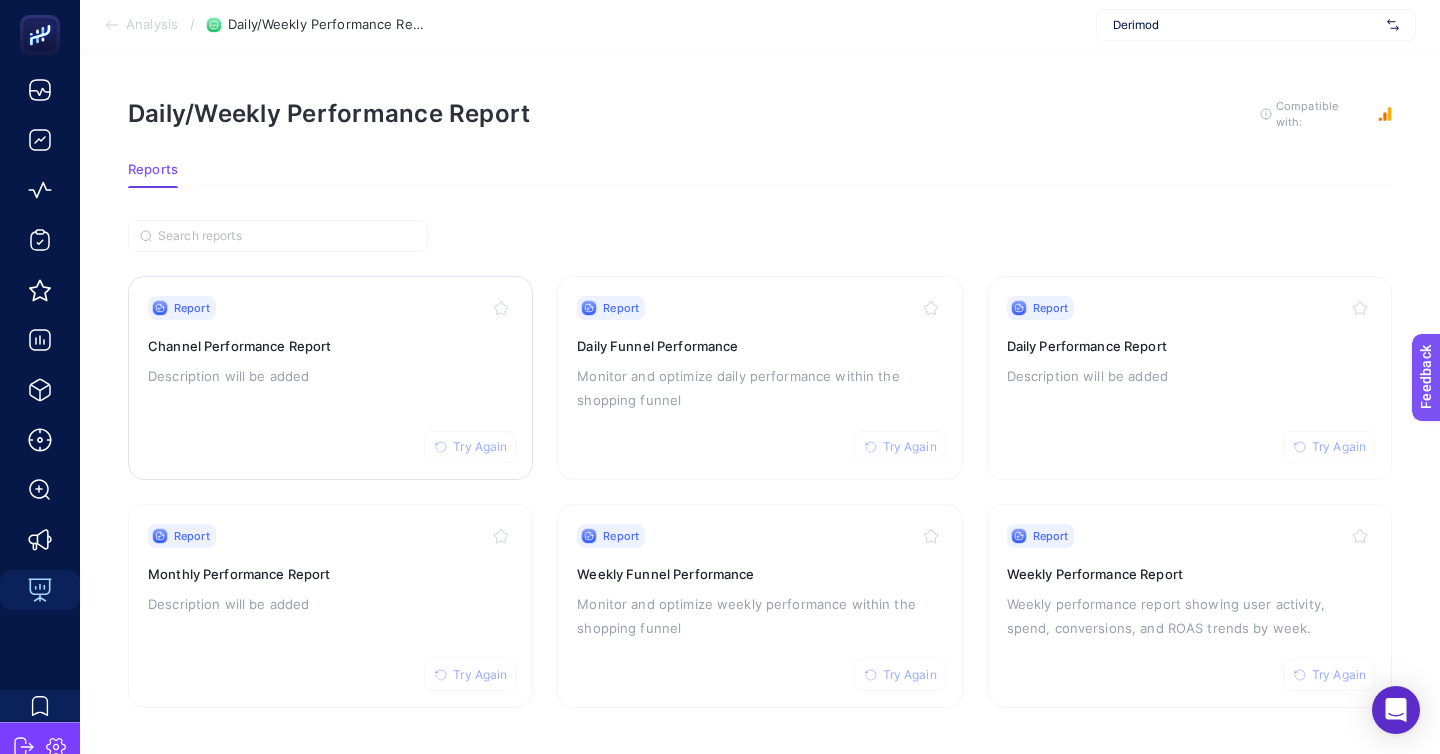 click on "Report Try Again Channel Performance Report Description will be added" at bounding box center (330, 378) 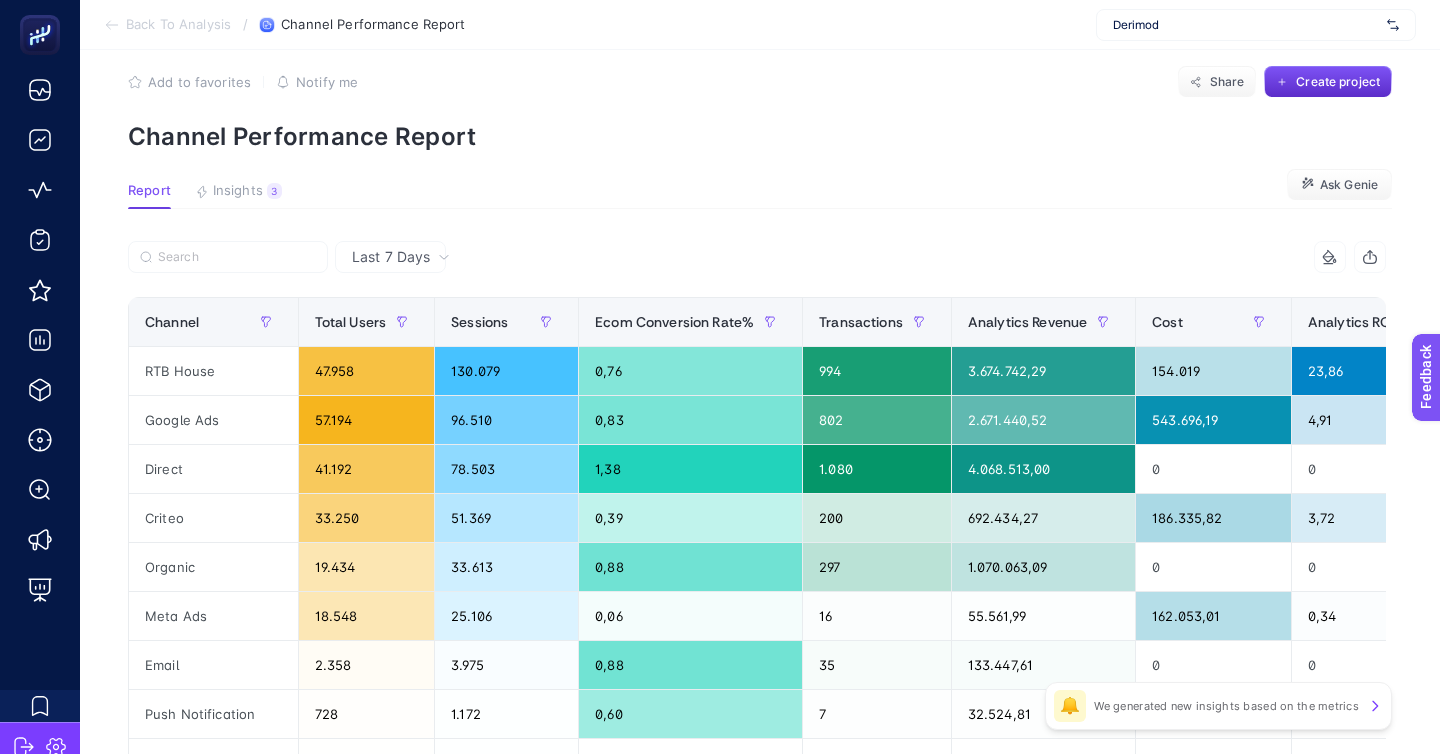 scroll, scrollTop: 28, scrollLeft: 0, axis: vertical 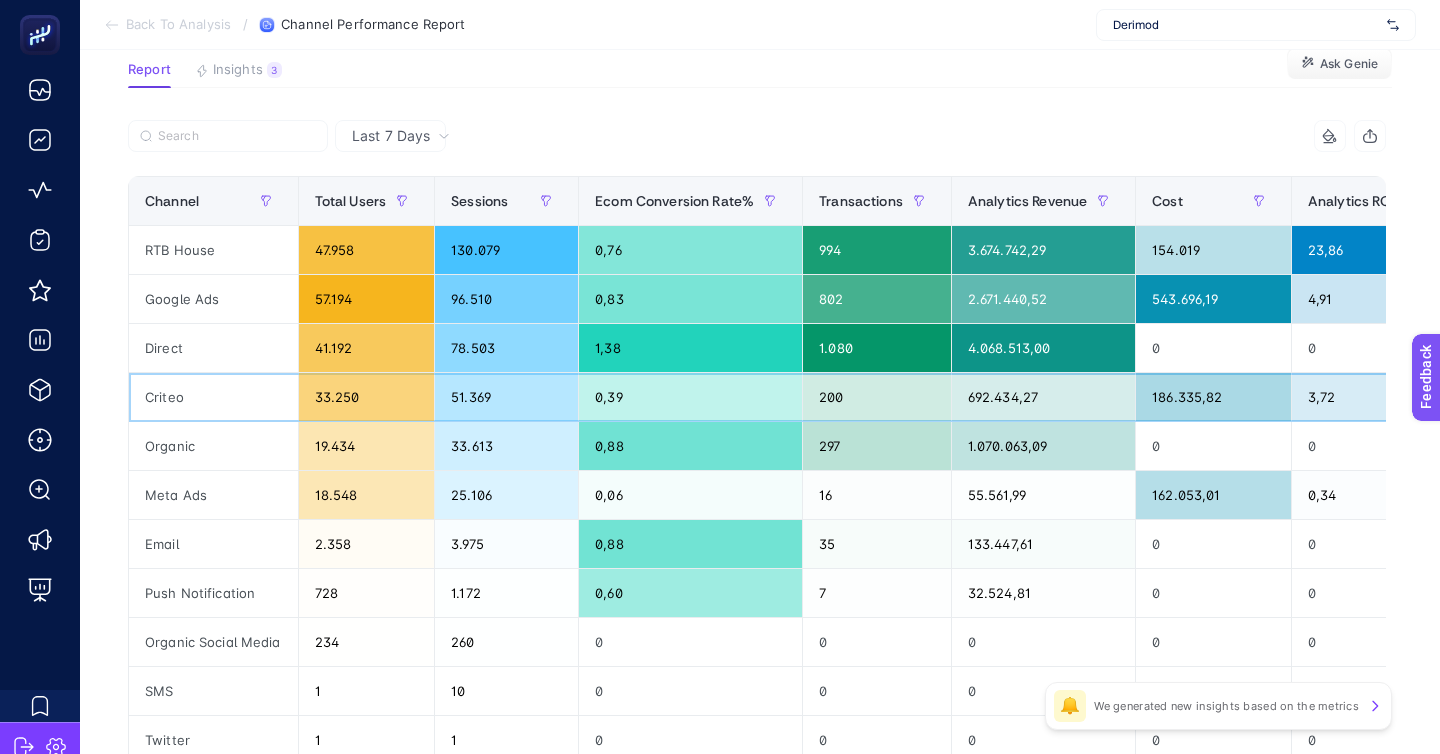 click on "3,72" 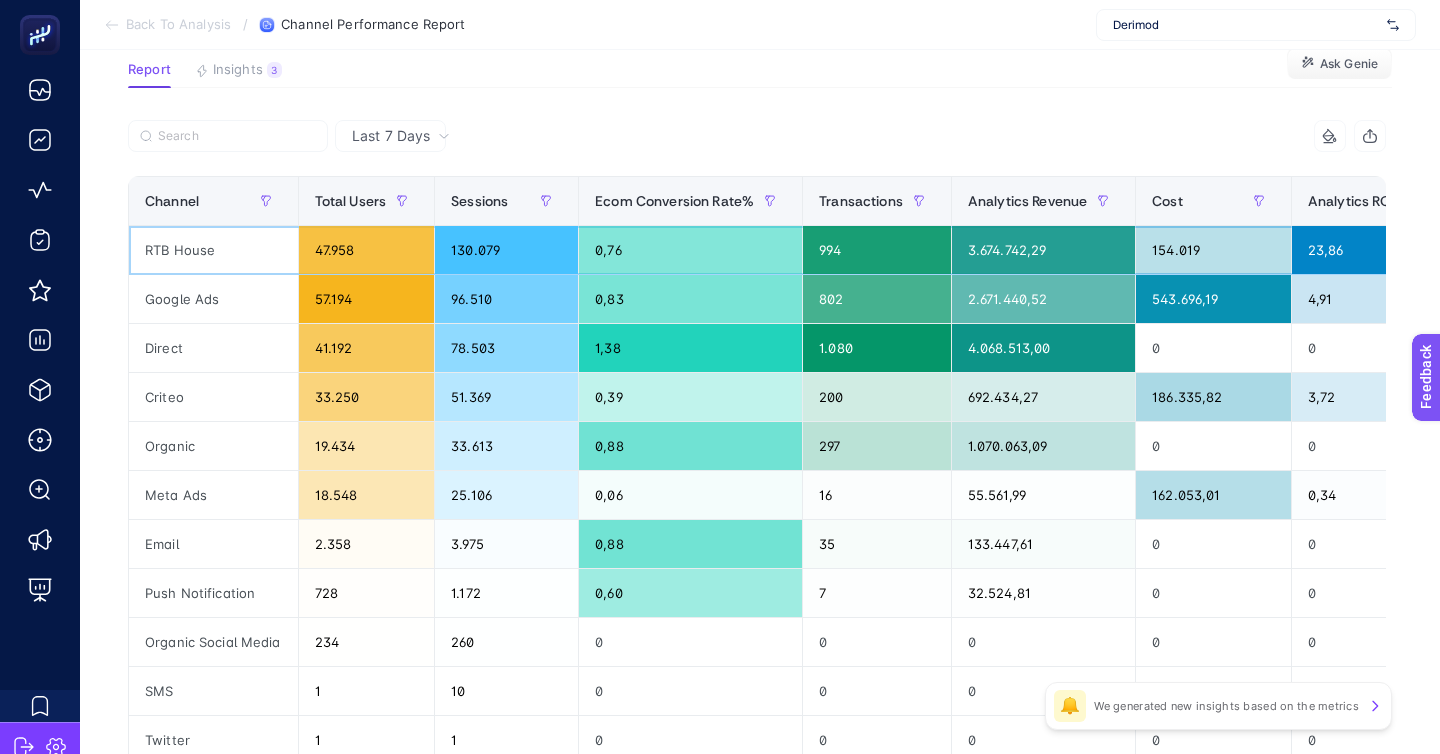 click on "23,86" 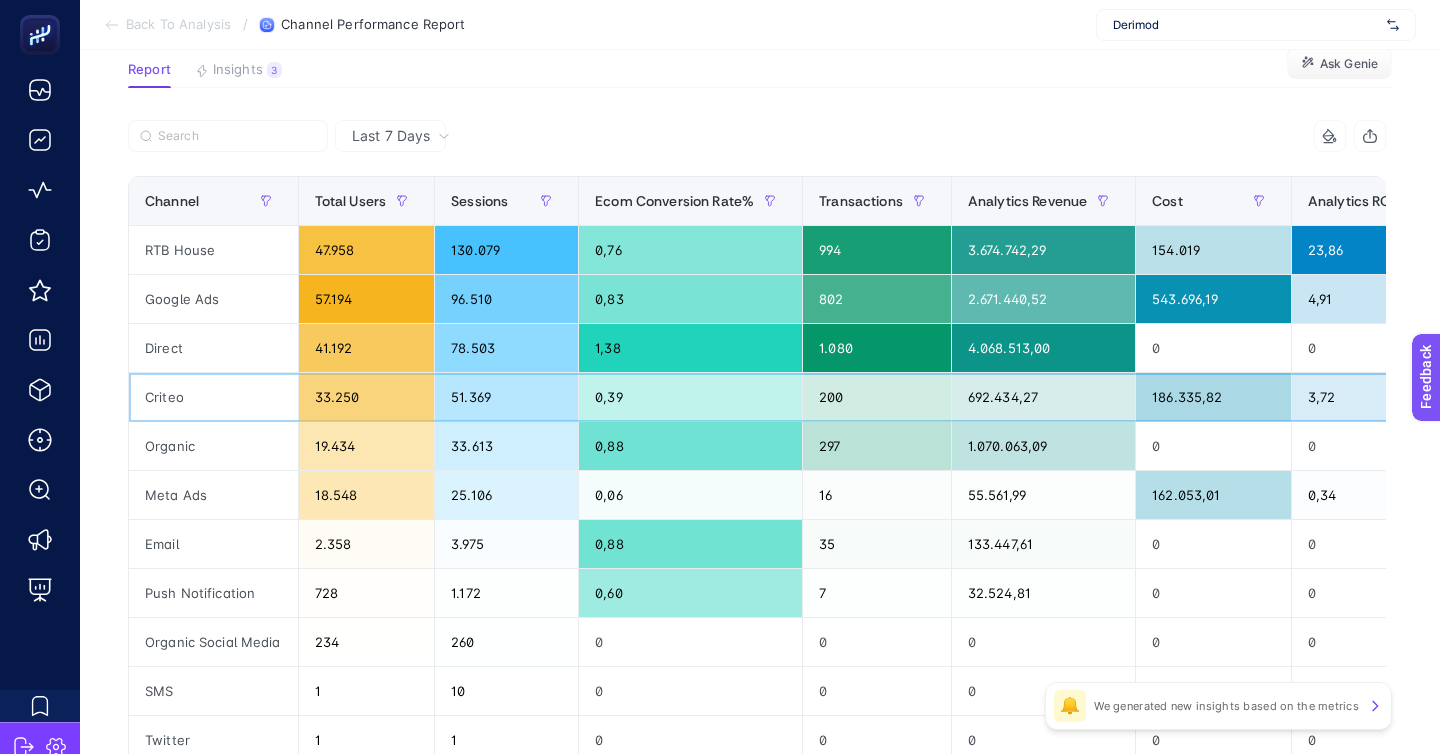 click on "3,72" 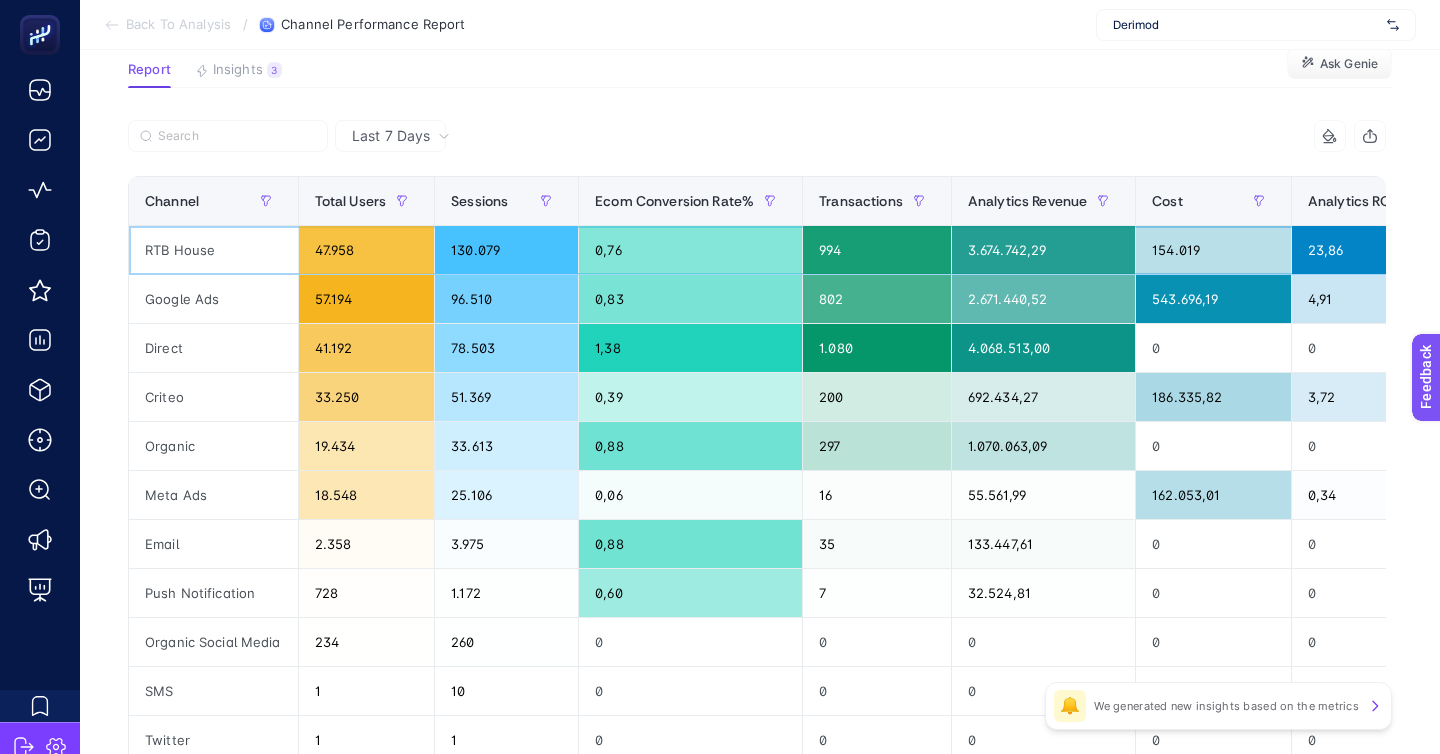 click on "154.019" 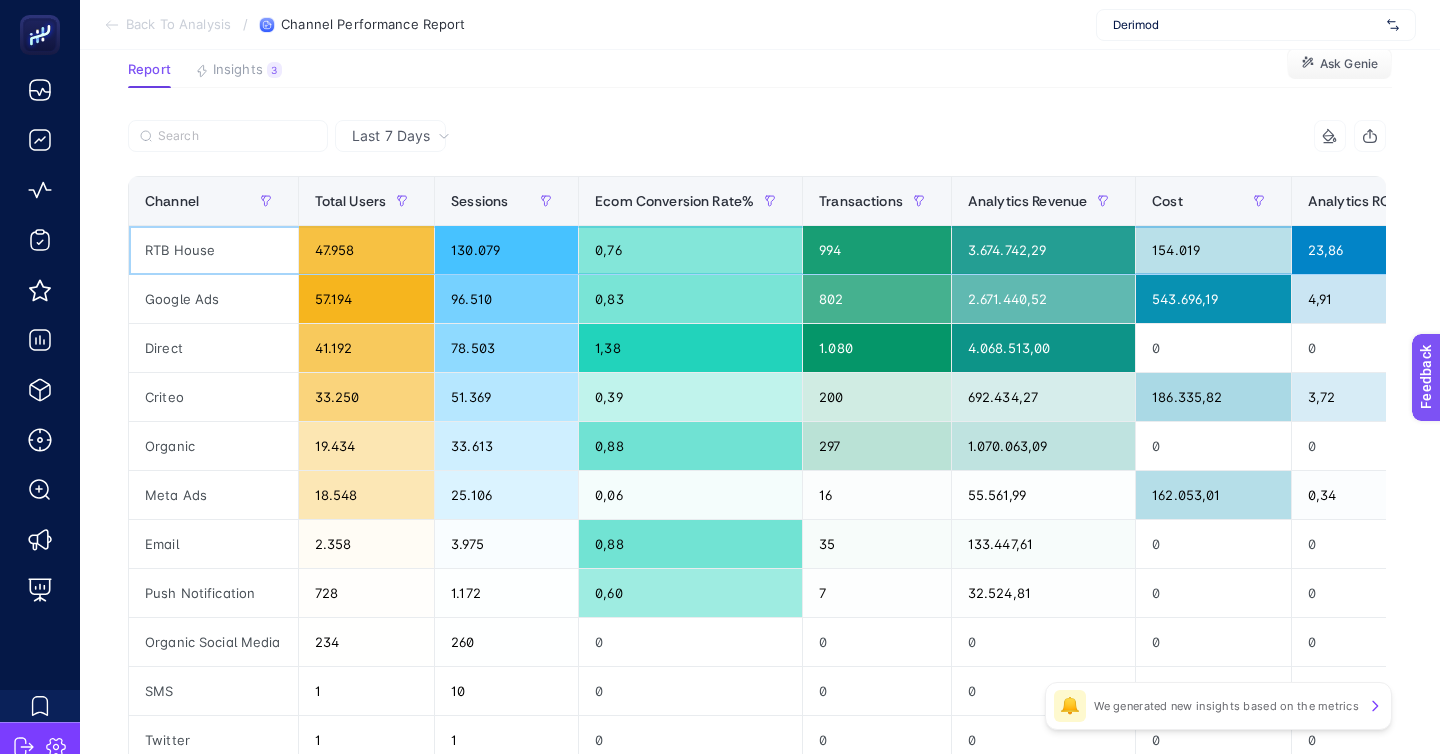 click on "23,86" 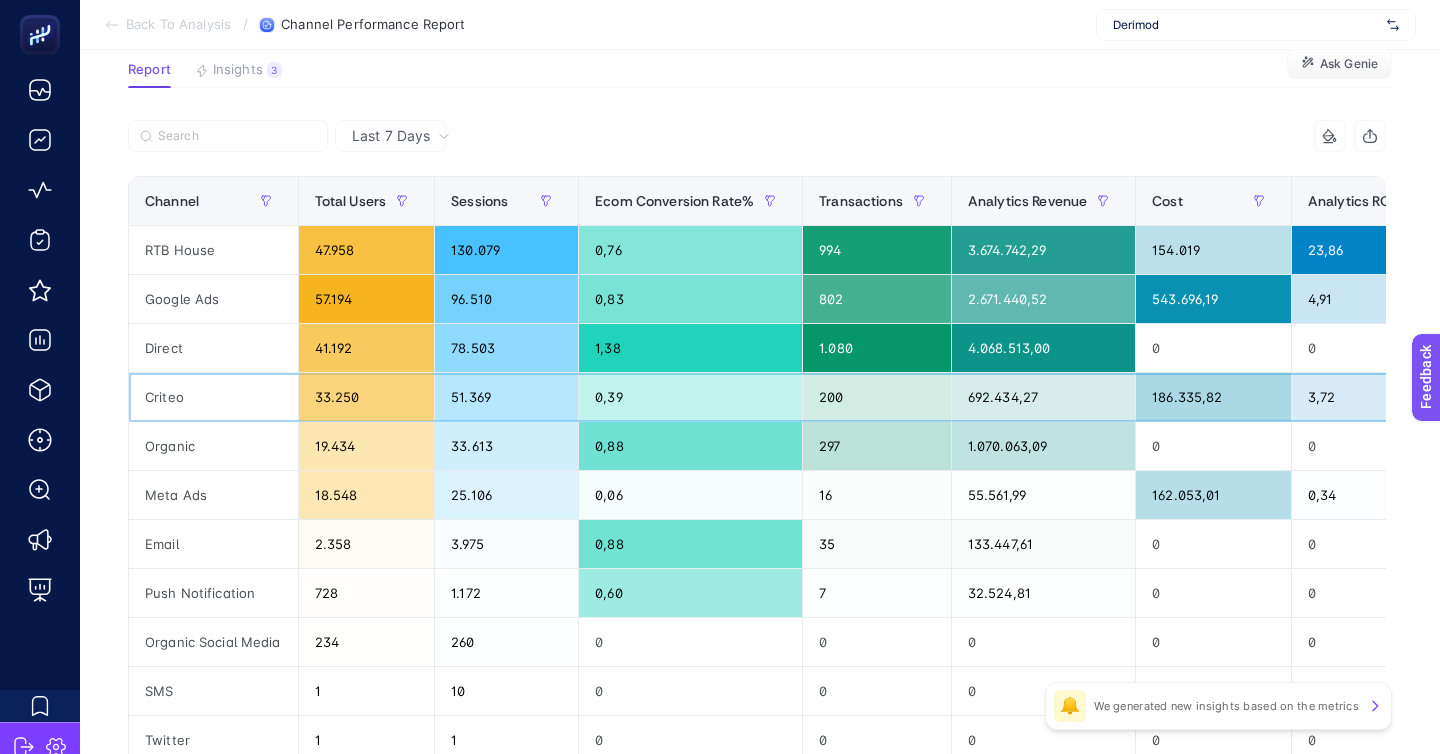 click on "3,72" 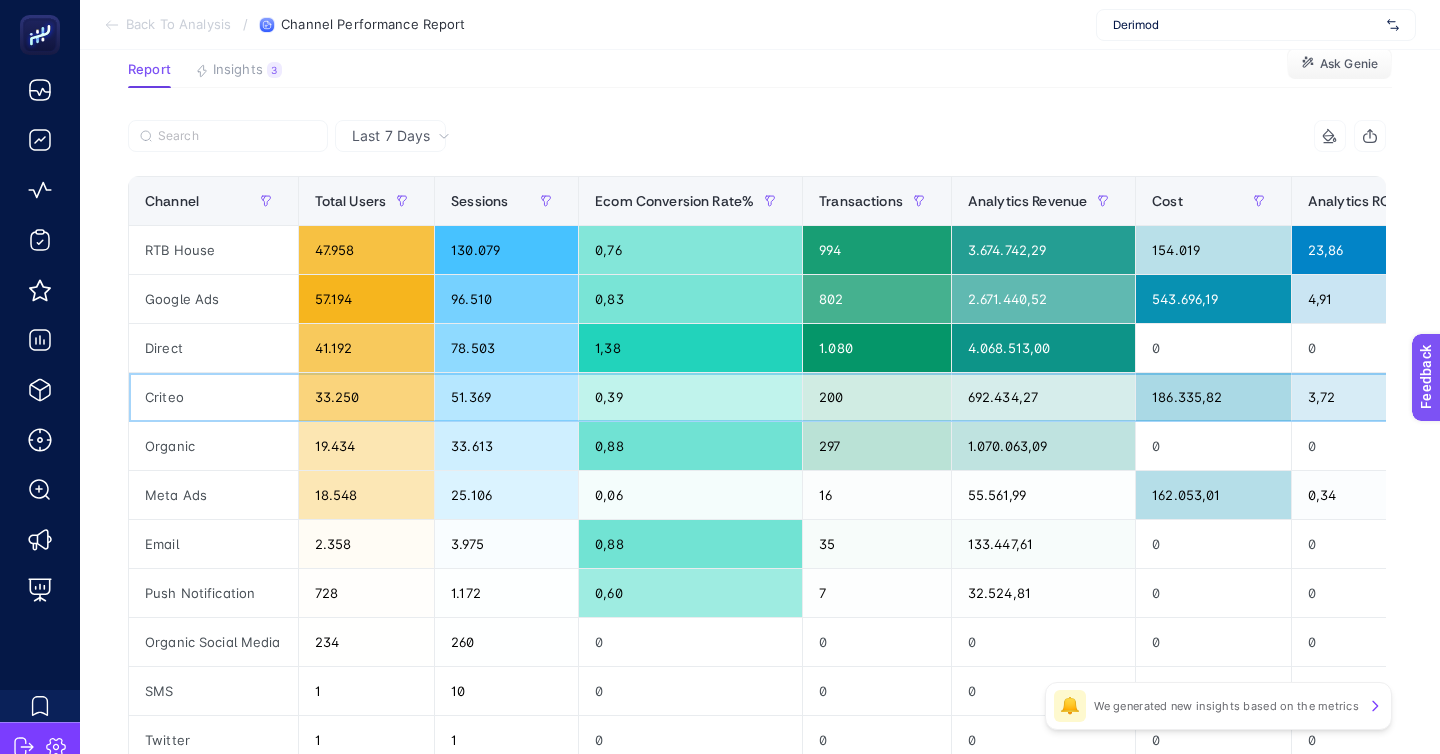click on "3,72" 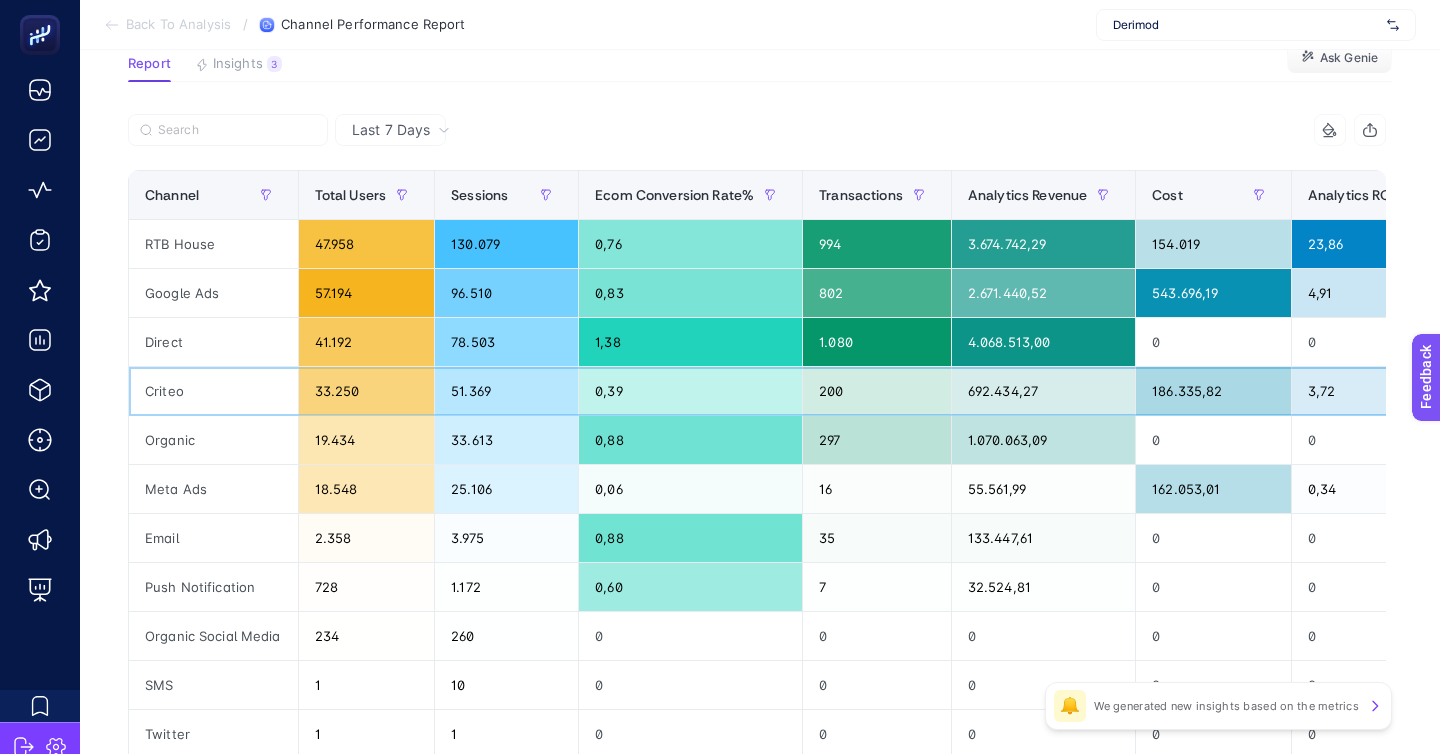 scroll, scrollTop: 147, scrollLeft: 0, axis: vertical 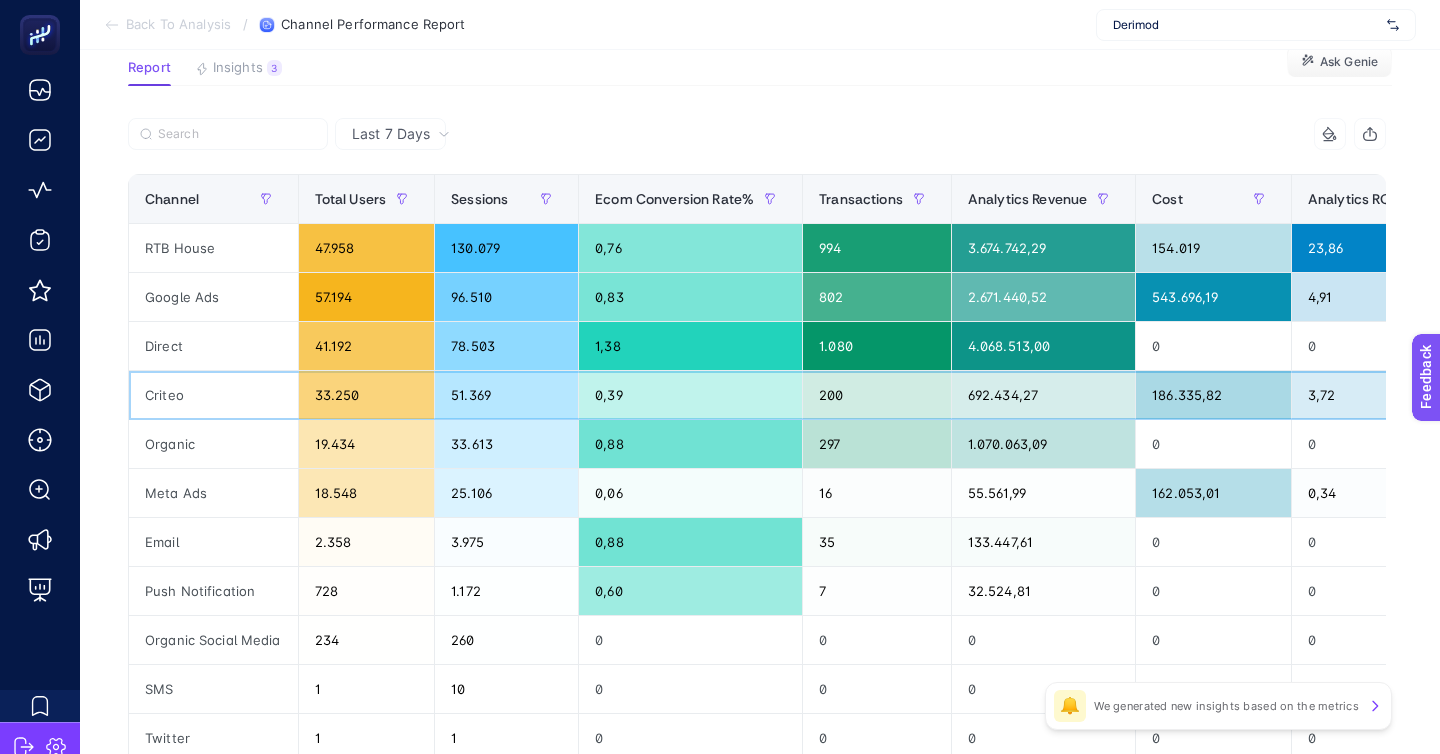 click on "3,72" 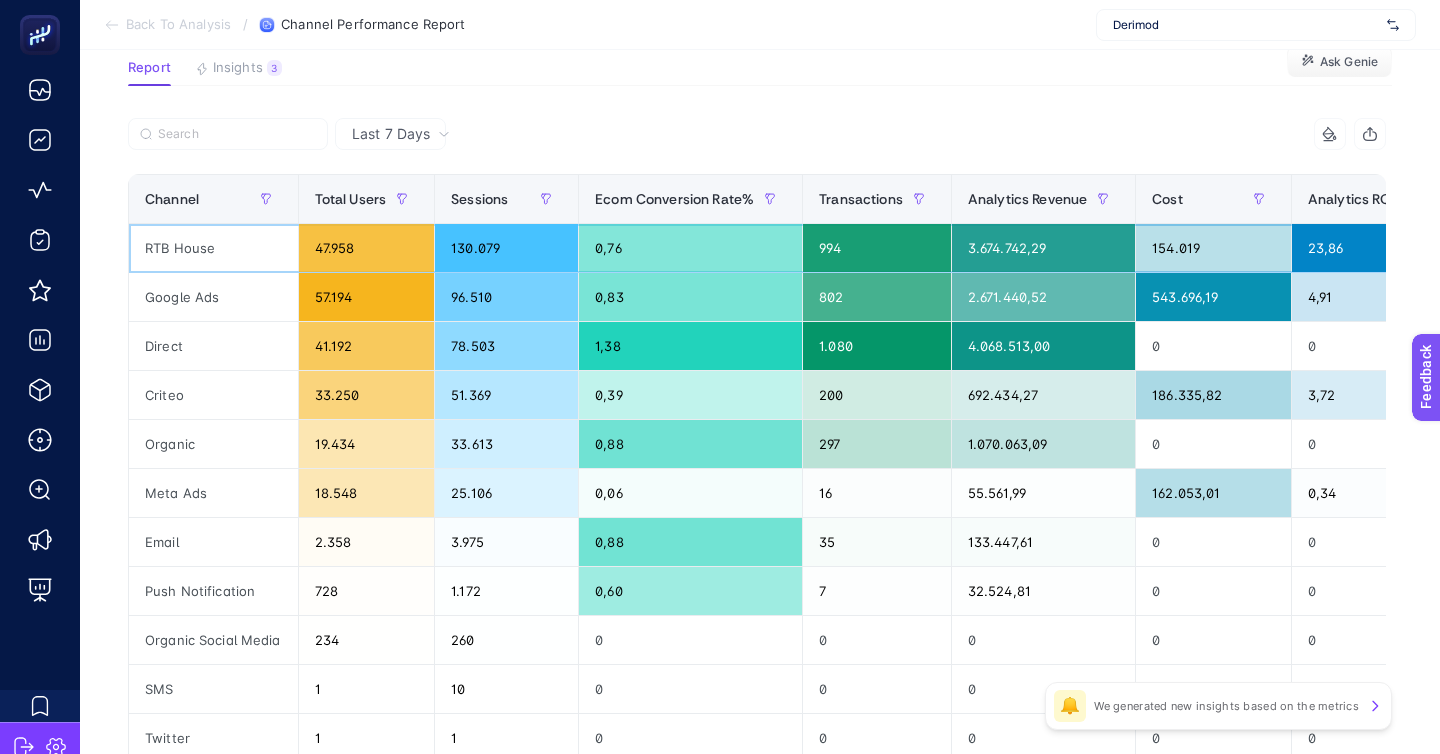 click on "23,86" 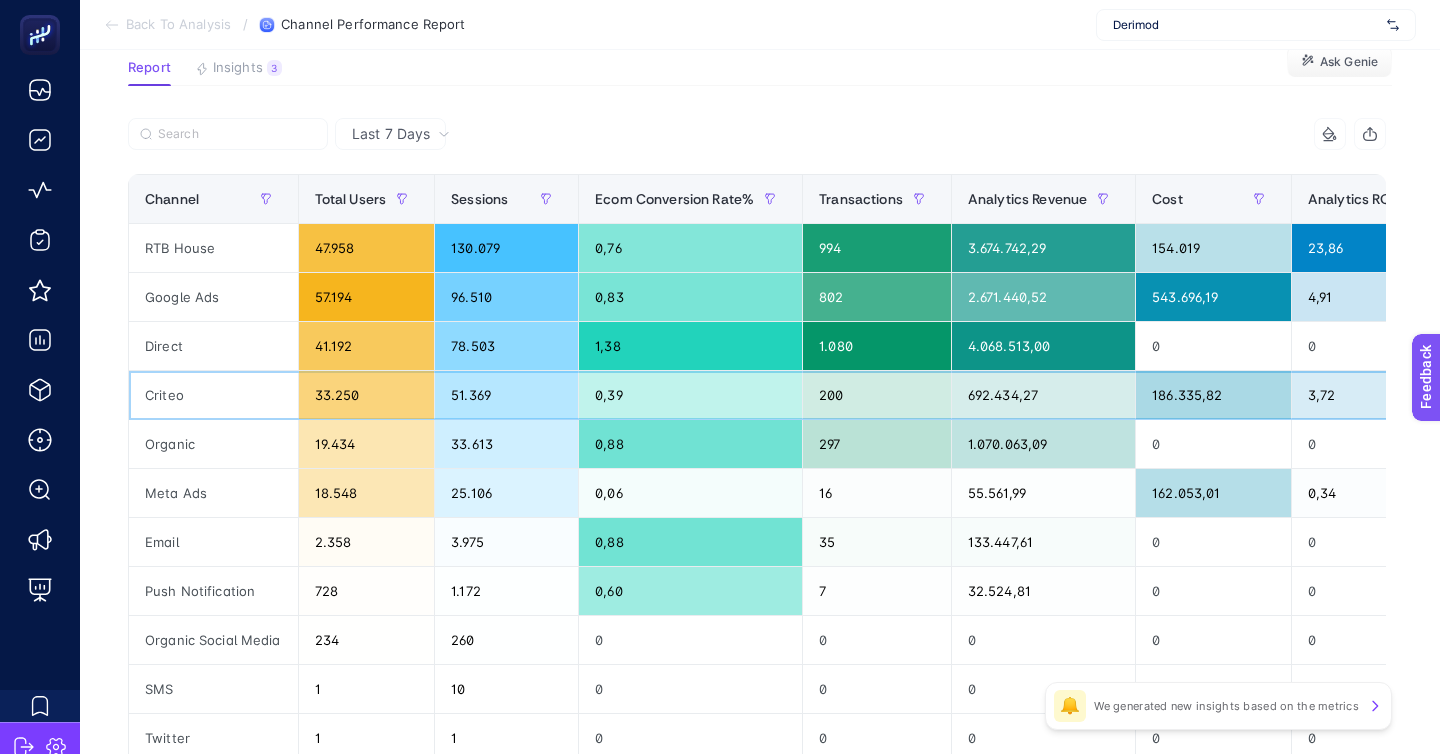 click on "3,72" 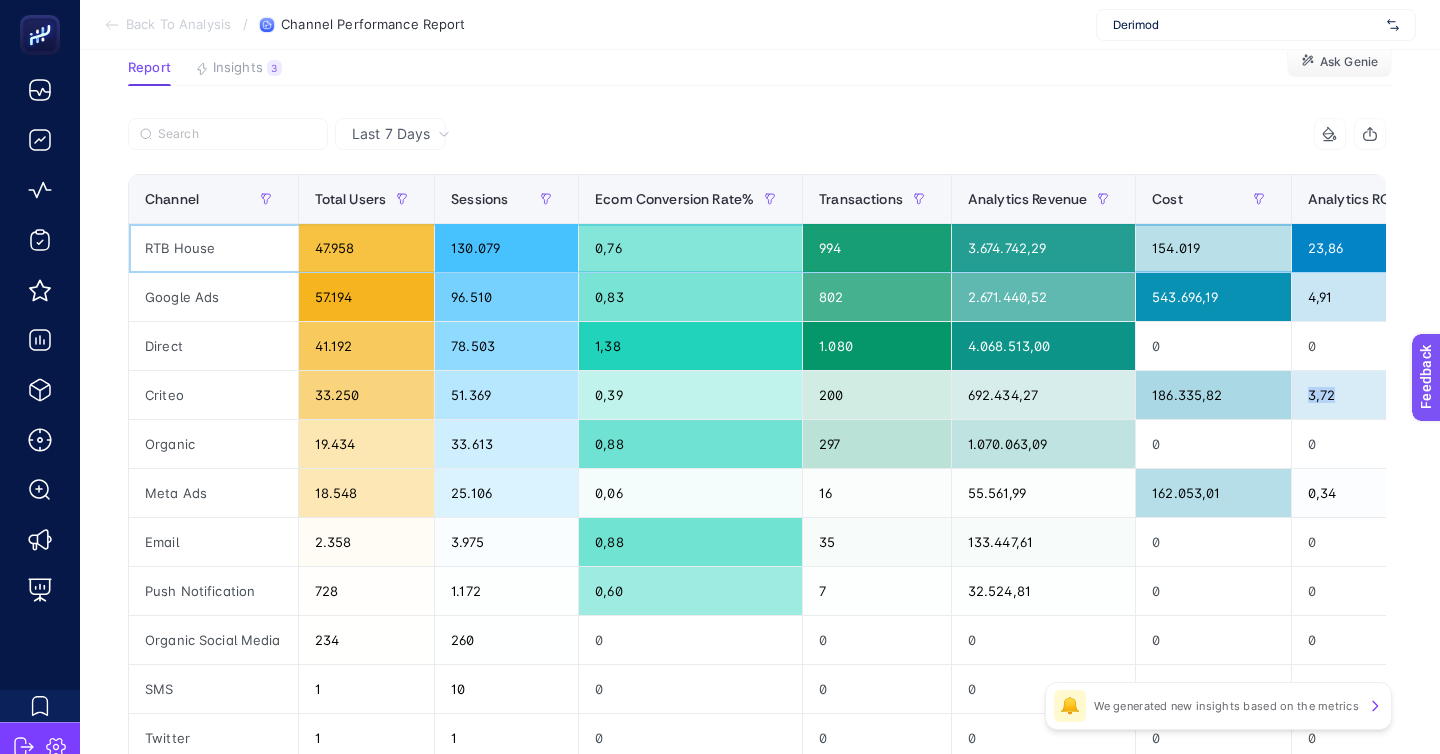 click on "23,86" 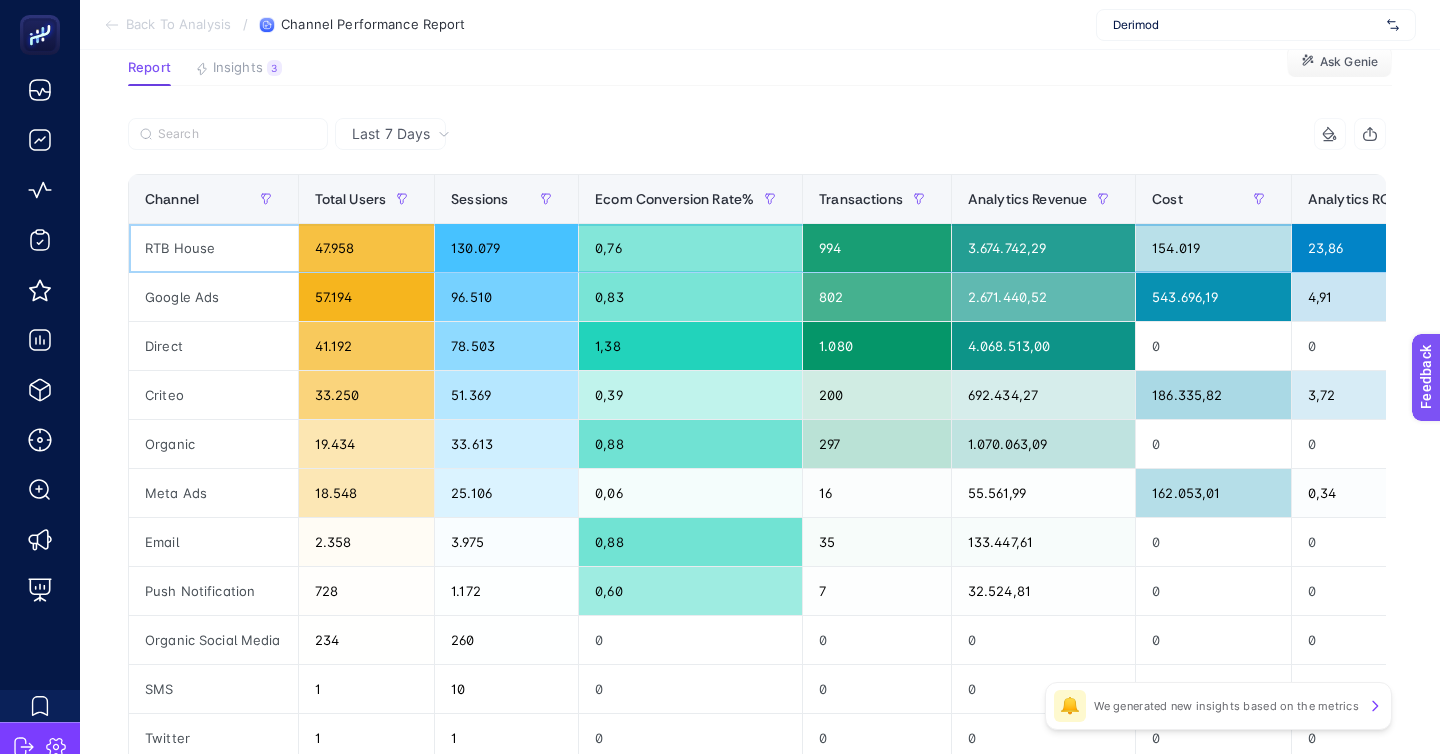 click on "23,86" 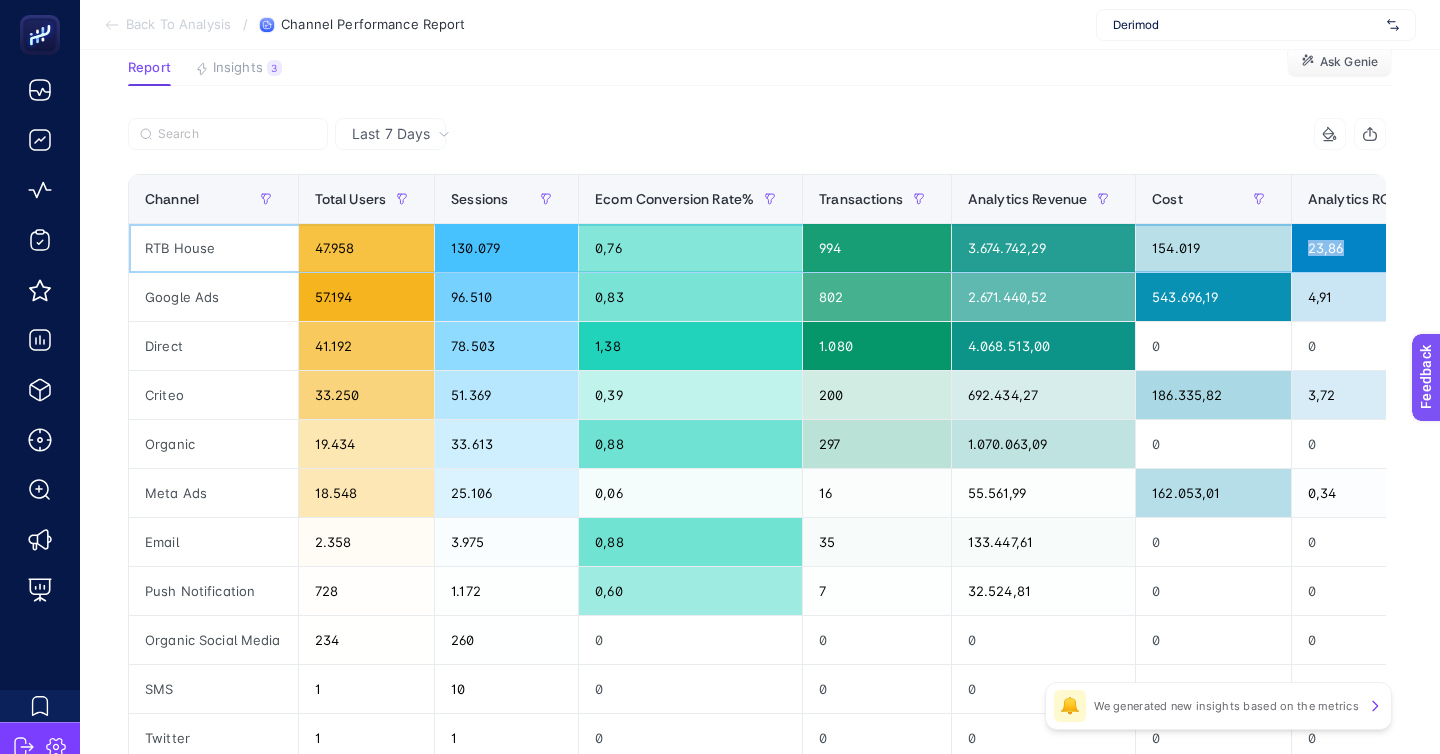 click on "23,86" 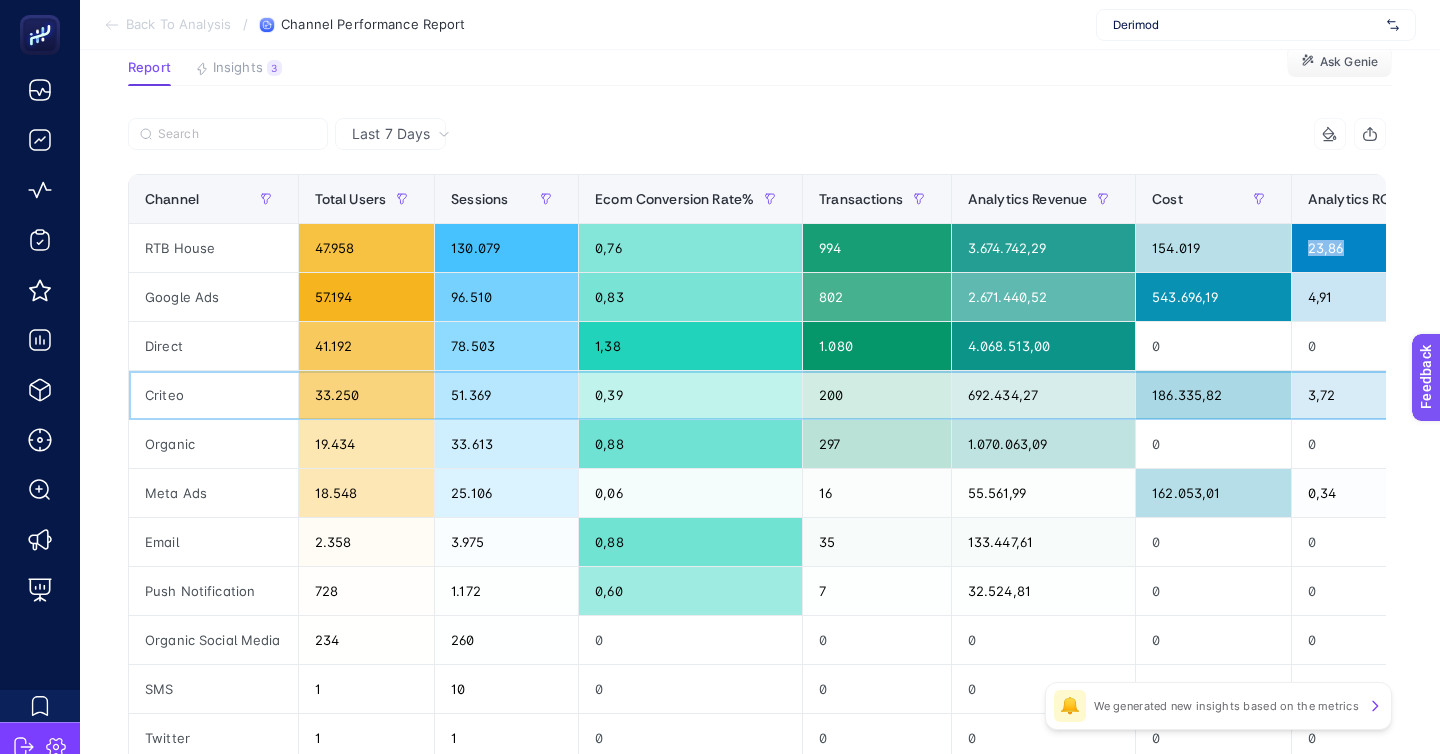 click on "3,72" 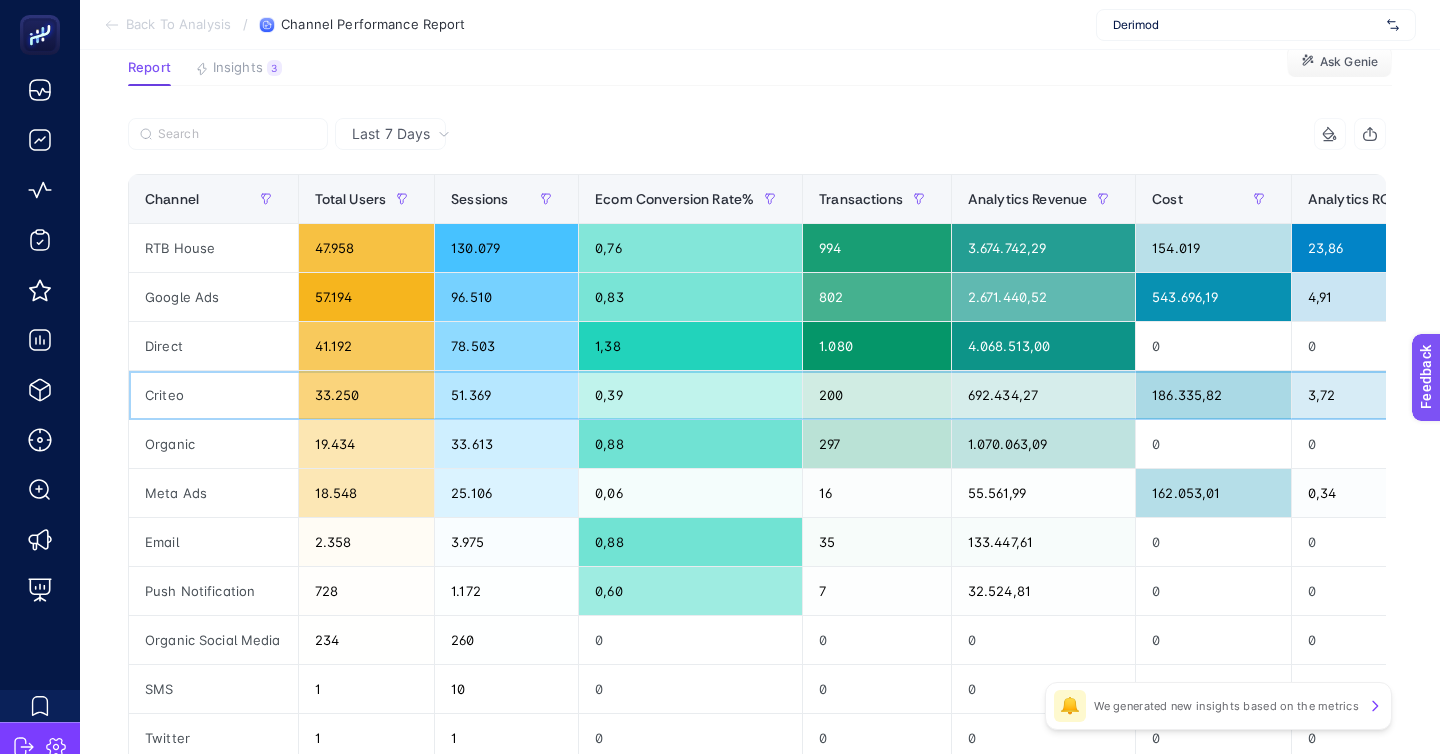 click on "3,72" 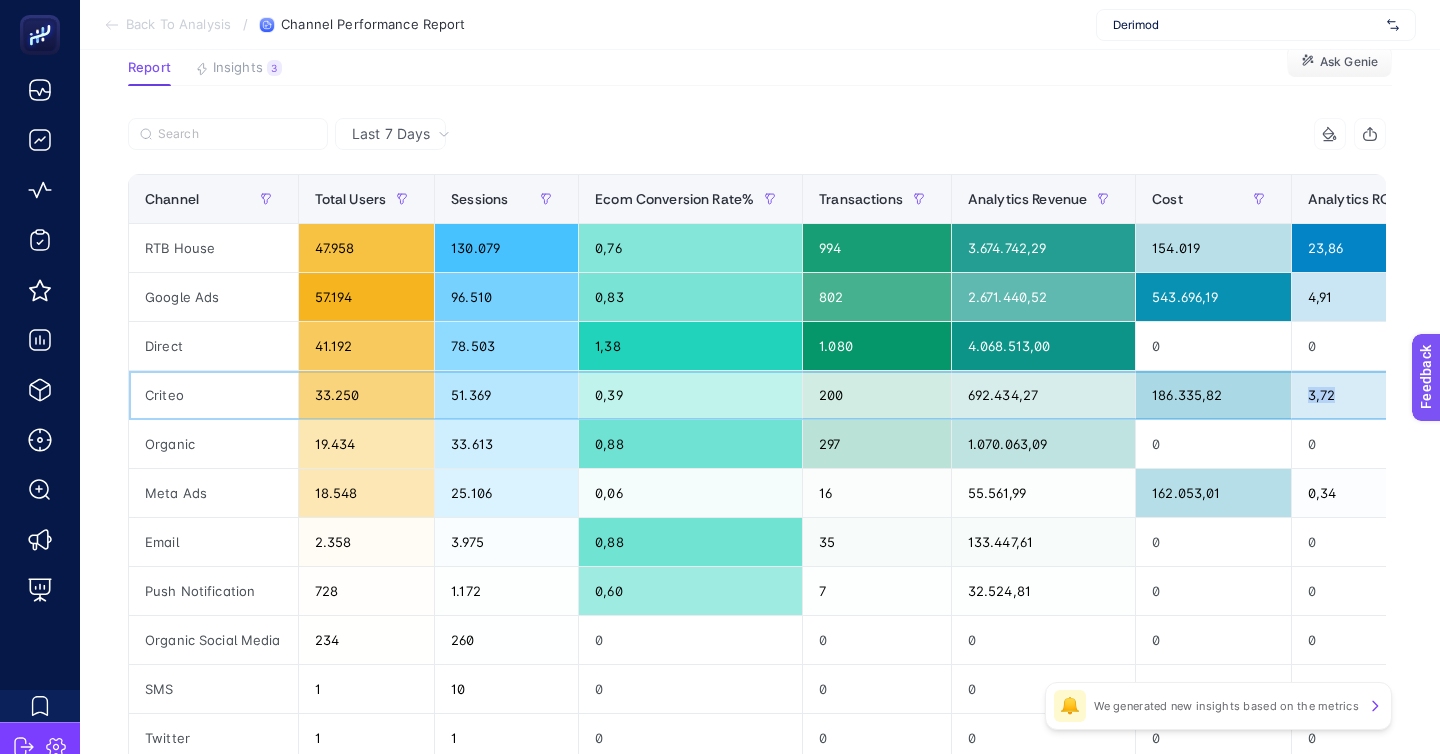 click on "3,72" 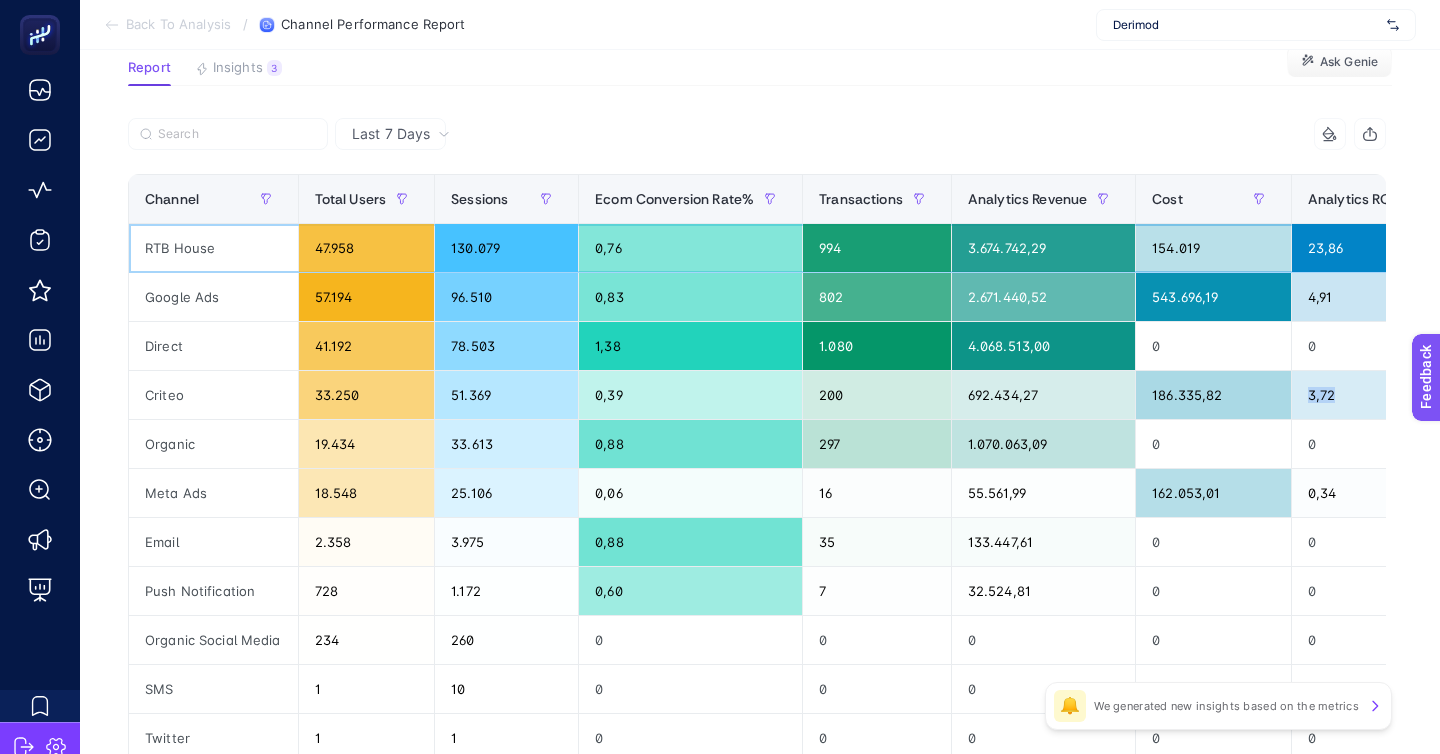 click on "23,86" 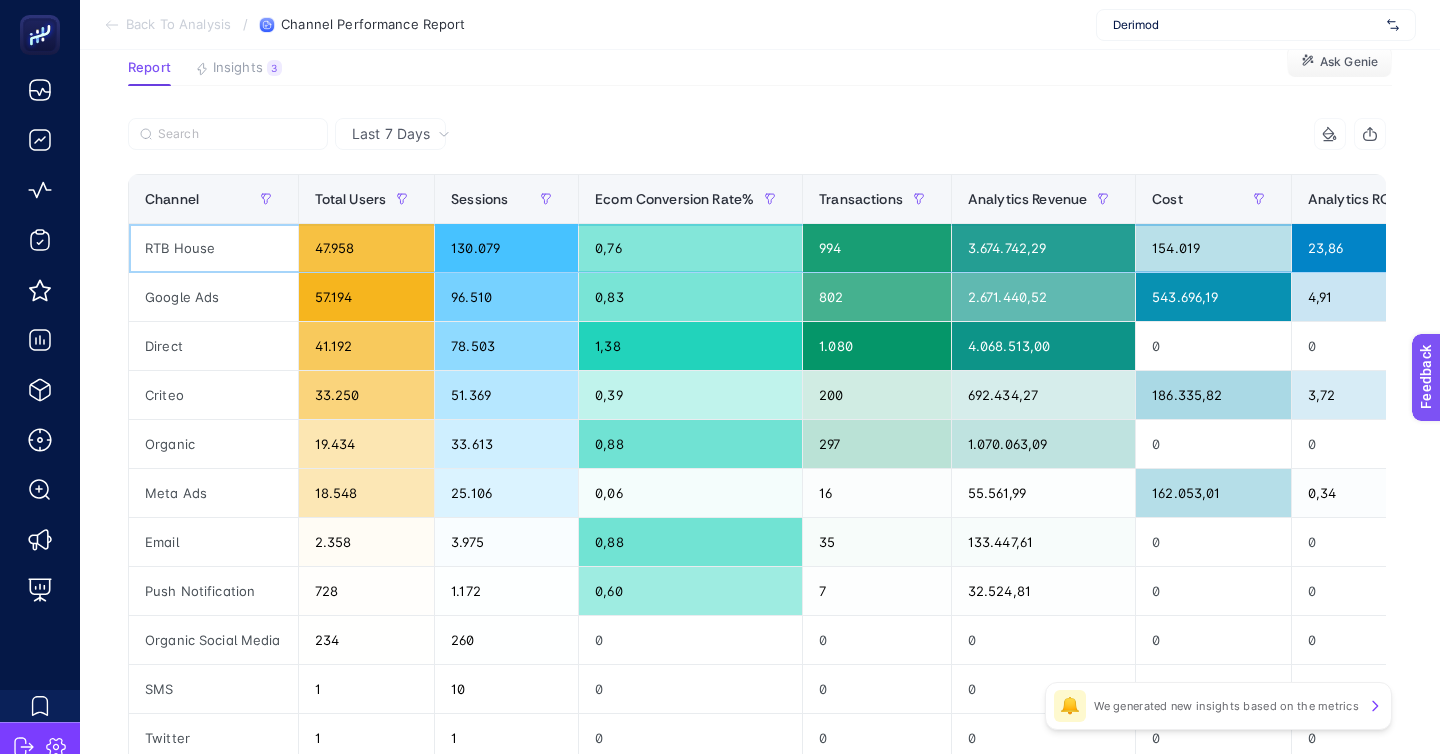 click on "23,86" 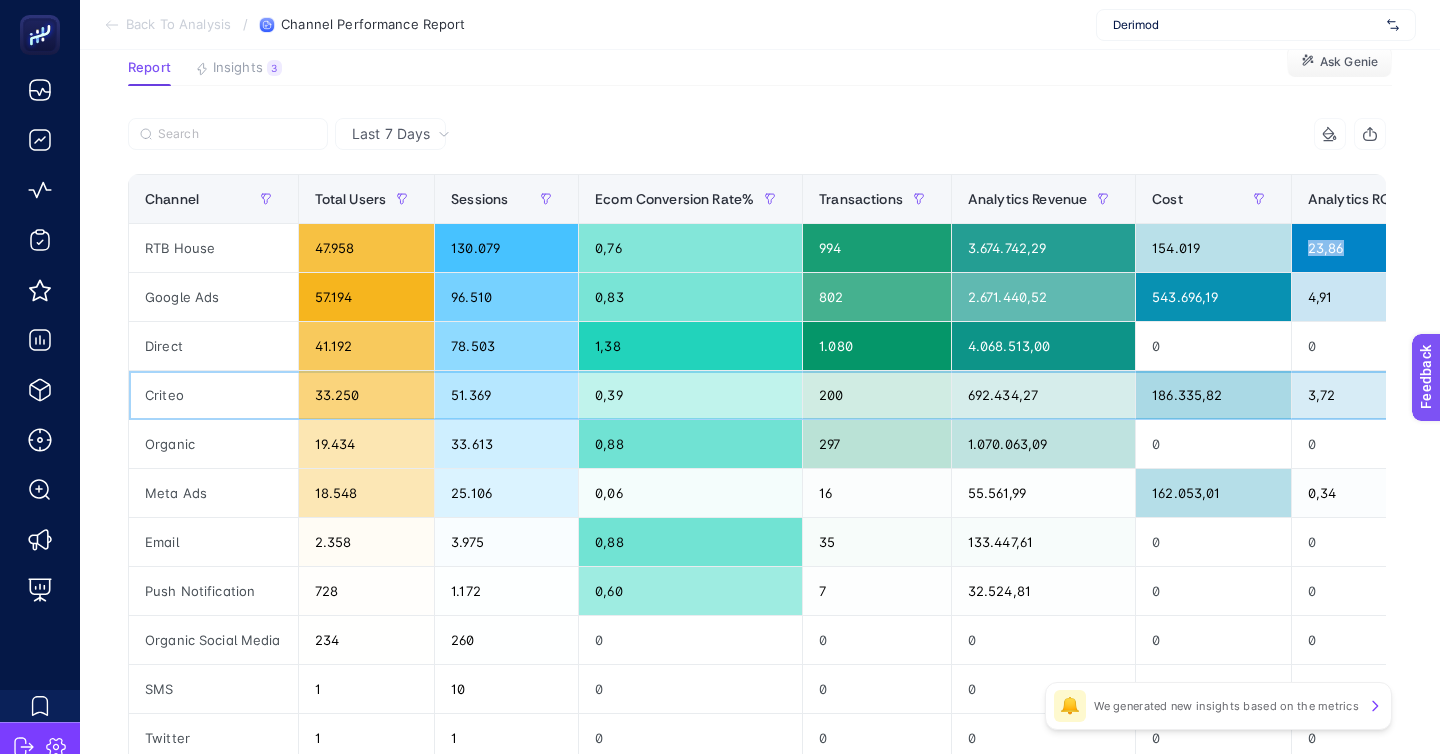 click on "0,39" 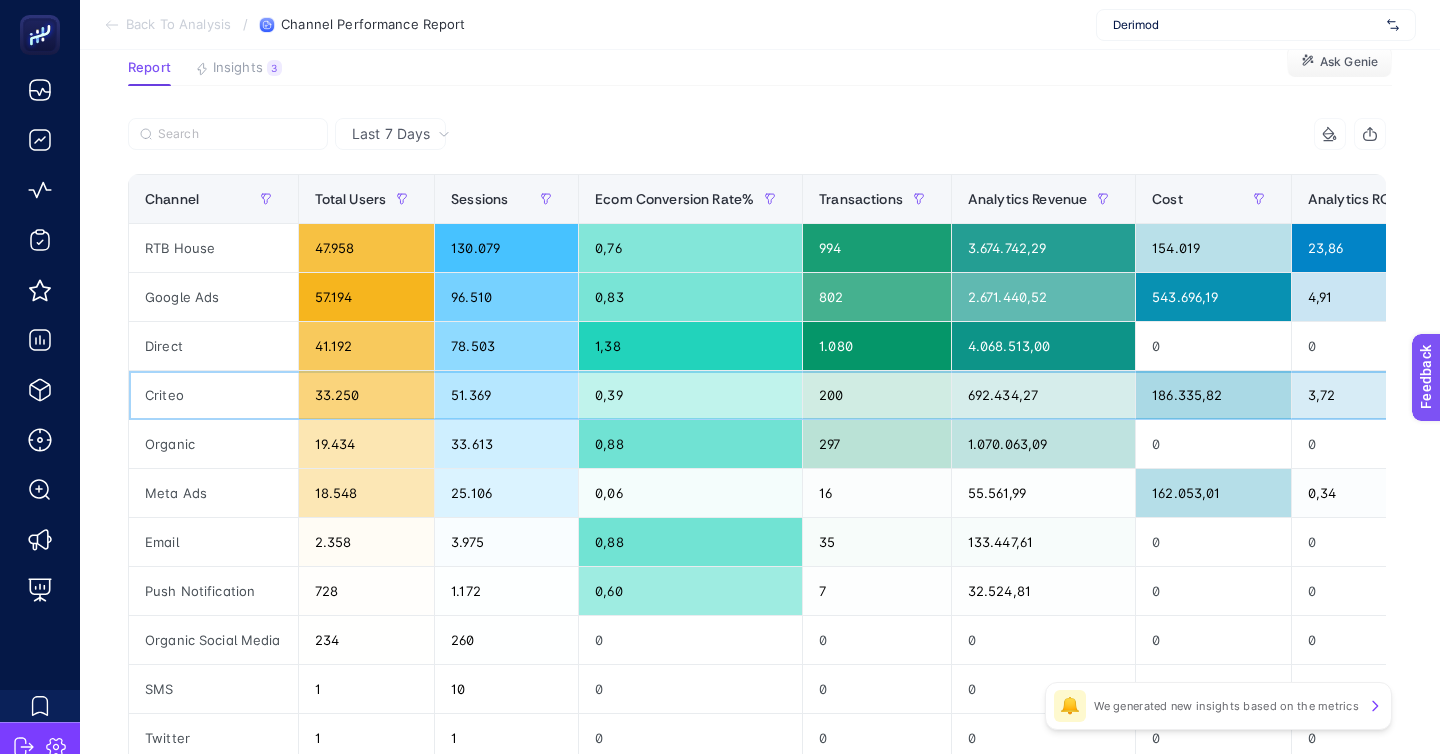 scroll, scrollTop: 141, scrollLeft: 0, axis: vertical 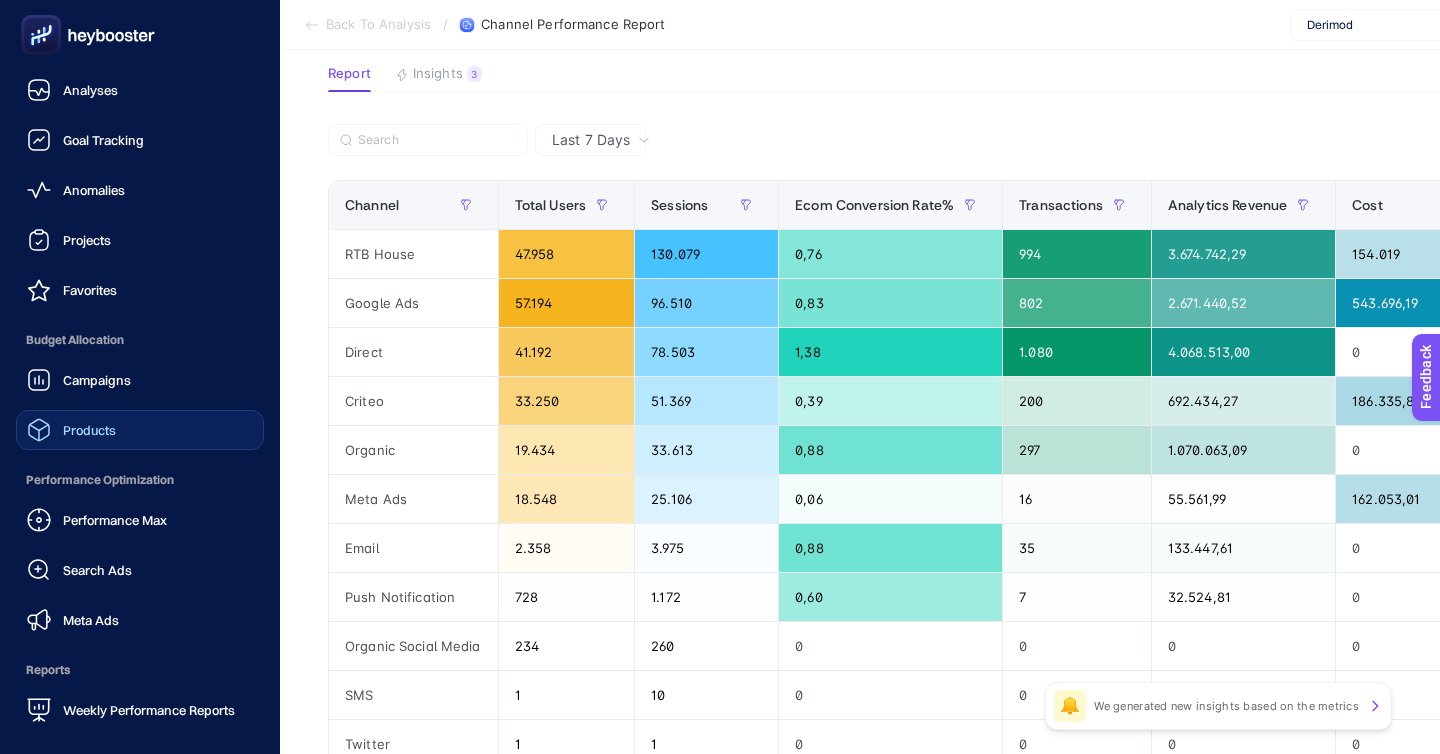 click on "Products" 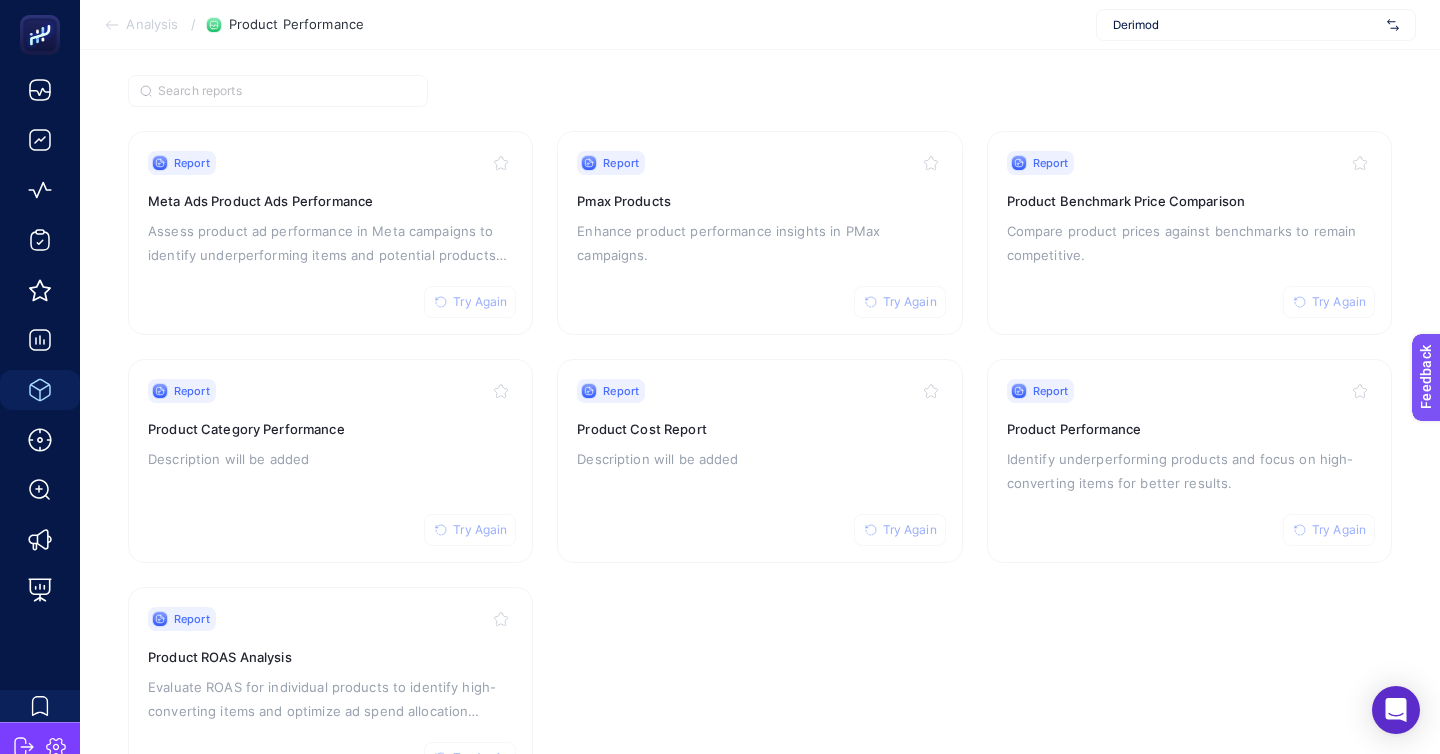 scroll, scrollTop: 144, scrollLeft: 0, axis: vertical 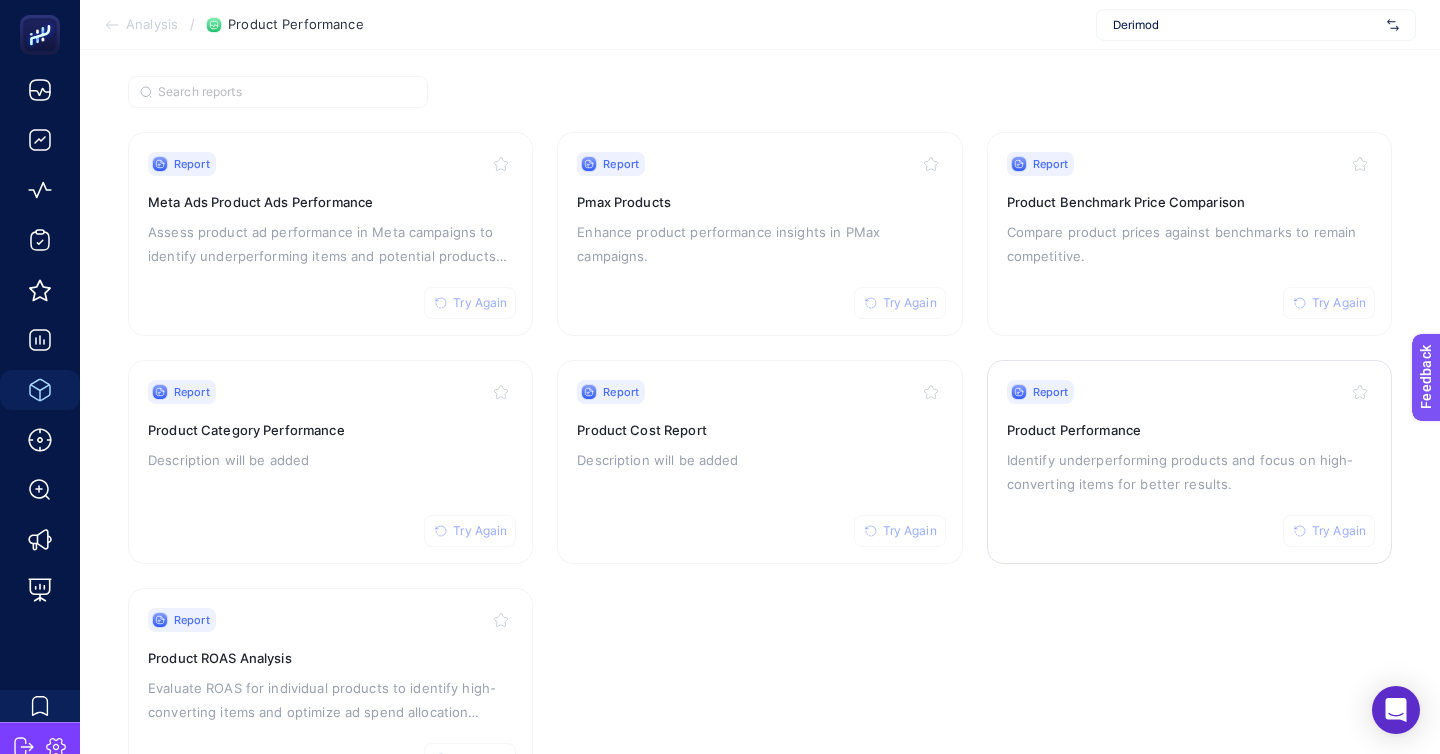 click on "Product Performance" at bounding box center (1189, 430) 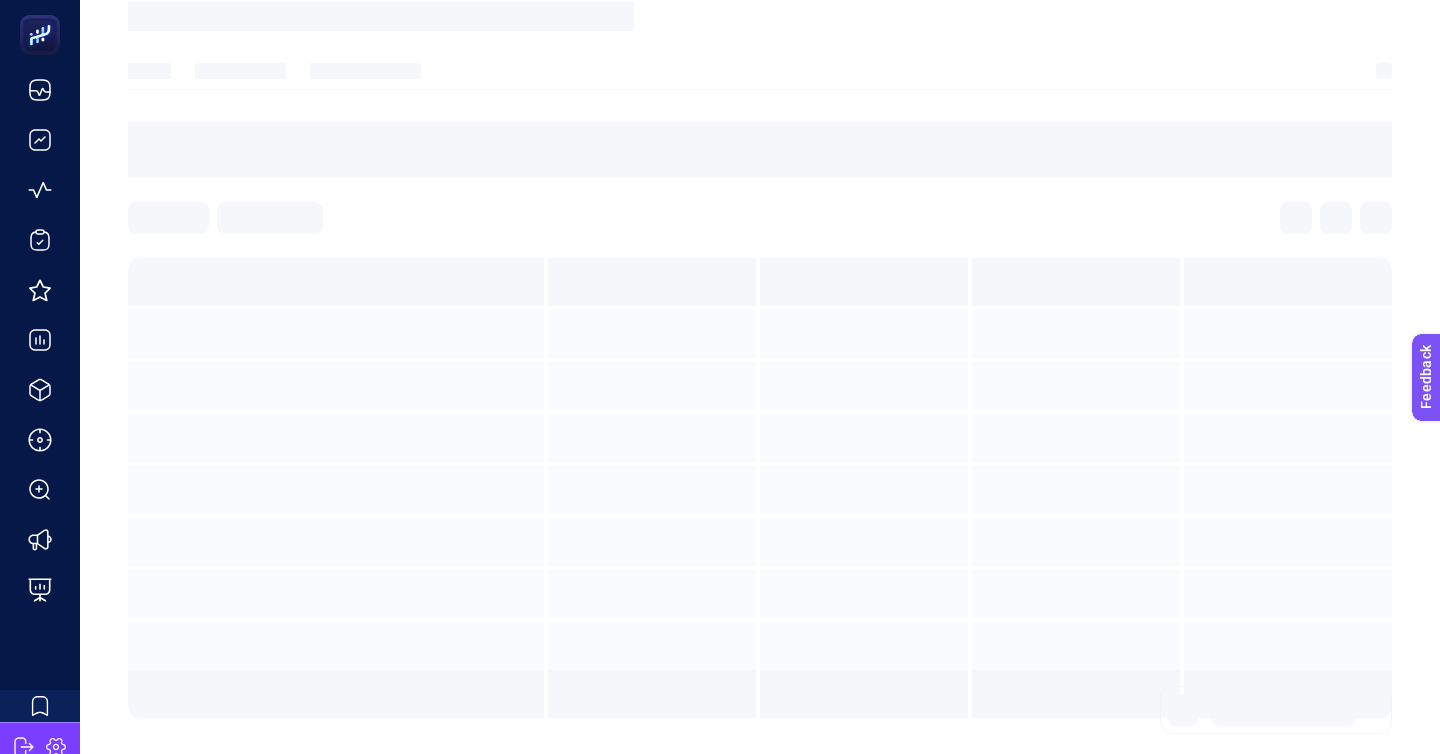 scroll, scrollTop: 0, scrollLeft: 0, axis: both 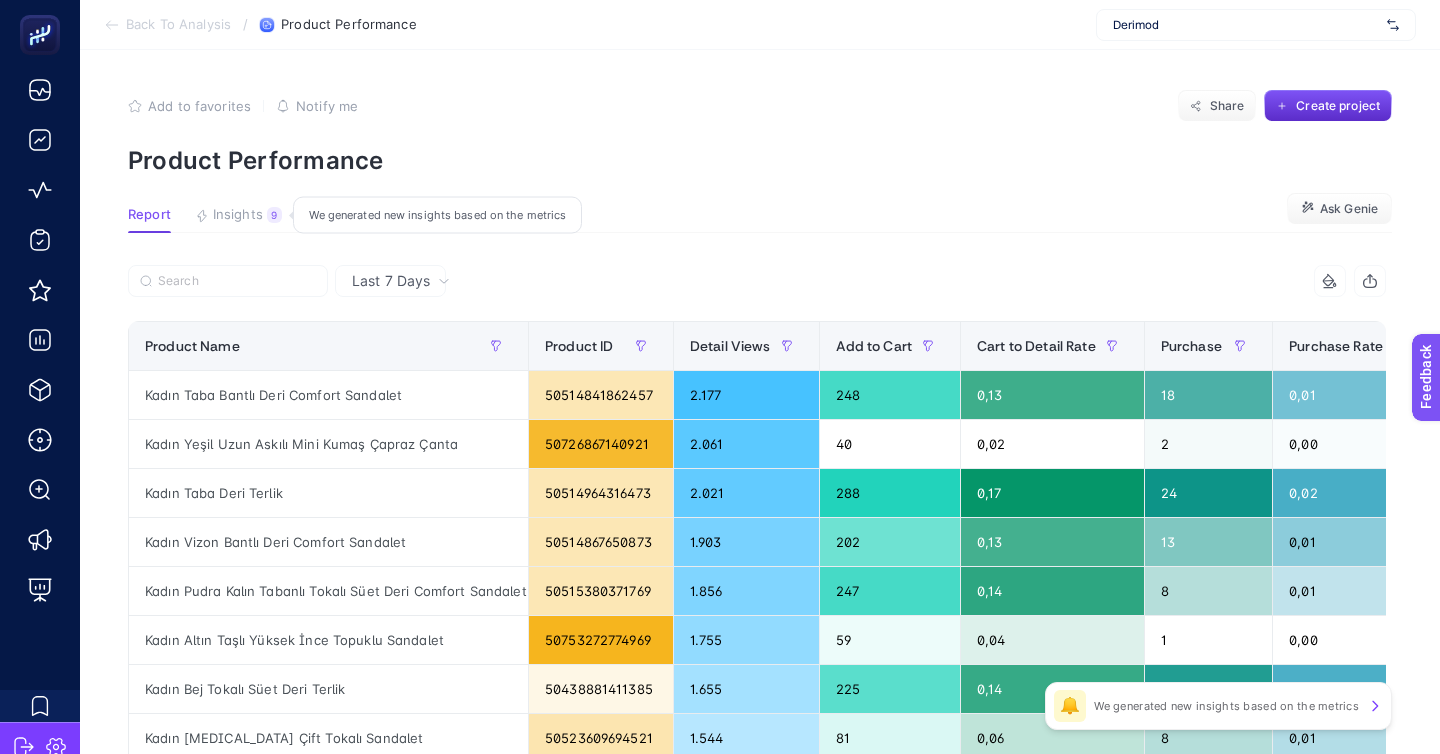 click on "Insights" at bounding box center [238, 215] 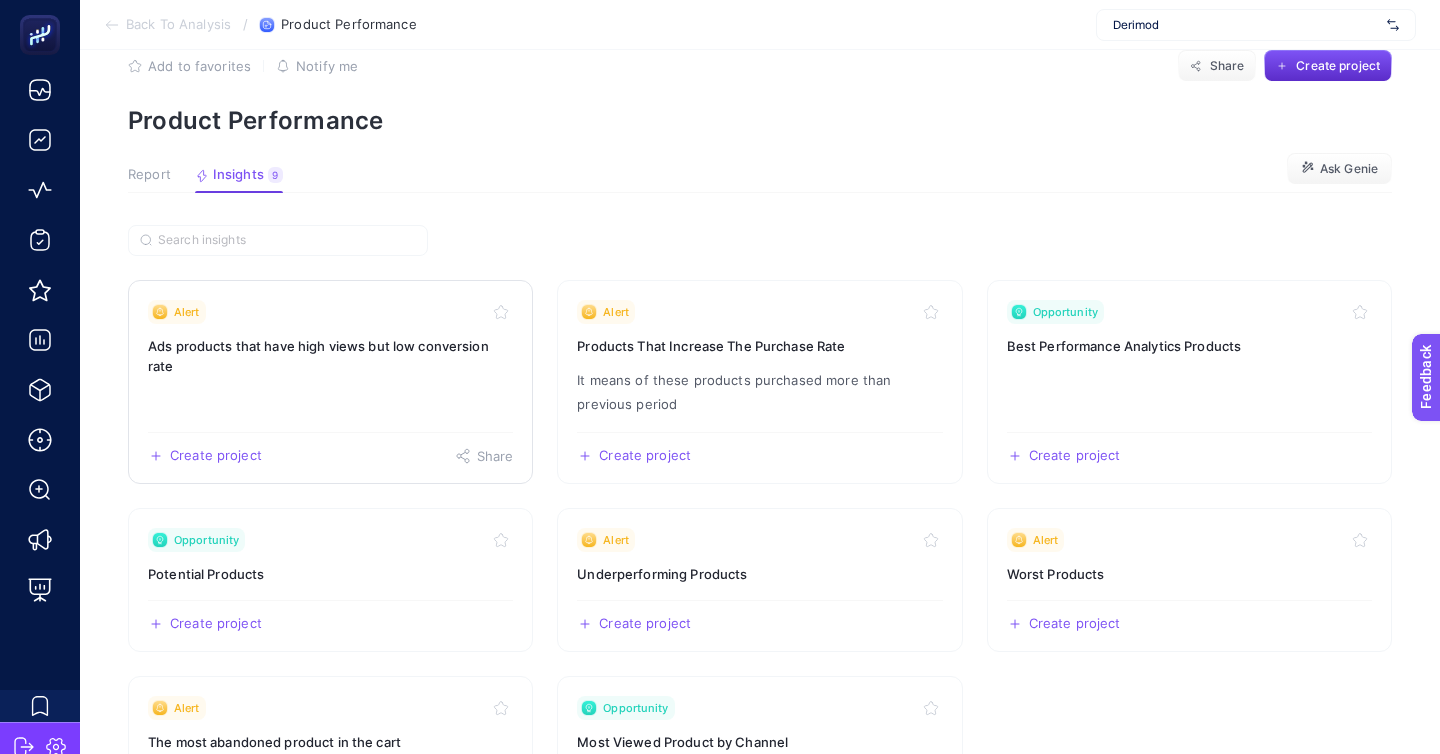 scroll, scrollTop: 50, scrollLeft: 0, axis: vertical 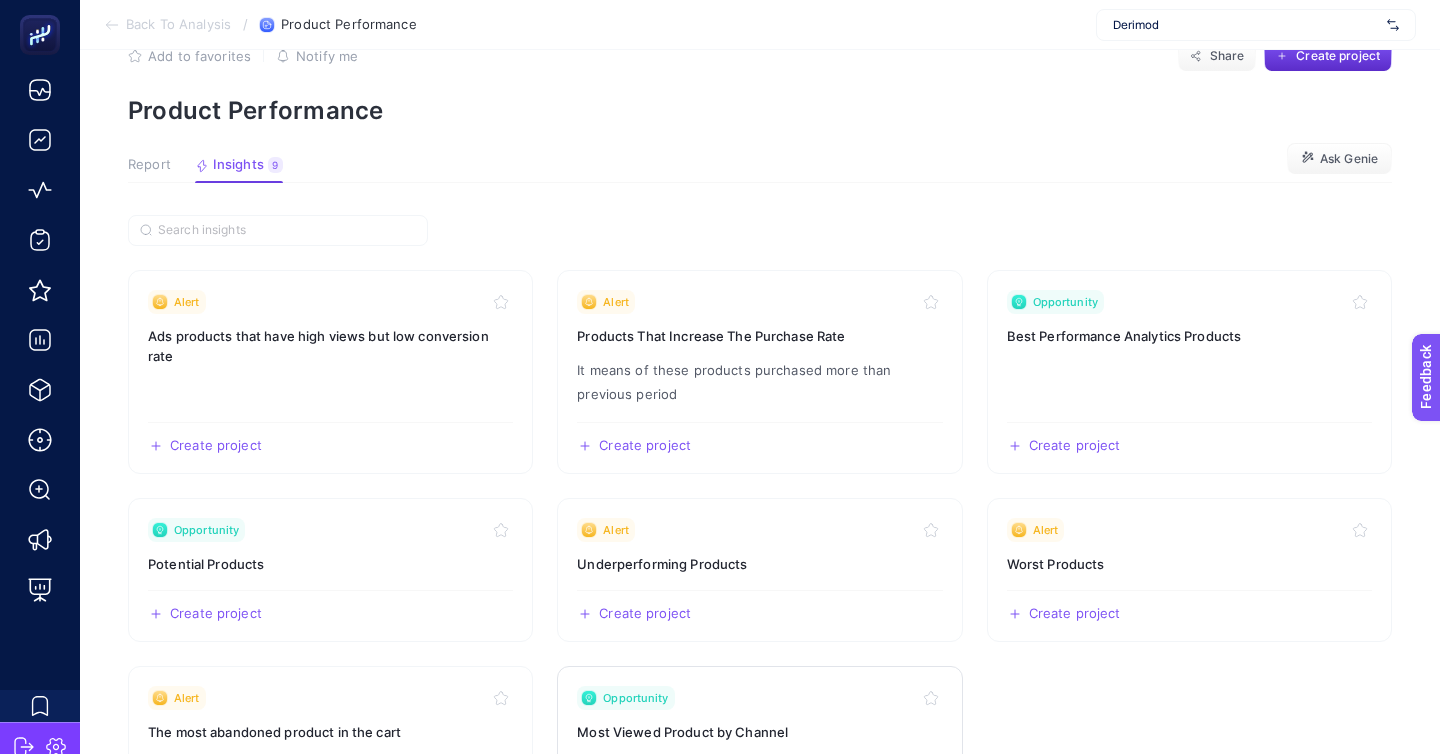 click on "Opportunity" at bounding box center (759, 698) 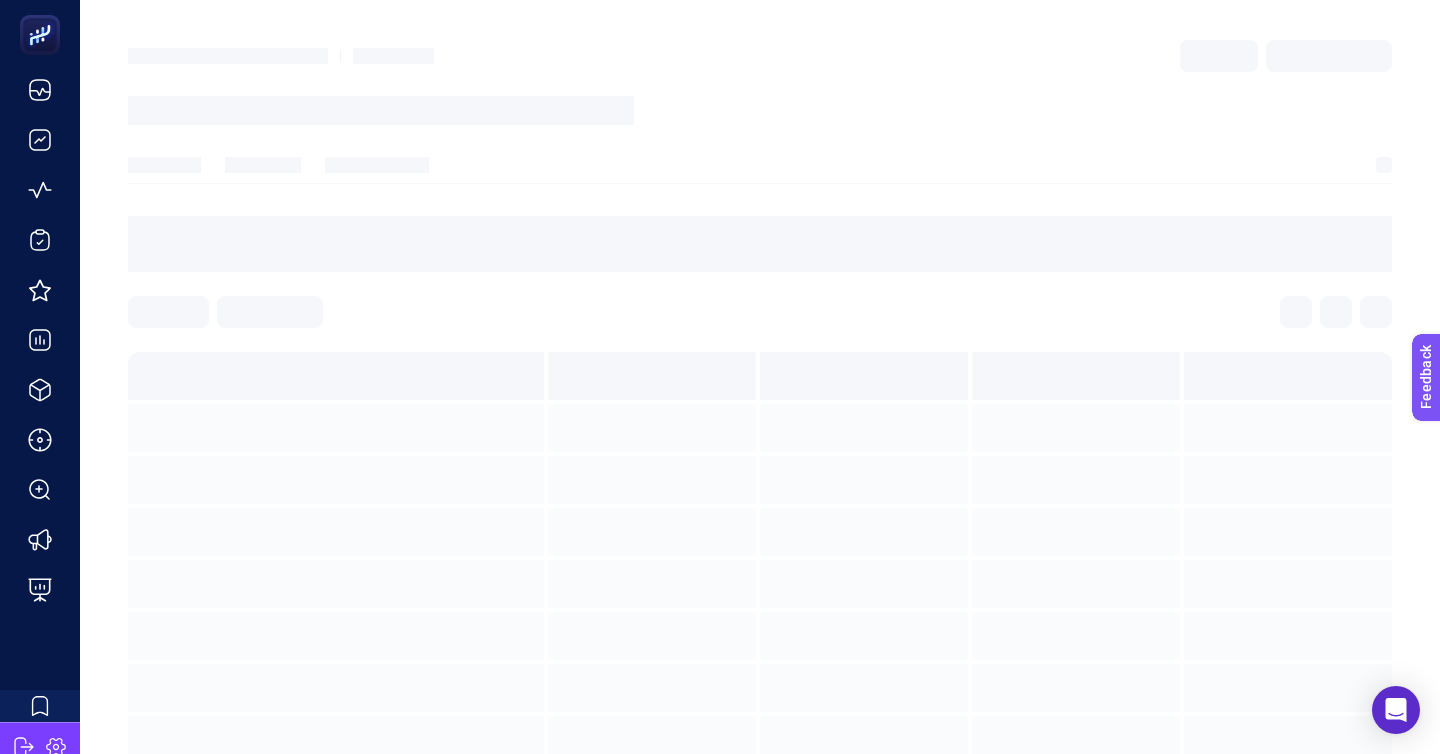 scroll, scrollTop: 0, scrollLeft: 0, axis: both 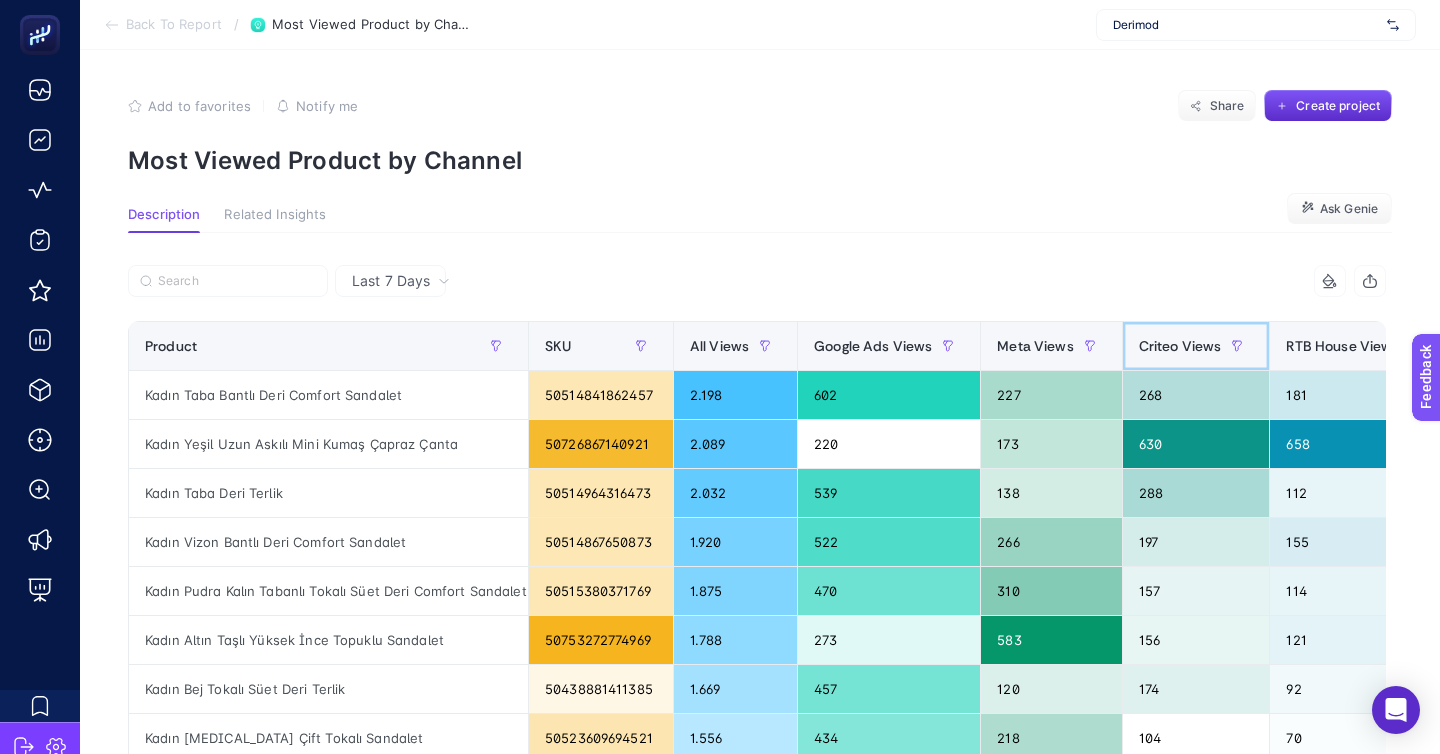 click on "Criteo Views" 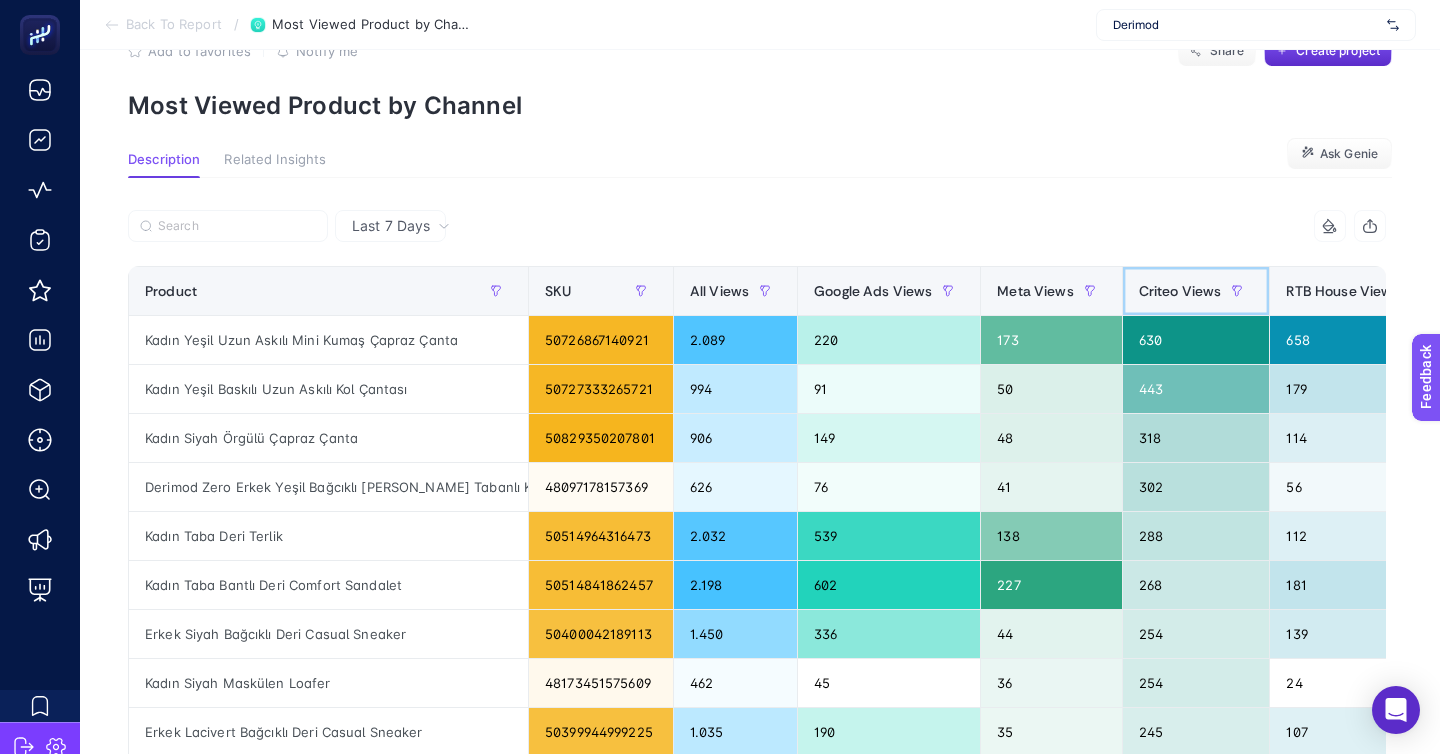 scroll, scrollTop: 60, scrollLeft: 0, axis: vertical 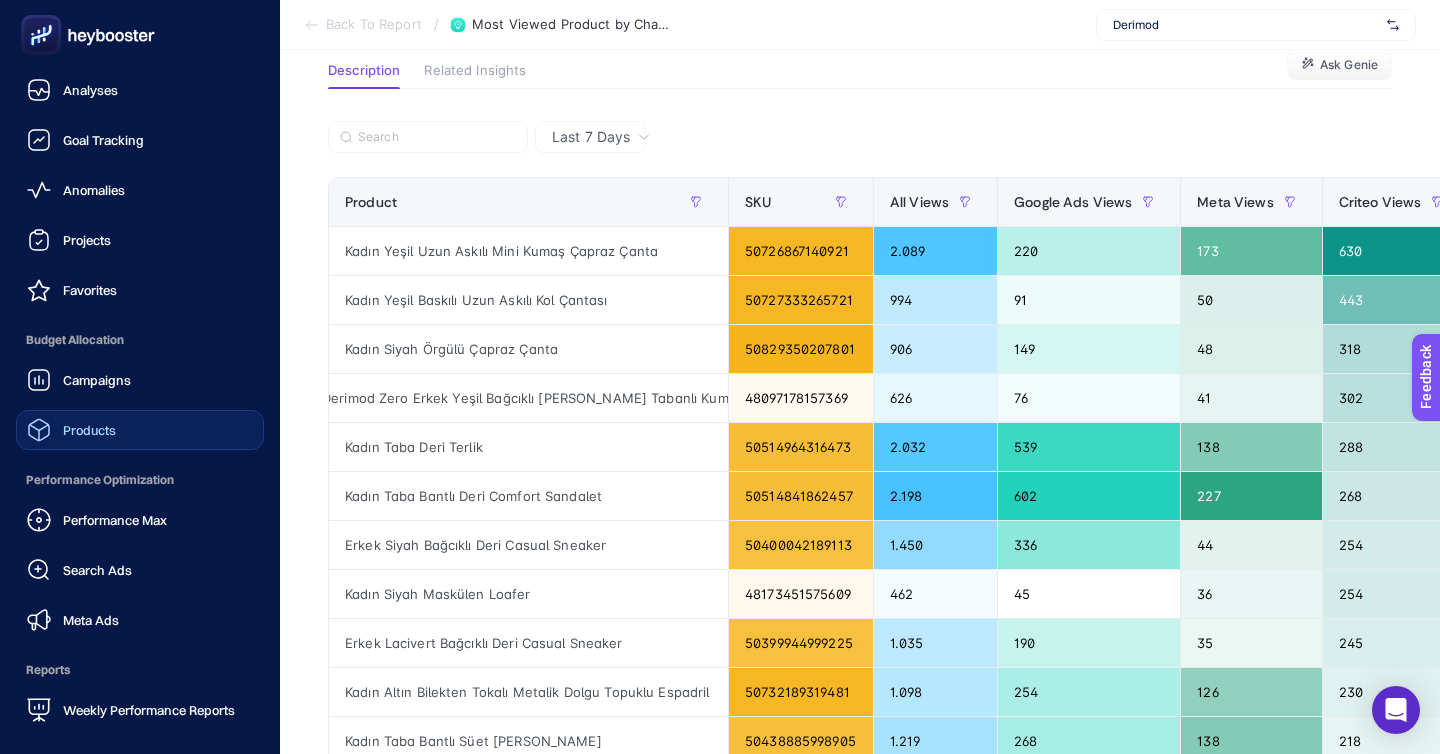 click on "Products" 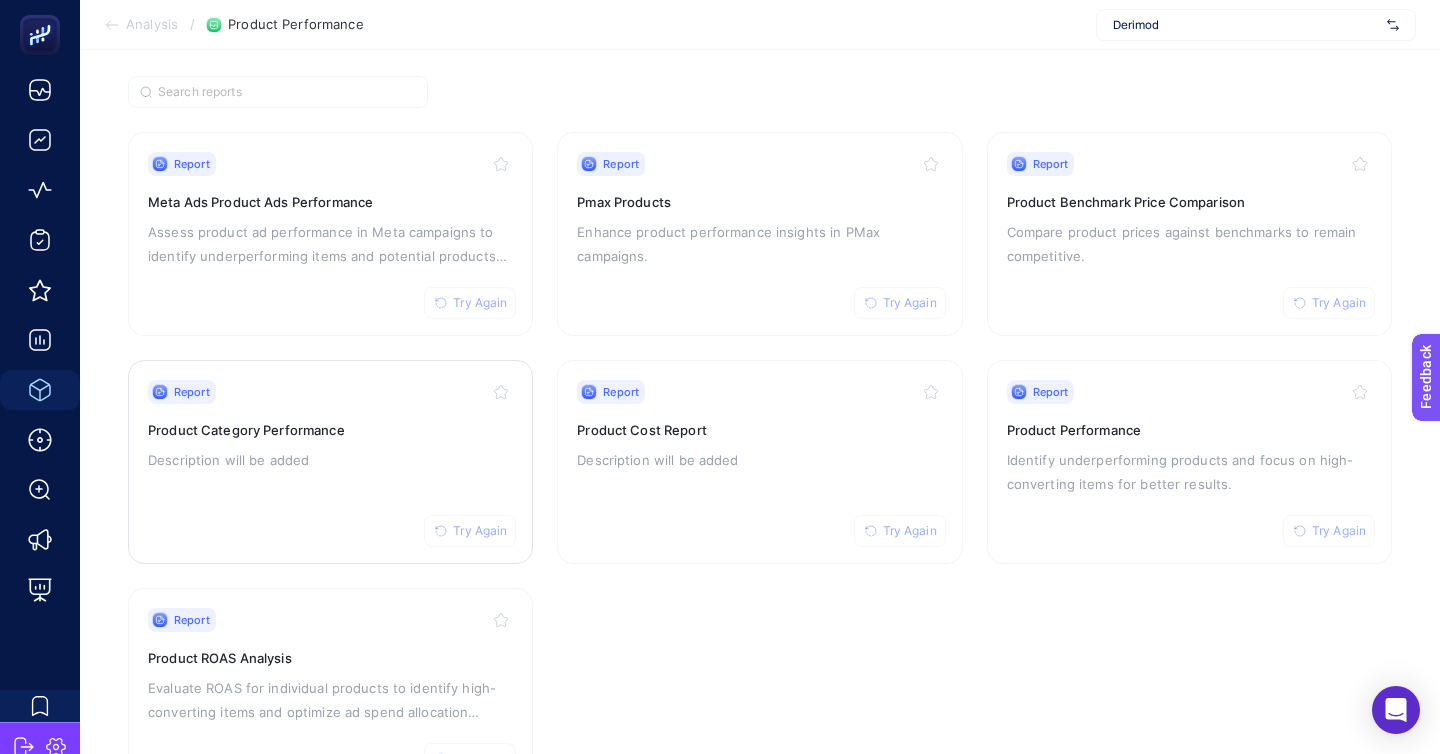 click on "Description will be added" at bounding box center [330, 460] 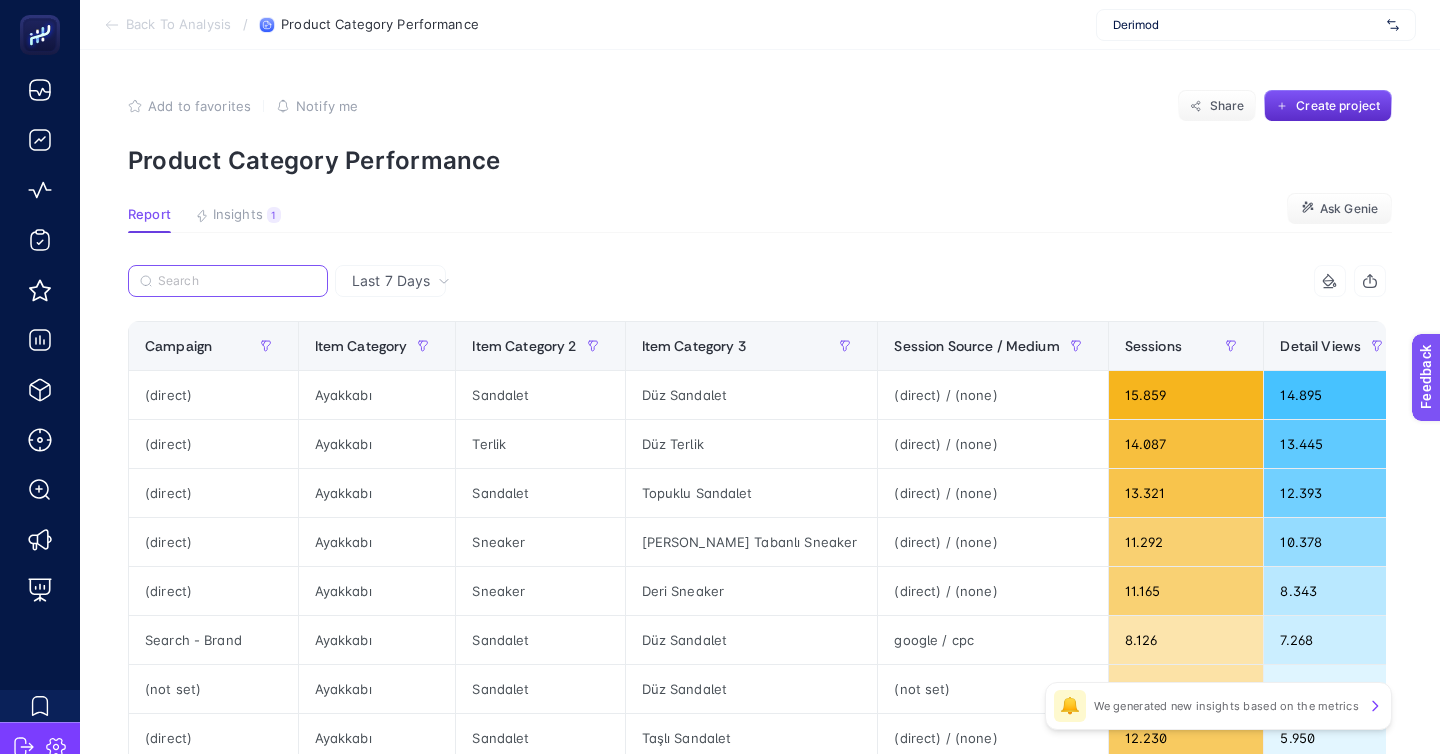 click at bounding box center [237, 281] 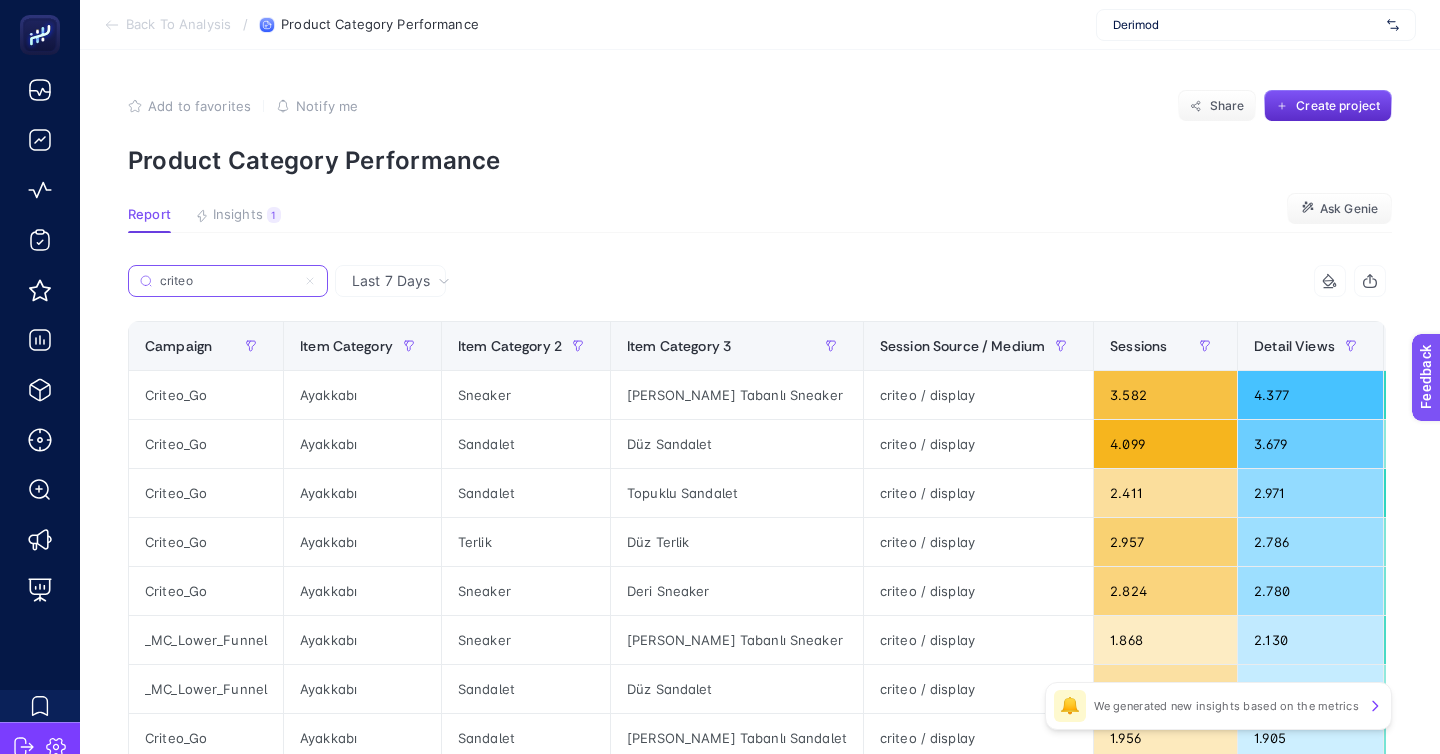 scroll, scrollTop: 89, scrollLeft: 0, axis: vertical 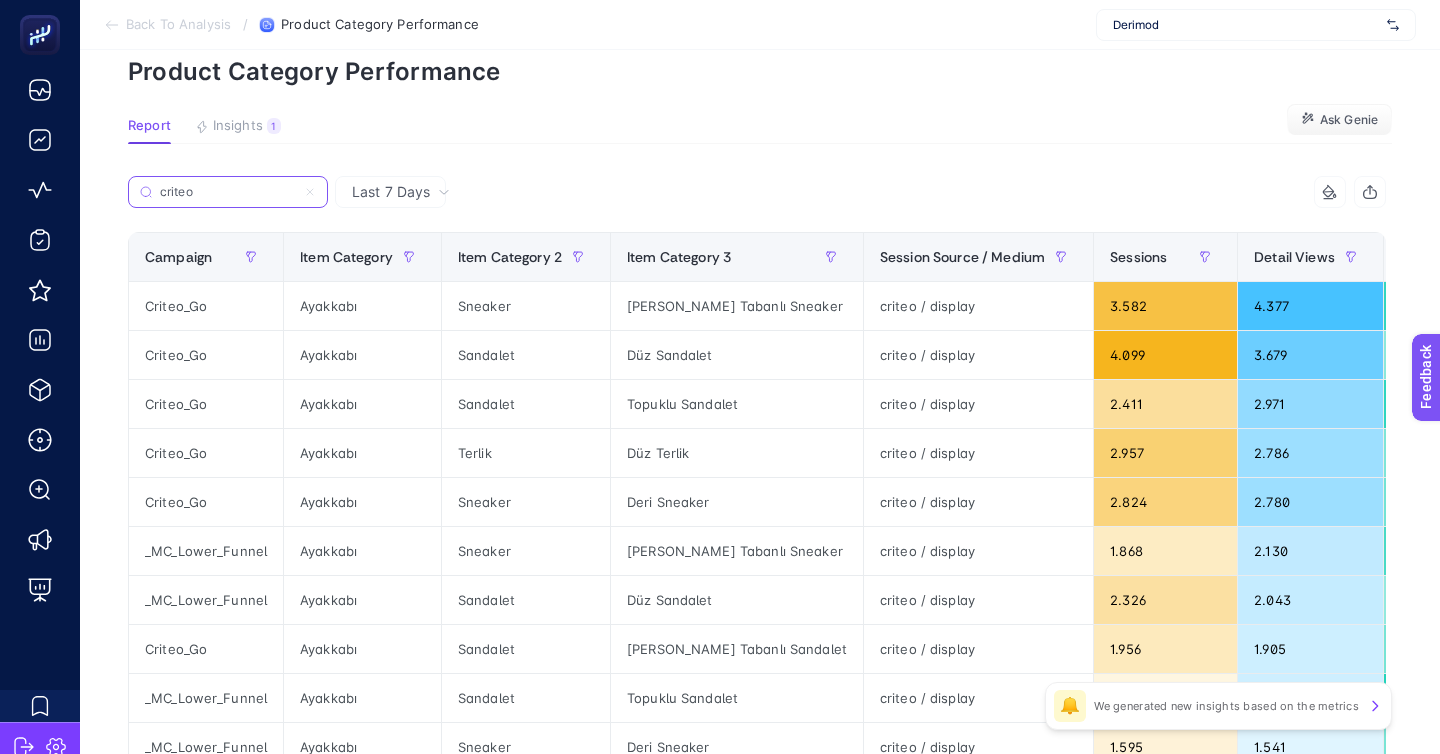 type on "criteo" 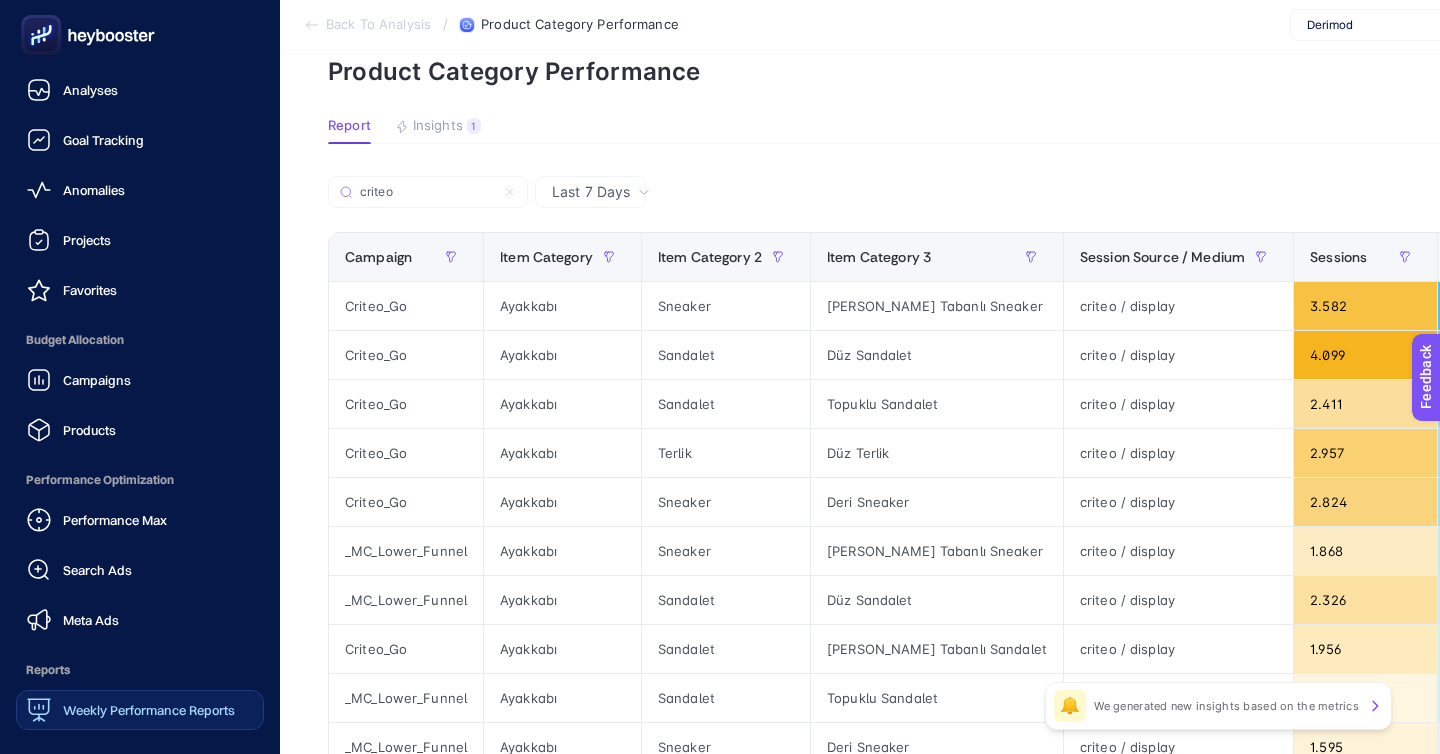 click on "Weekly Performance Reports" 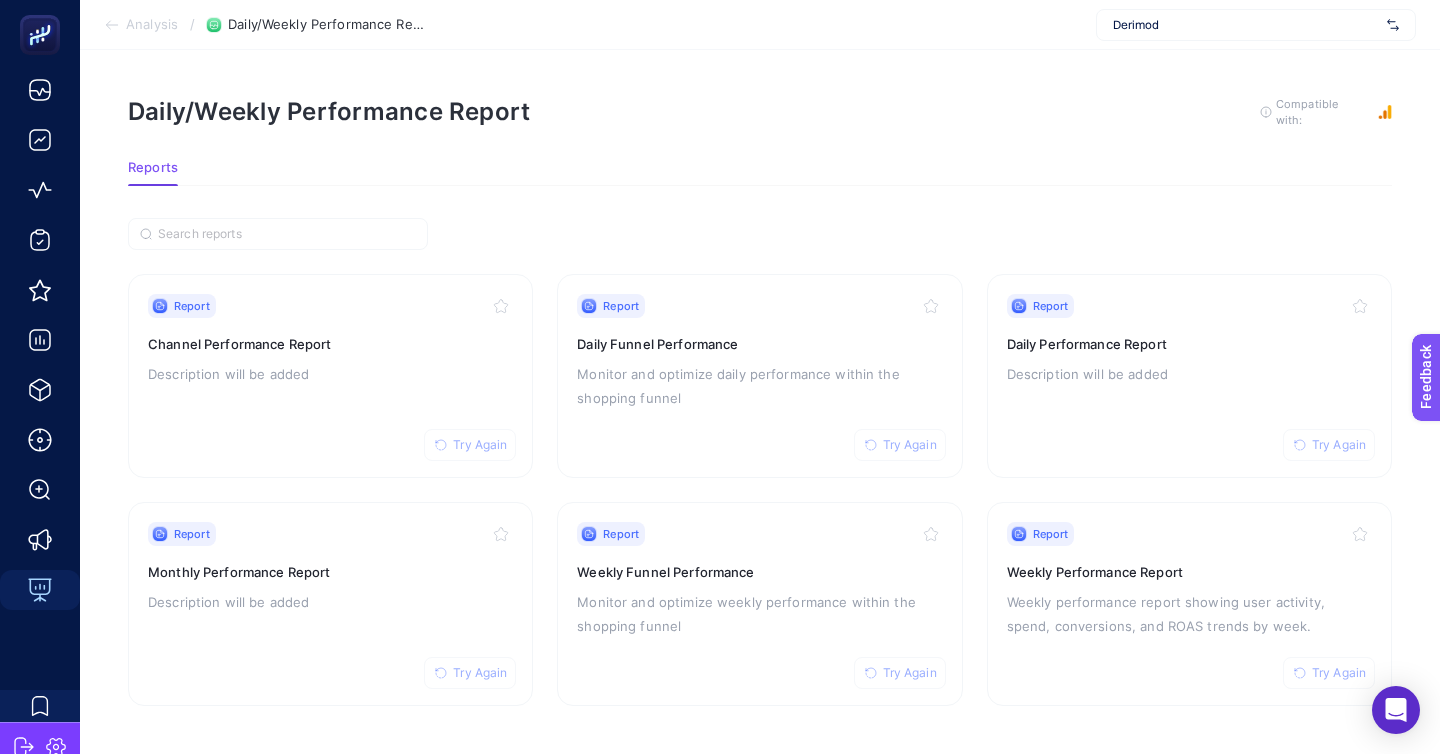scroll, scrollTop: 0, scrollLeft: 0, axis: both 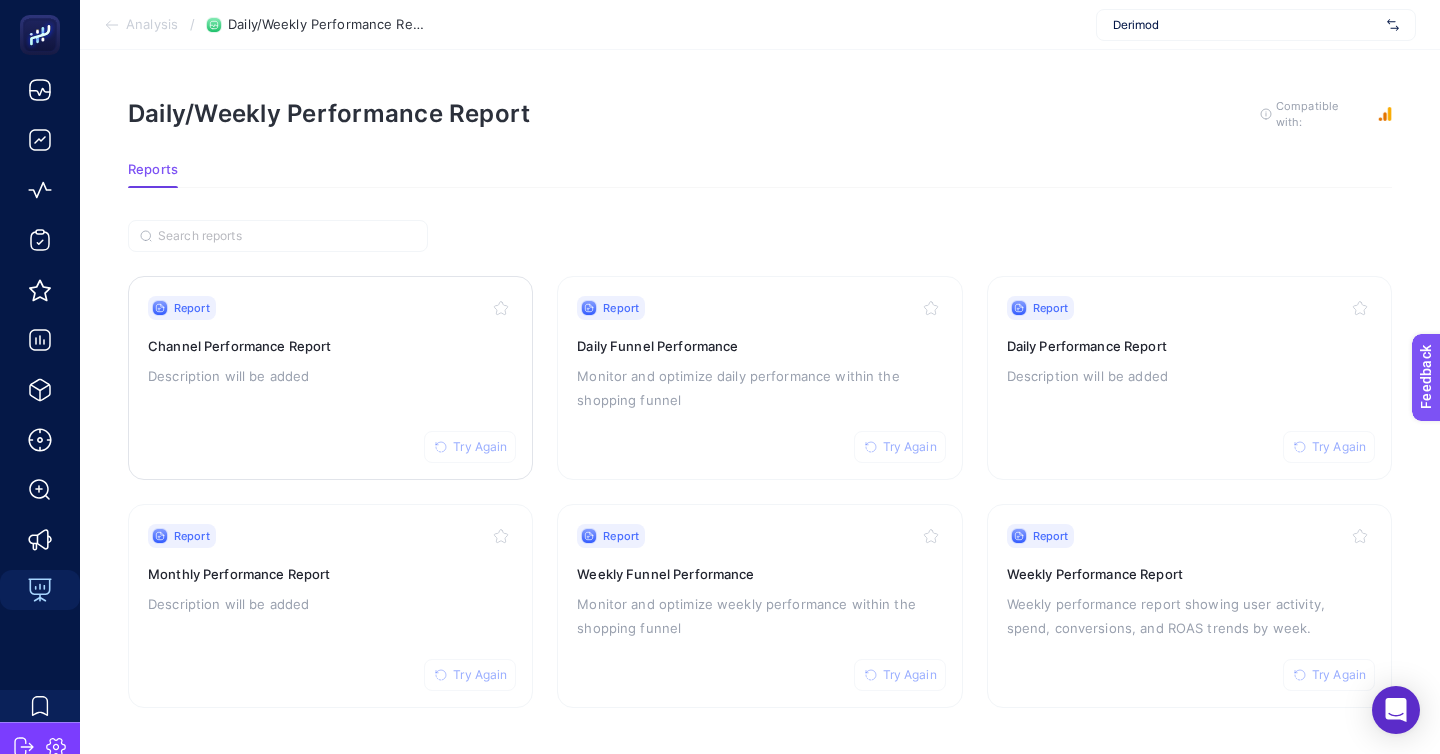 click on "Report Try Again Channel Performance Report Description will be added" at bounding box center [330, 378] 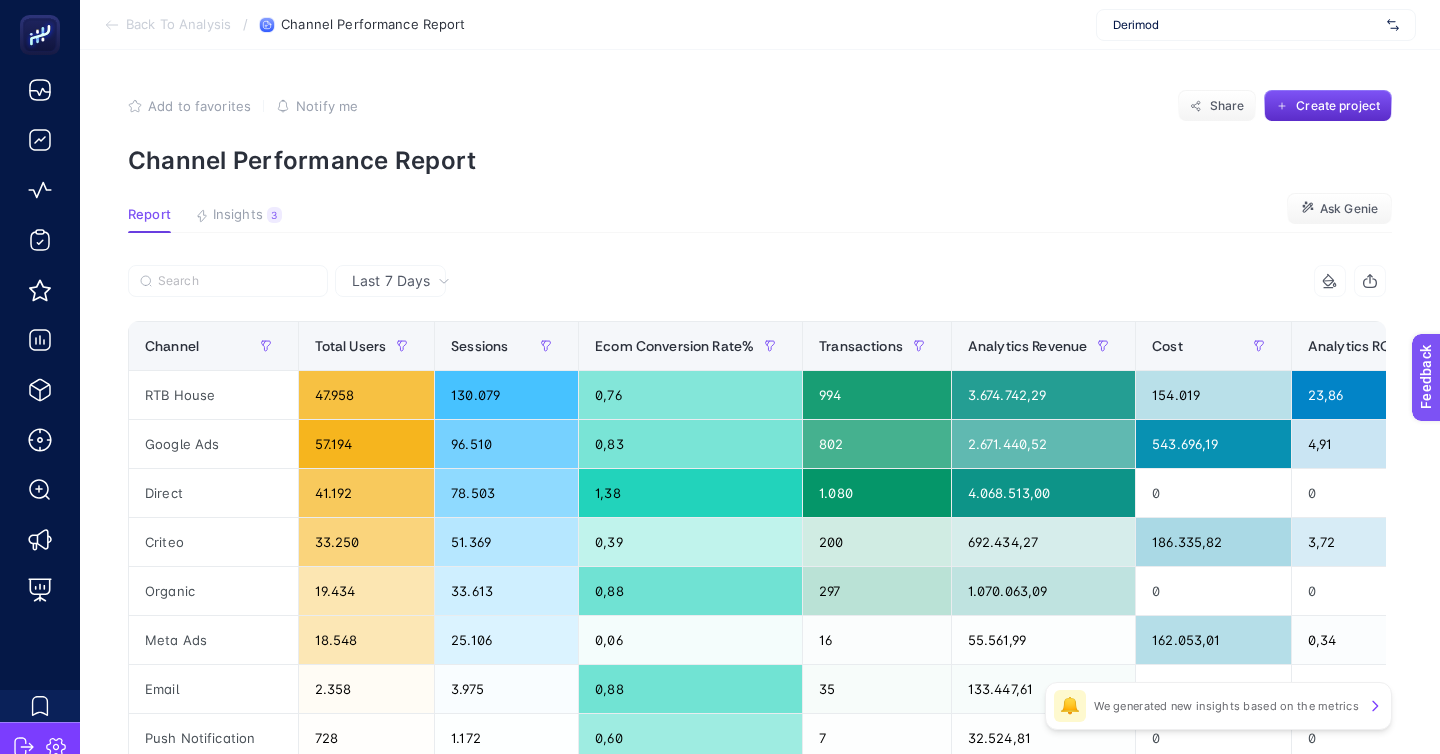 scroll, scrollTop: 0, scrollLeft: 353, axis: horizontal 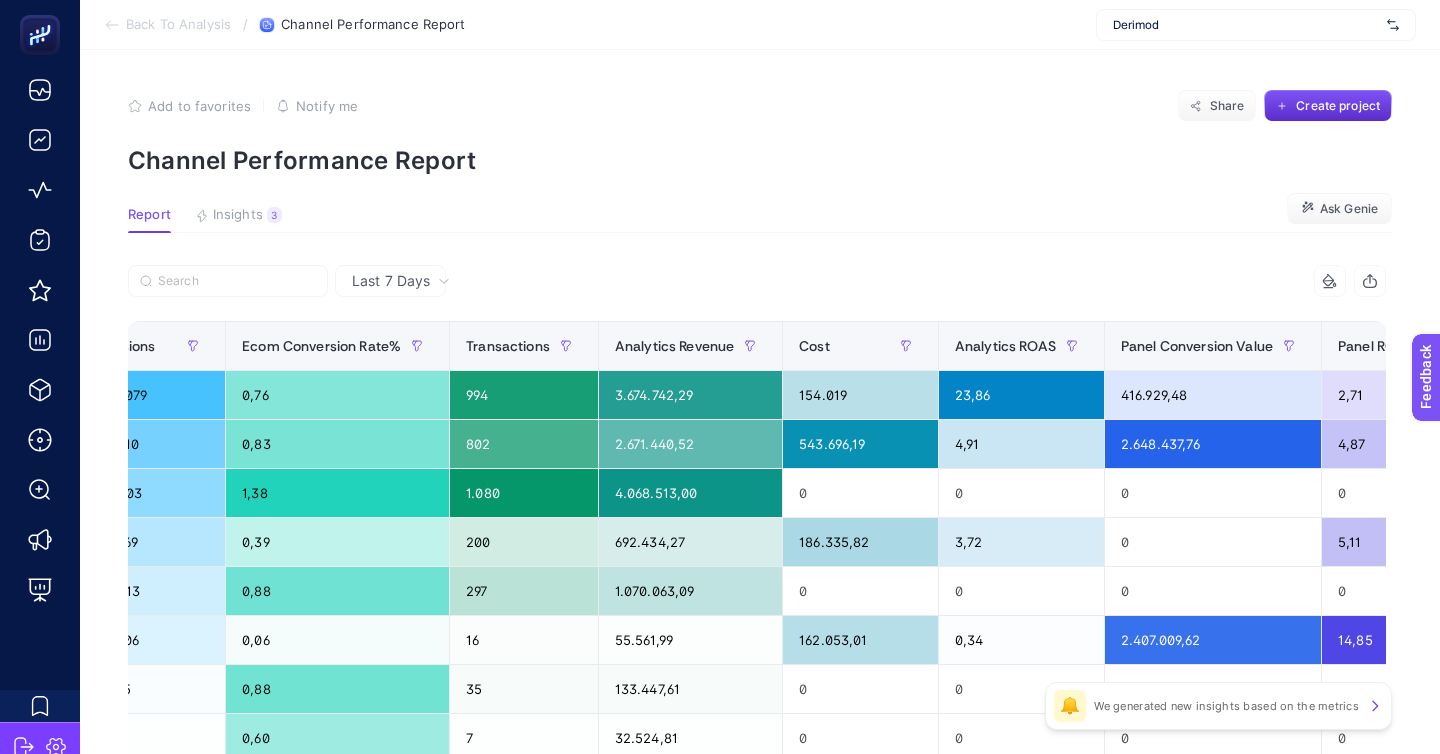 click on "+" at bounding box center [1500, 346] 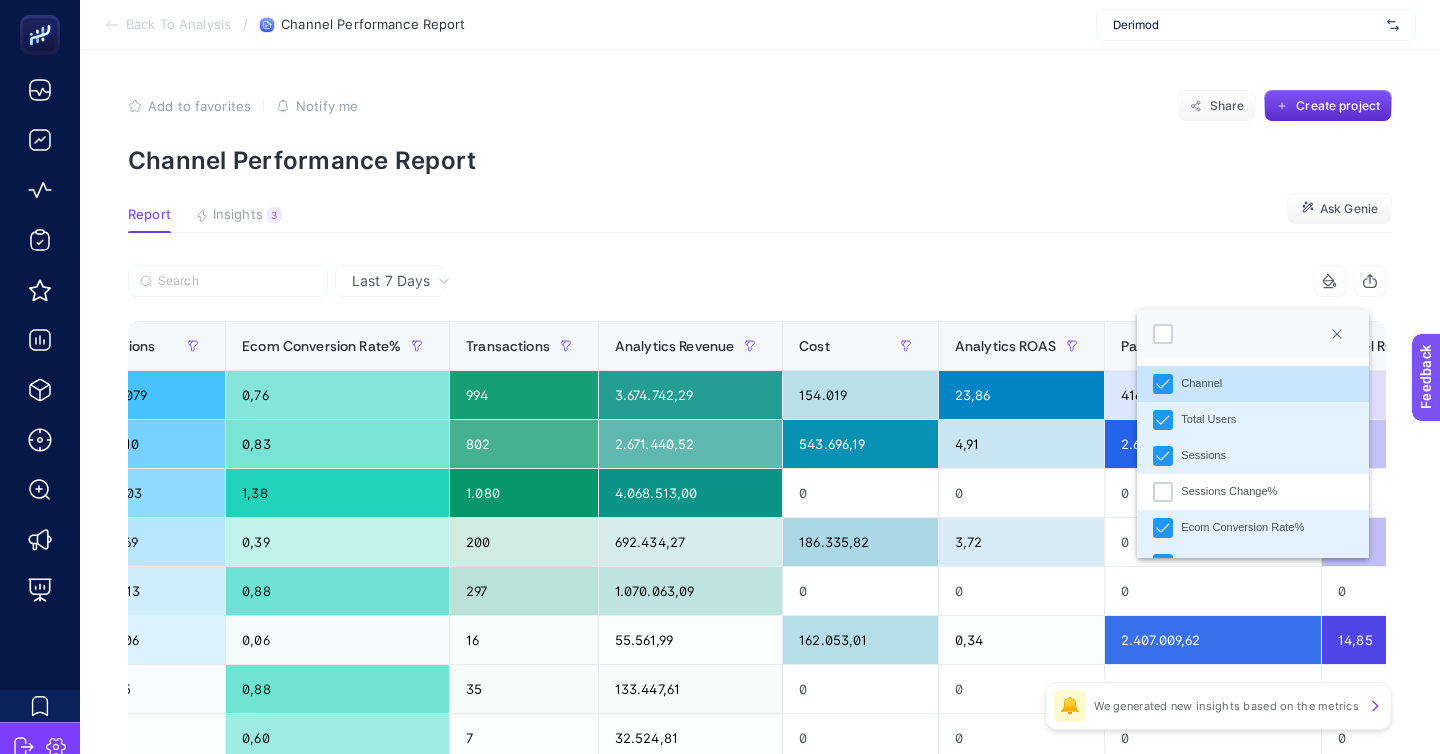 click 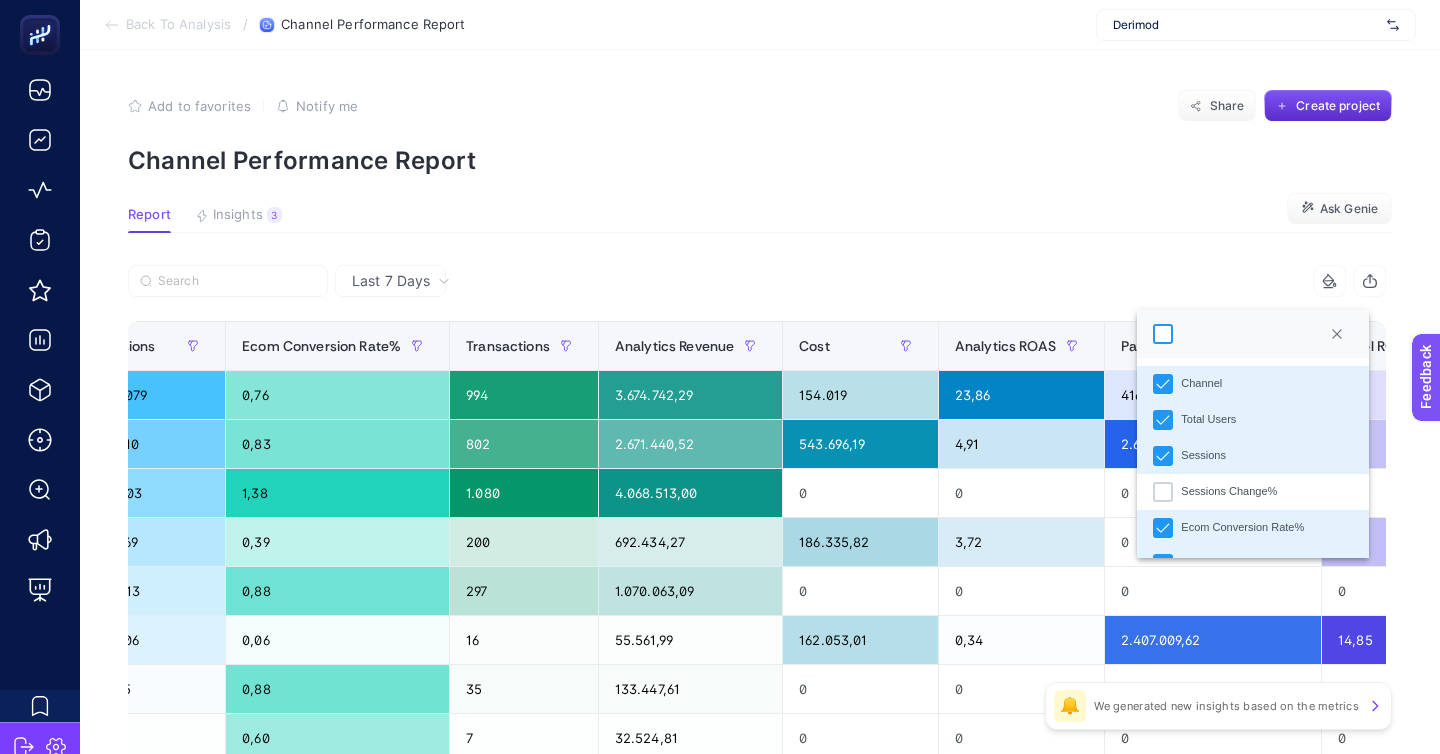 click at bounding box center [1163, 334] 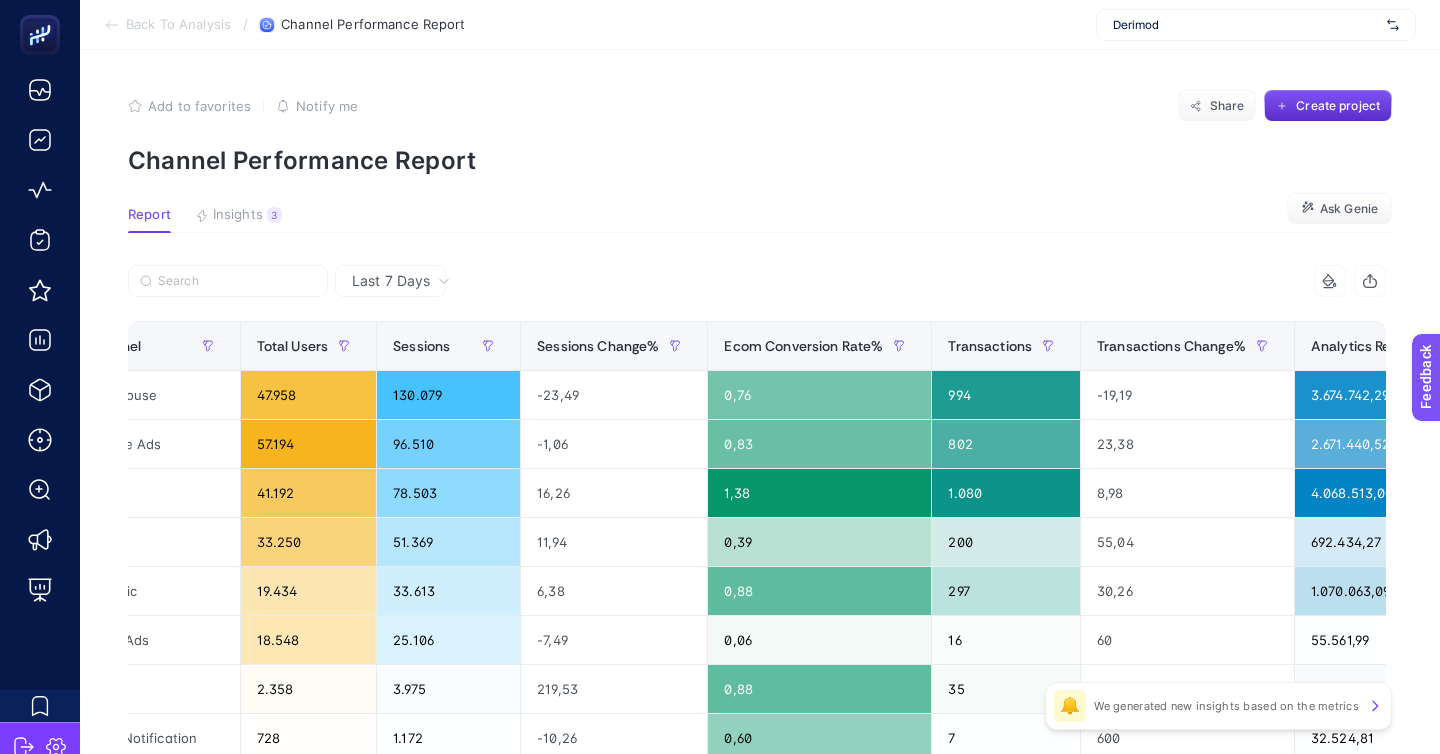 scroll, scrollTop: 0, scrollLeft: 0, axis: both 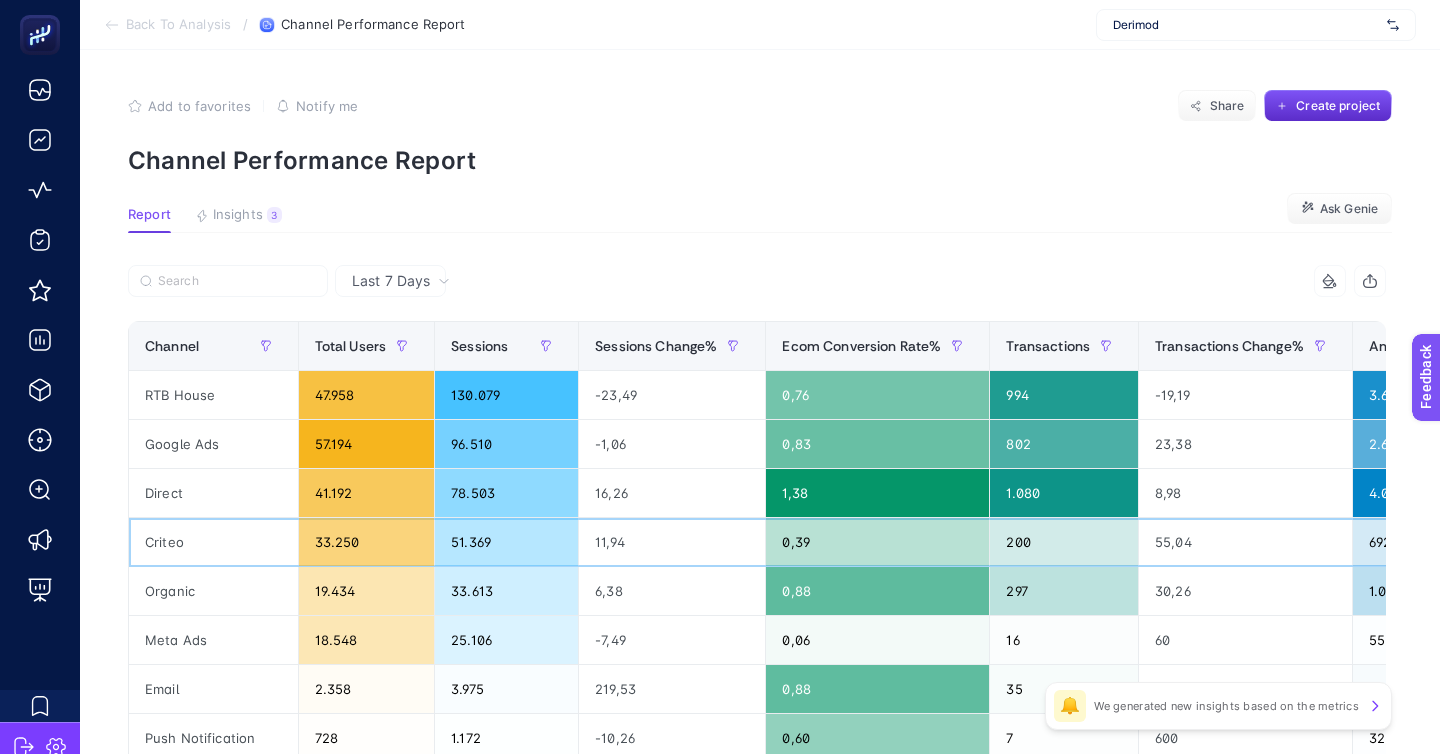 click on "55,04" 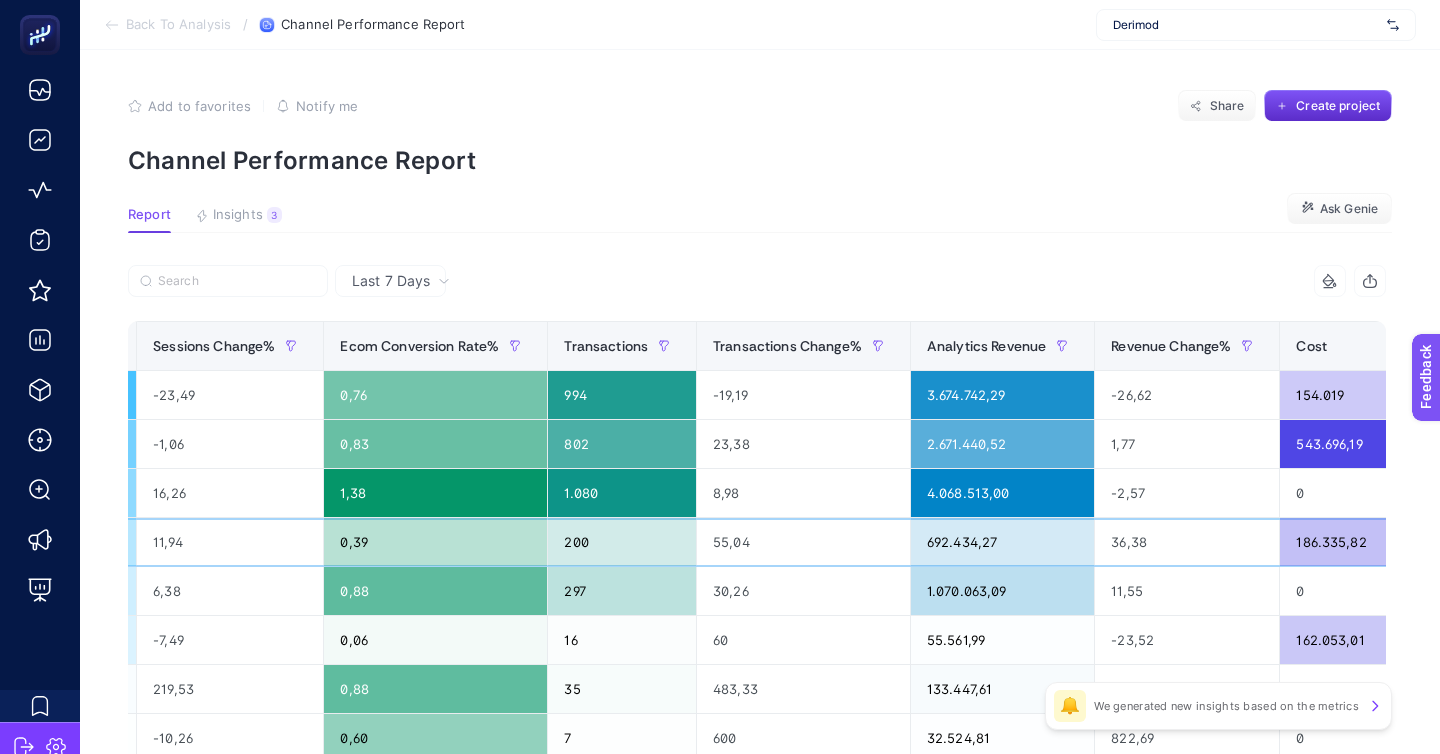 scroll, scrollTop: 0, scrollLeft: 0, axis: both 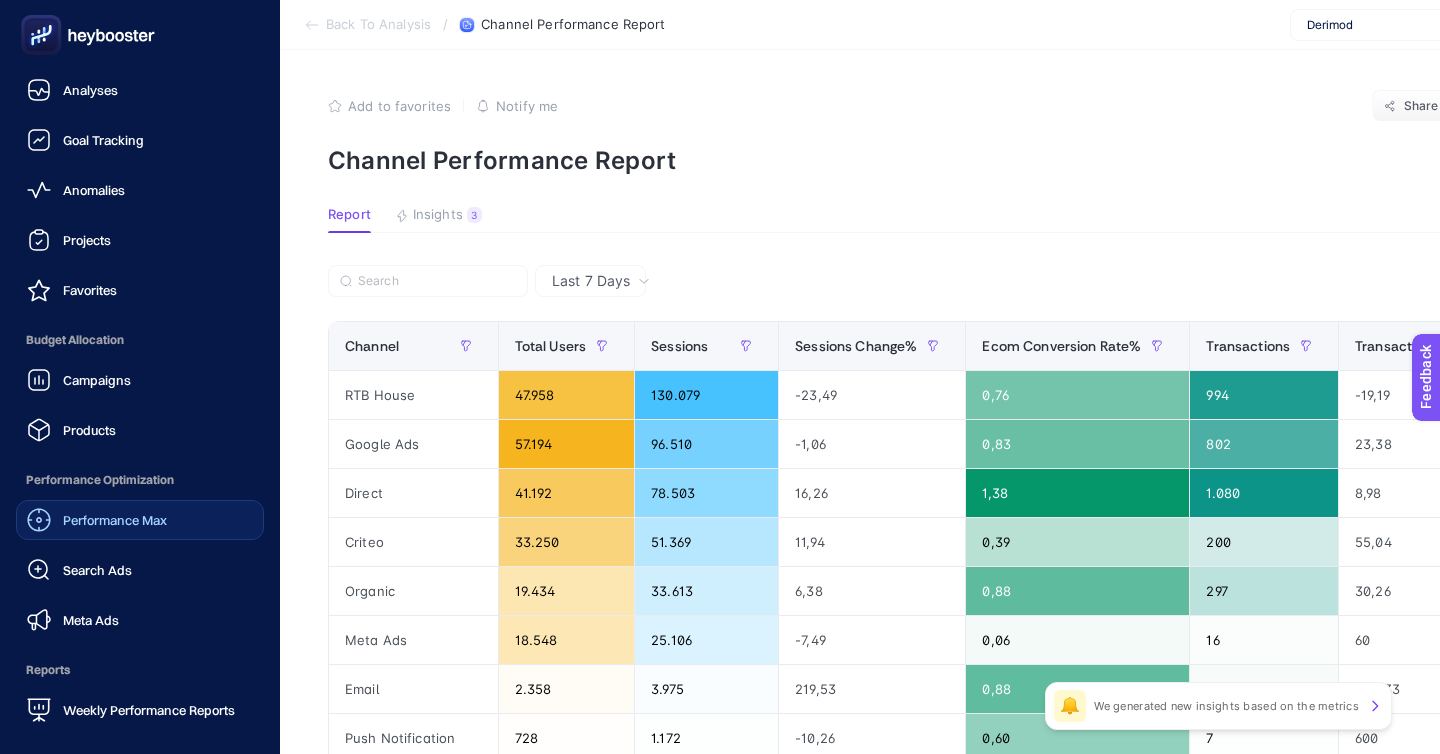 click on "Performance Max" 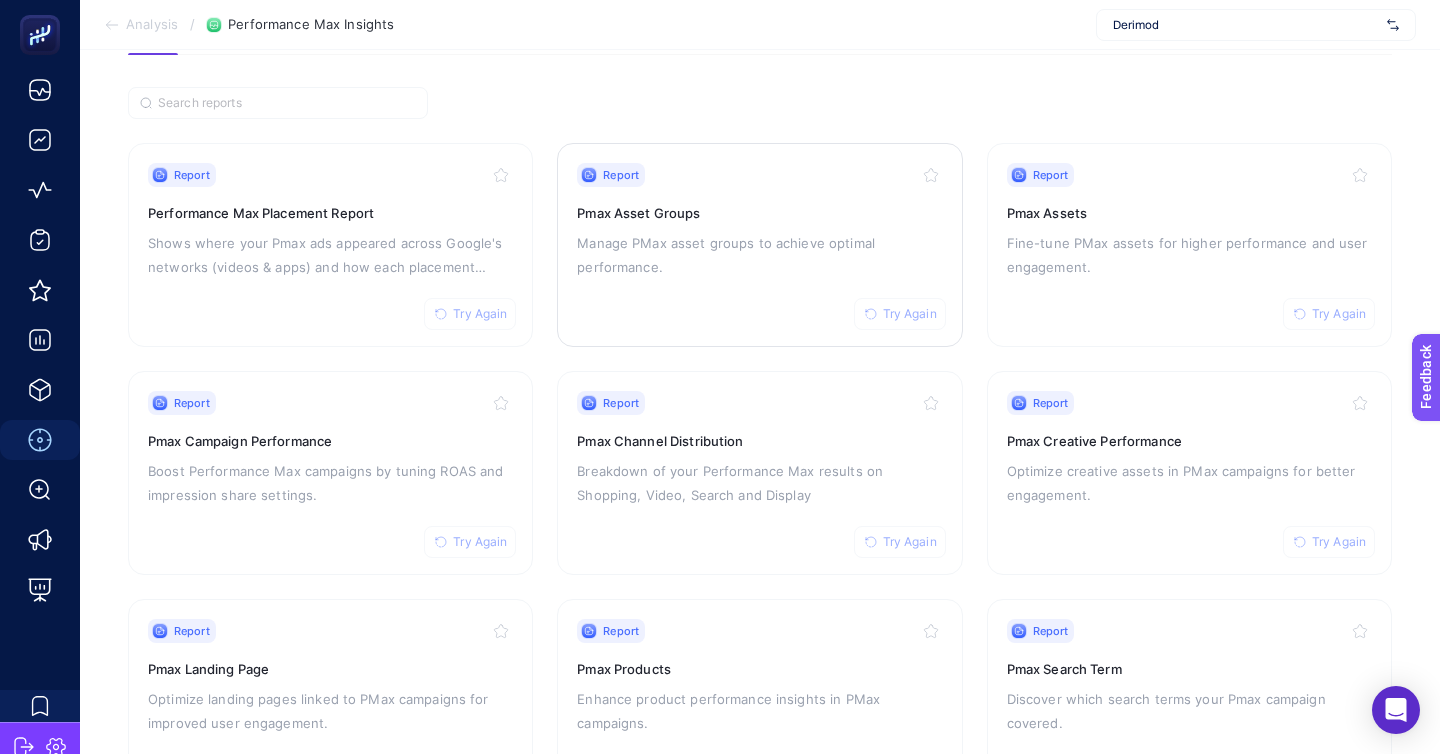 scroll, scrollTop: 172, scrollLeft: 0, axis: vertical 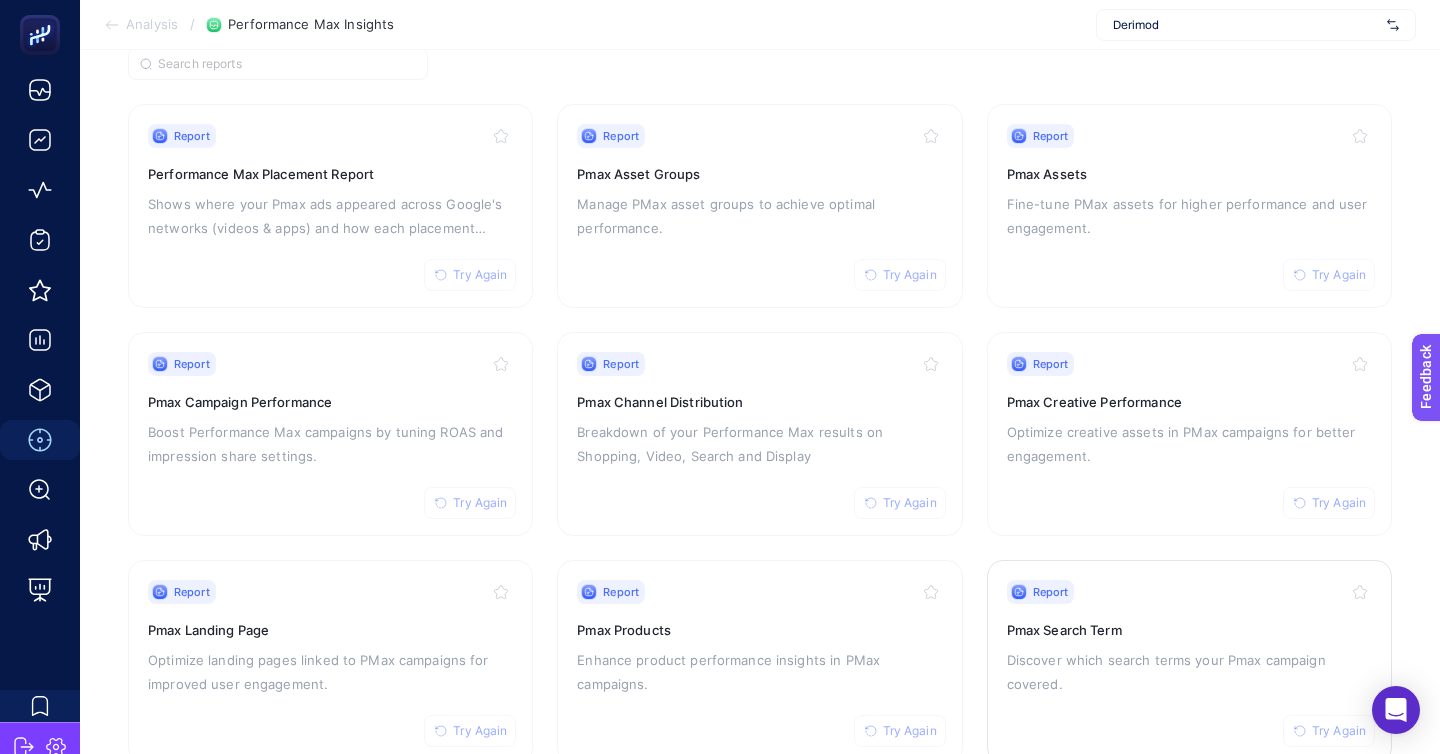 click on "Pmax Search Term" at bounding box center [1189, 630] 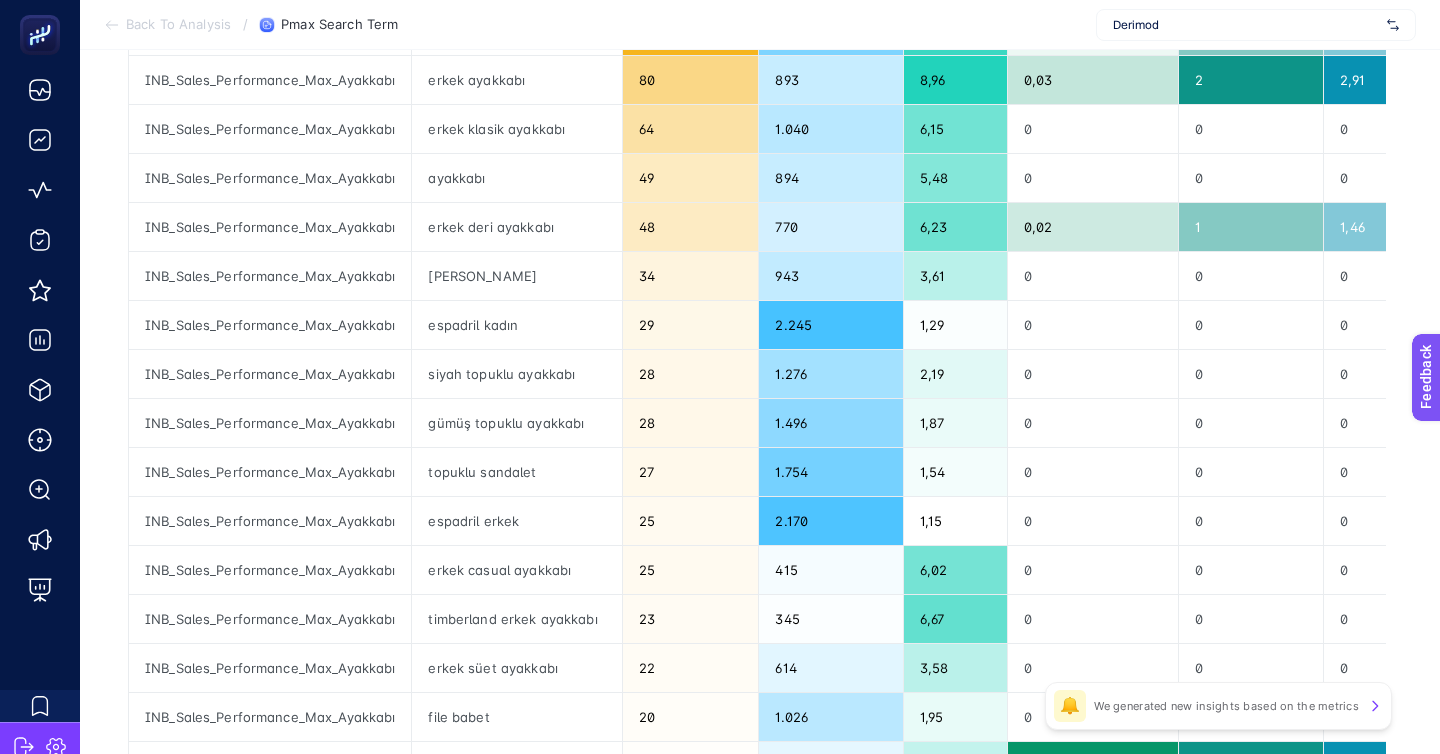 scroll, scrollTop: 0, scrollLeft: 0, axis: both 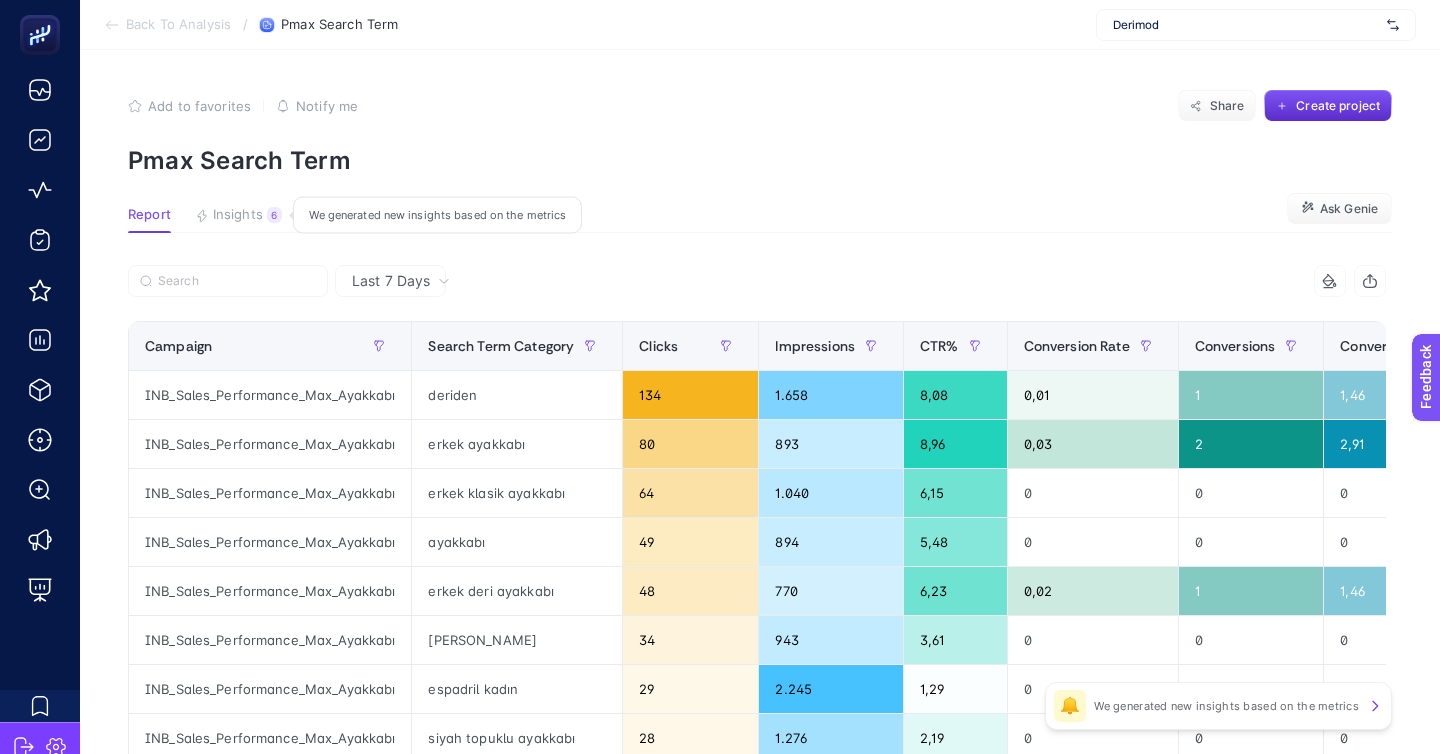 click on "Insights" at bounding box center [238, 215] 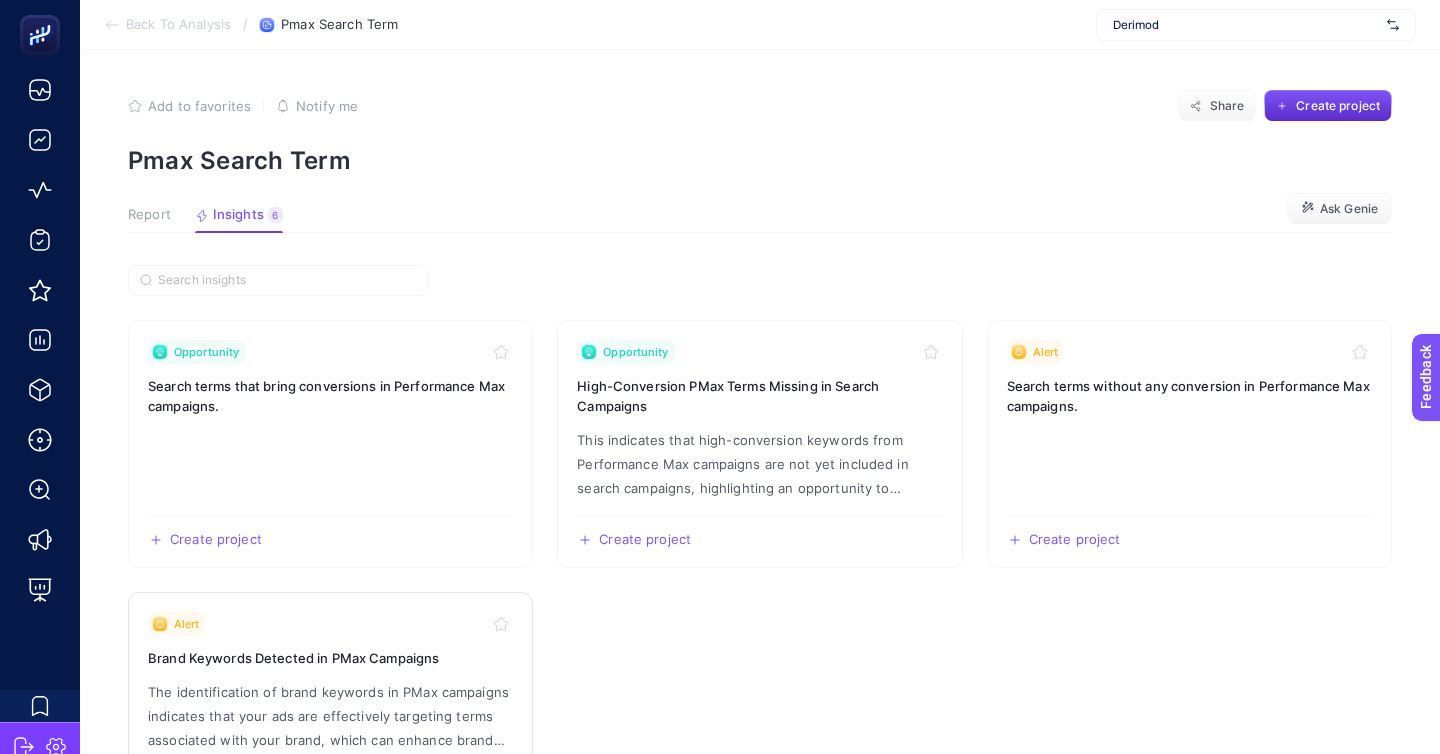 click on "Alert" at bounding box center [330, 624] 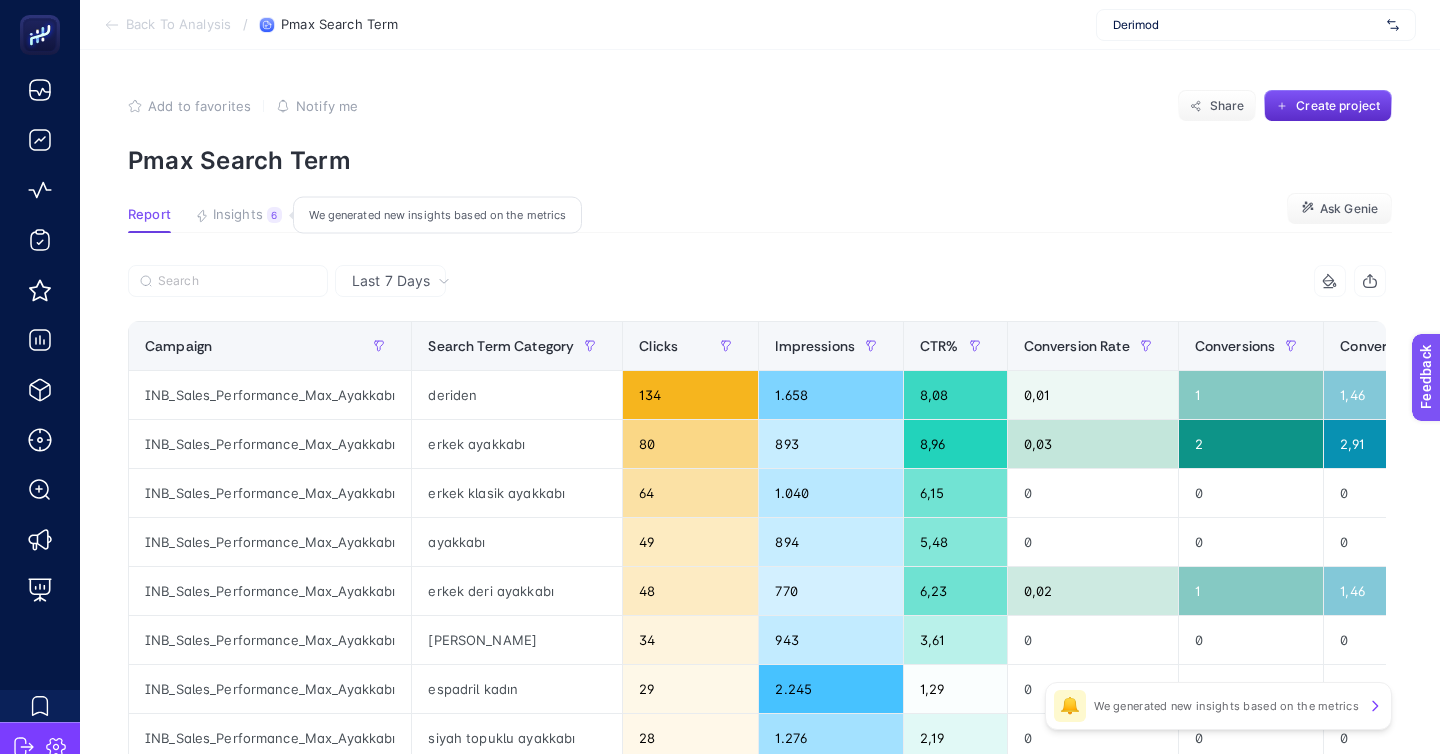 click on "Insights" at bounding box center [238, 215] 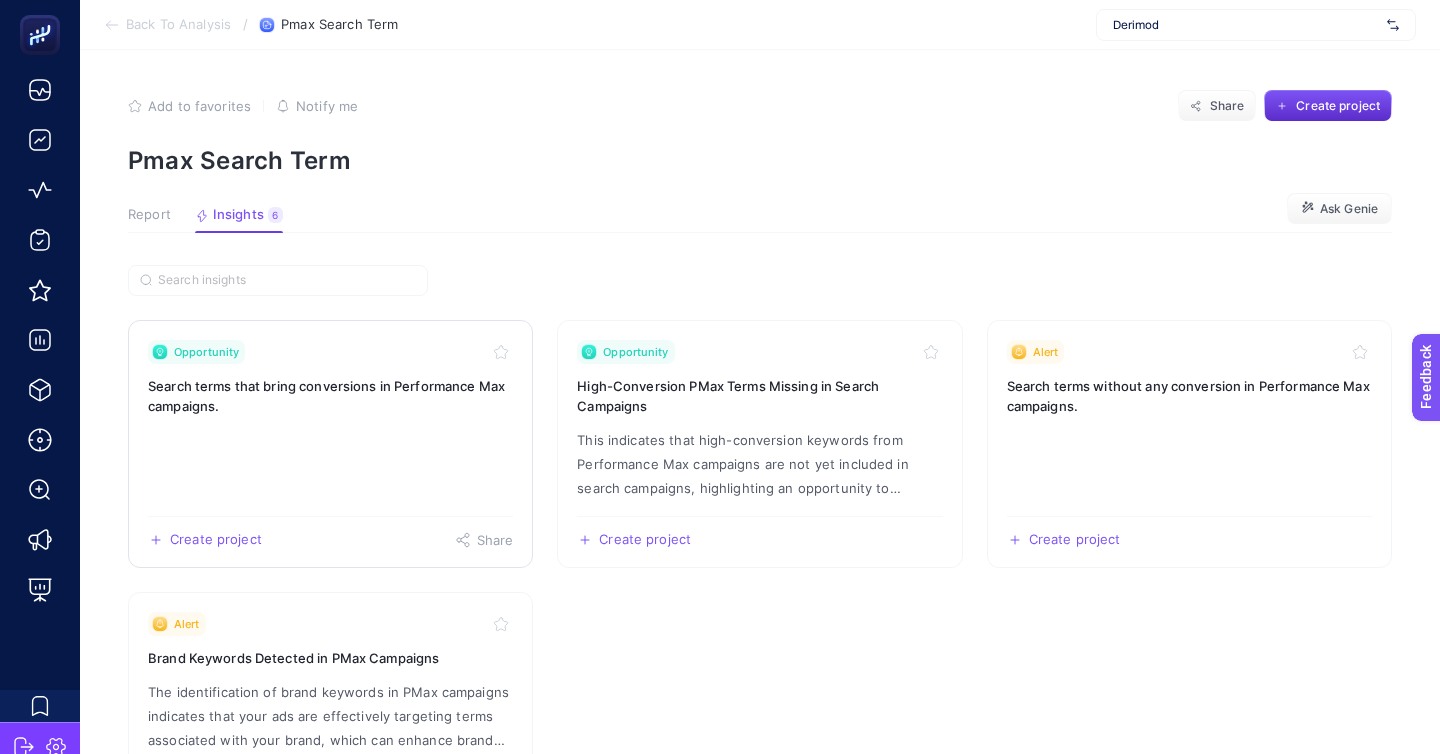 click on "Opportunity Search terms that bring conversions in Performance Max campaigns.  Create project   Share" 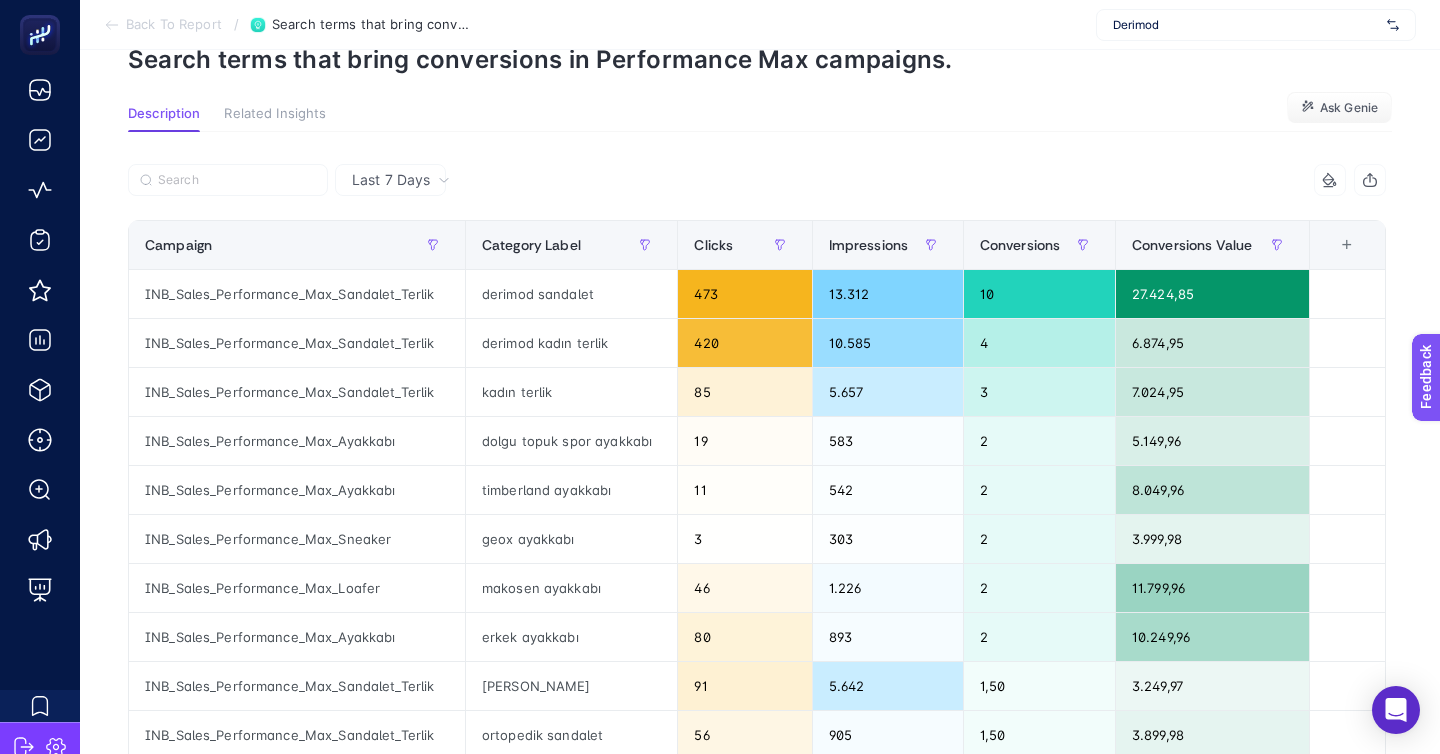 scroll, scrollTop: 0, scrollLeft: 0, axis: both 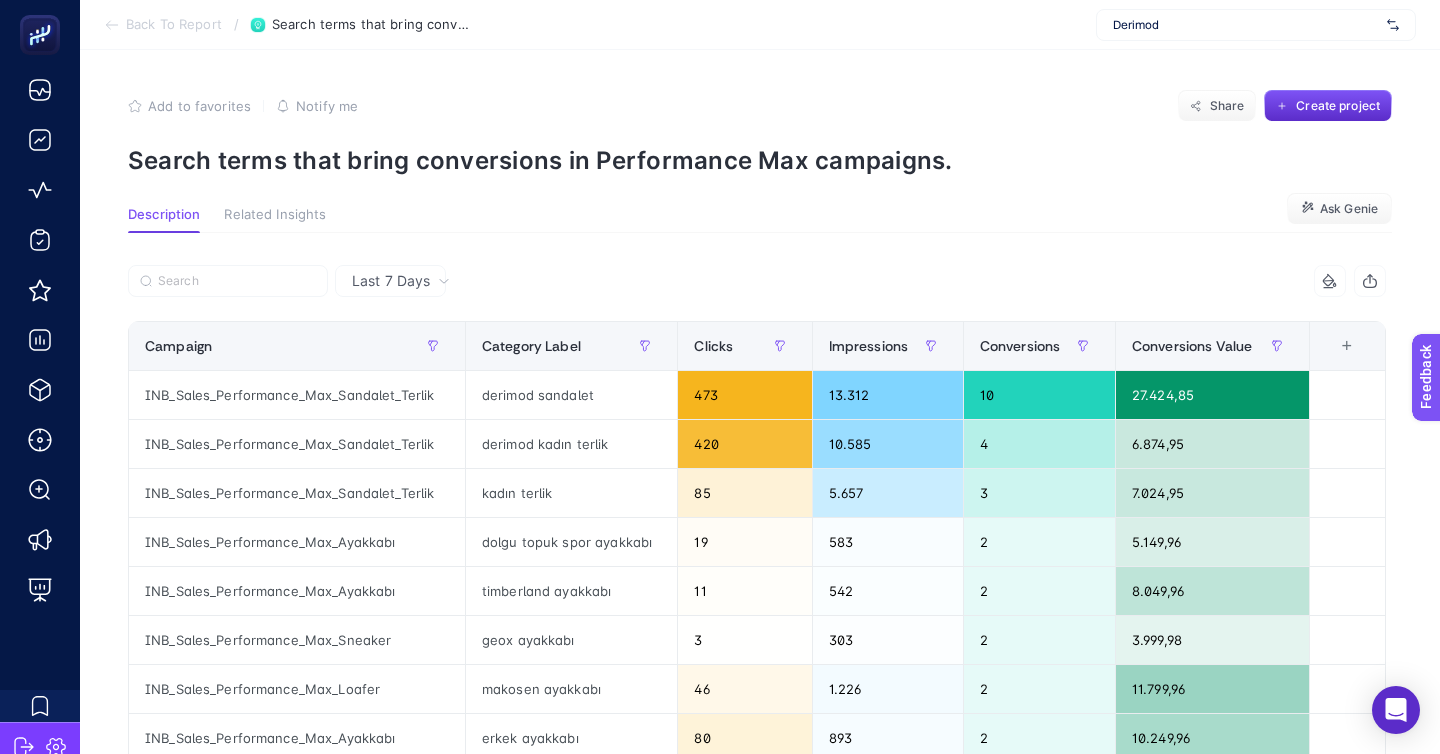 click on "Back To Report" at bounding box center [174, 25] 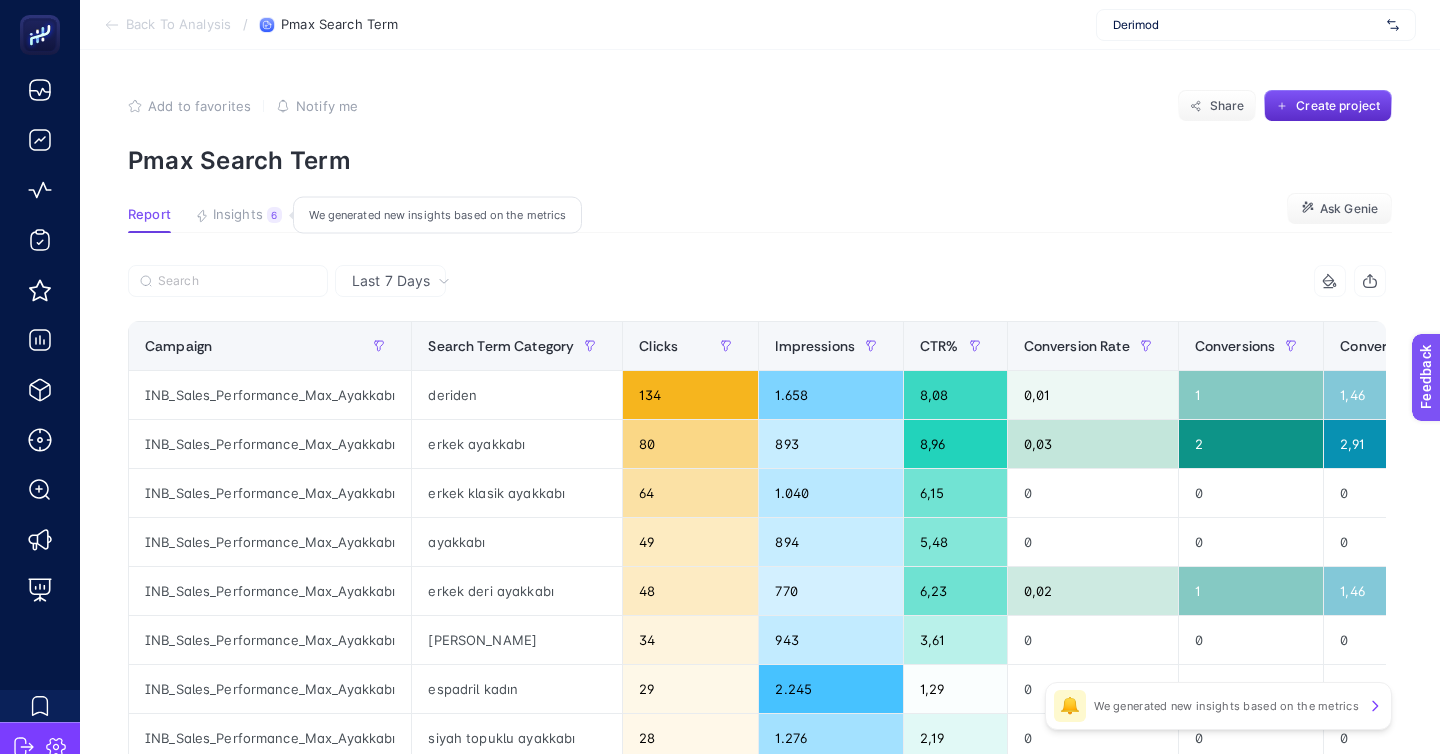 click on "Insights" at bounding box center [238, 215] 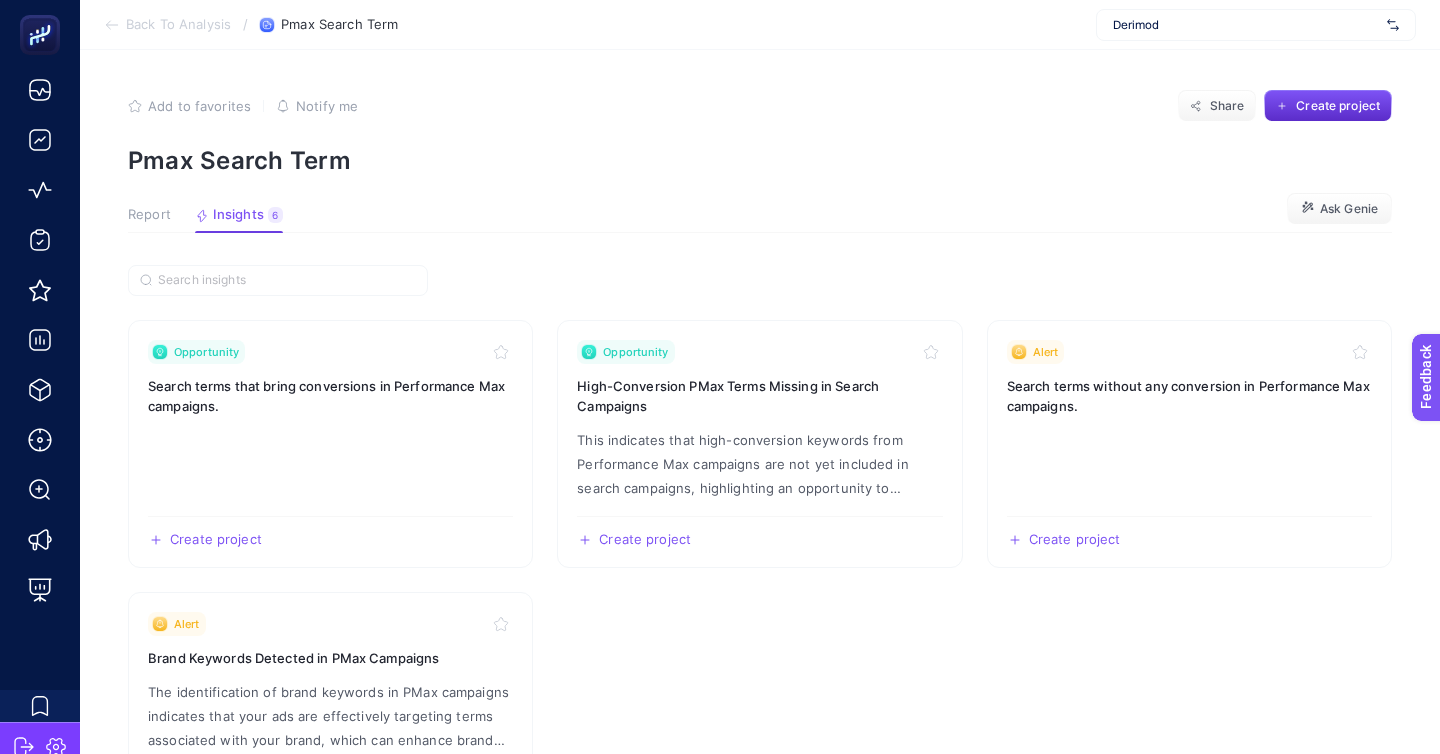 click on "Report" at bounding box center [149, 215] 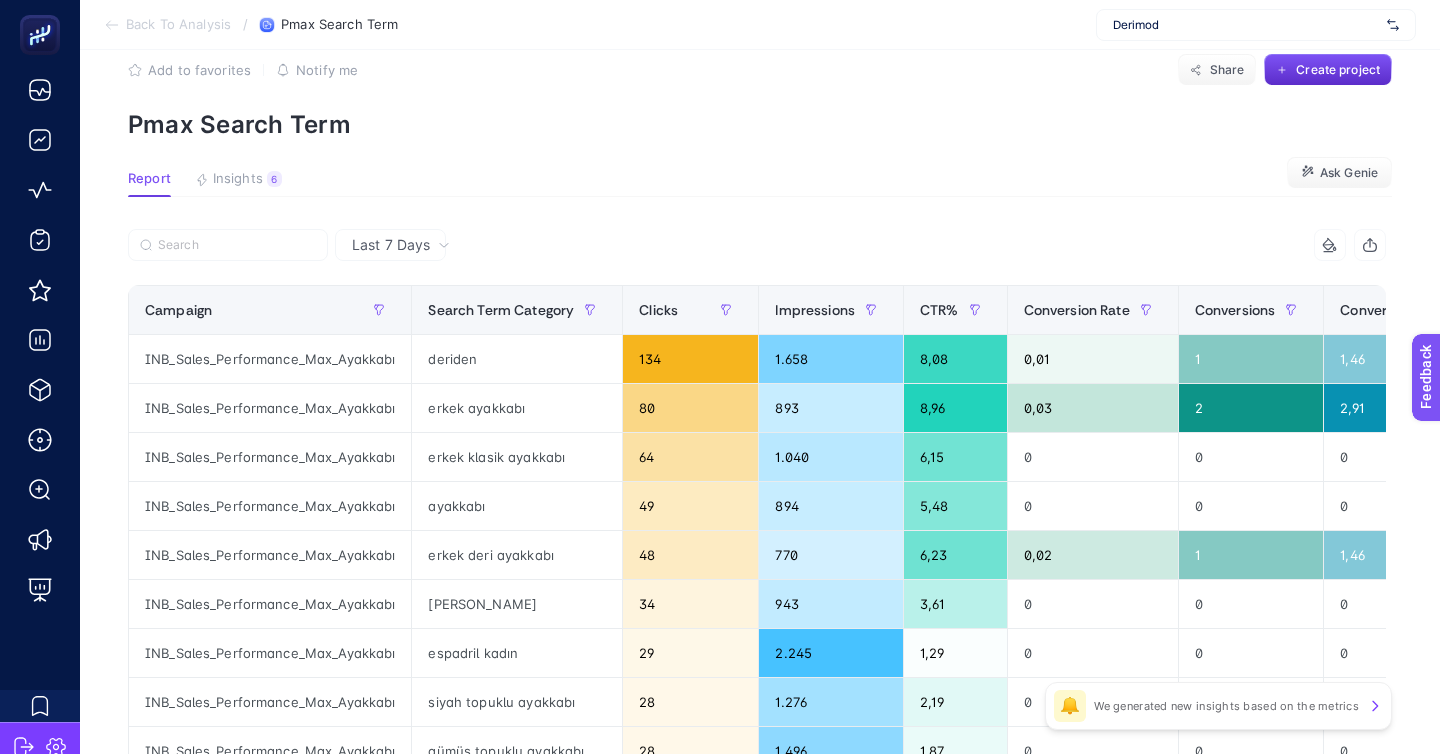 scroll, scrollTop: 24, scrollLeft: 0, axis: vertical 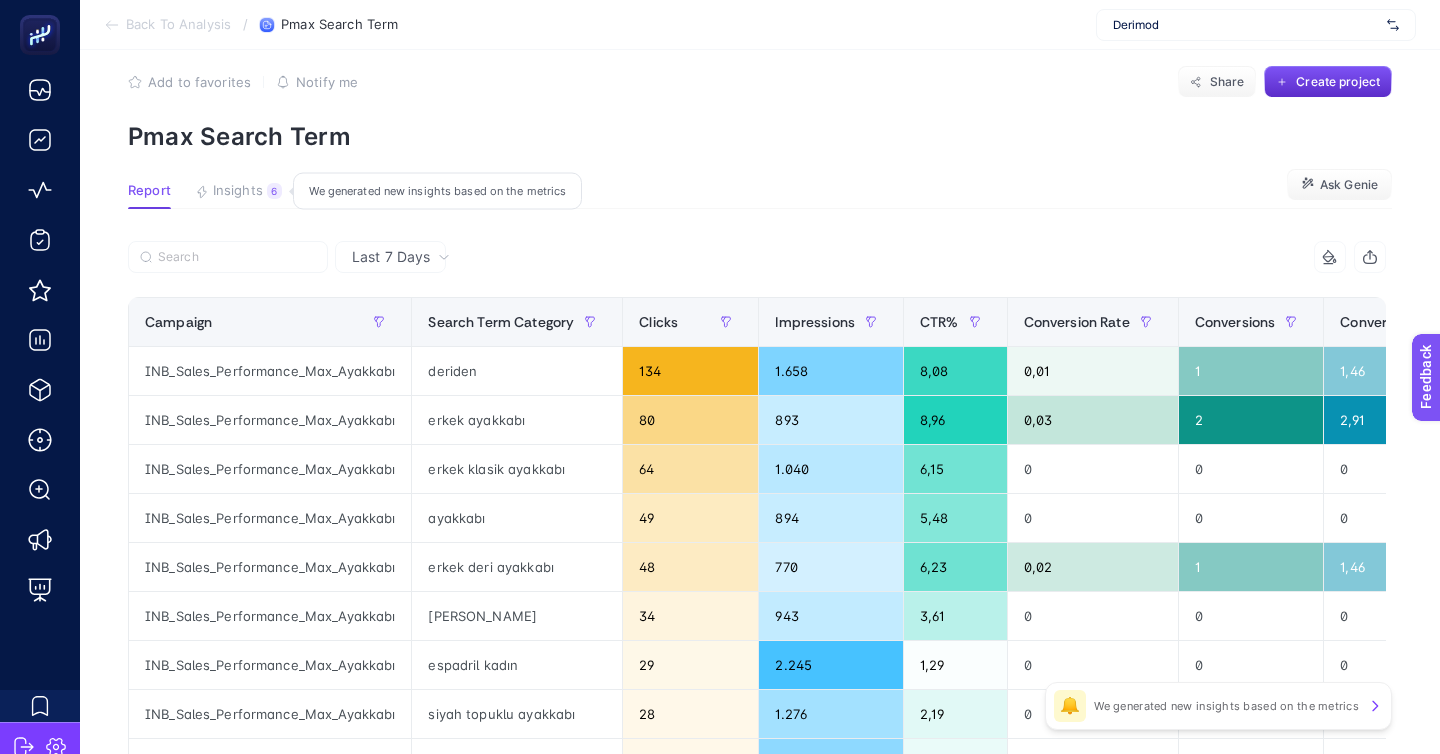 click on "Insights 6  We generated new insights based on the metrics" 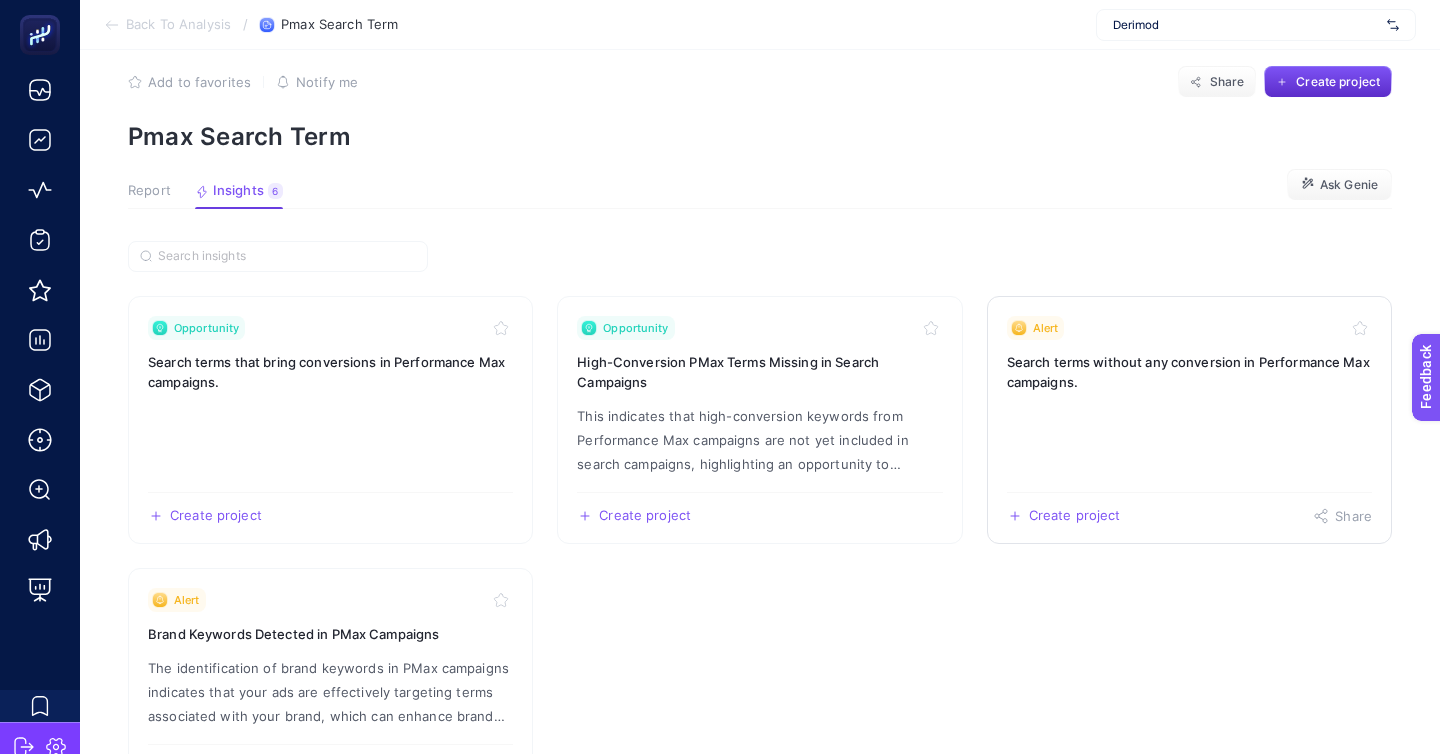 click on "Alert Search terms without any conversion in Performance Max campaigns.  Create project   Share" 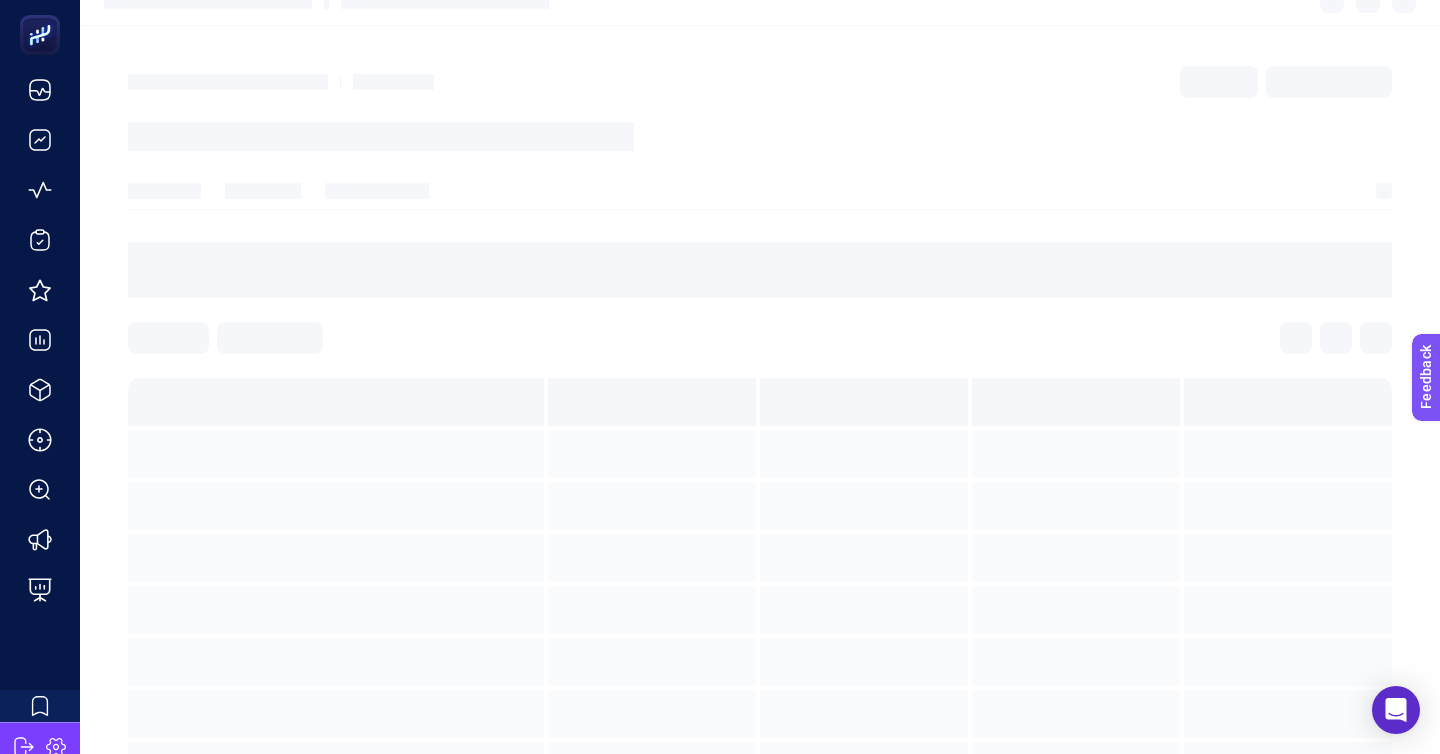 scroll, scrollTop: 0, scrollLeft: 0, axis: both 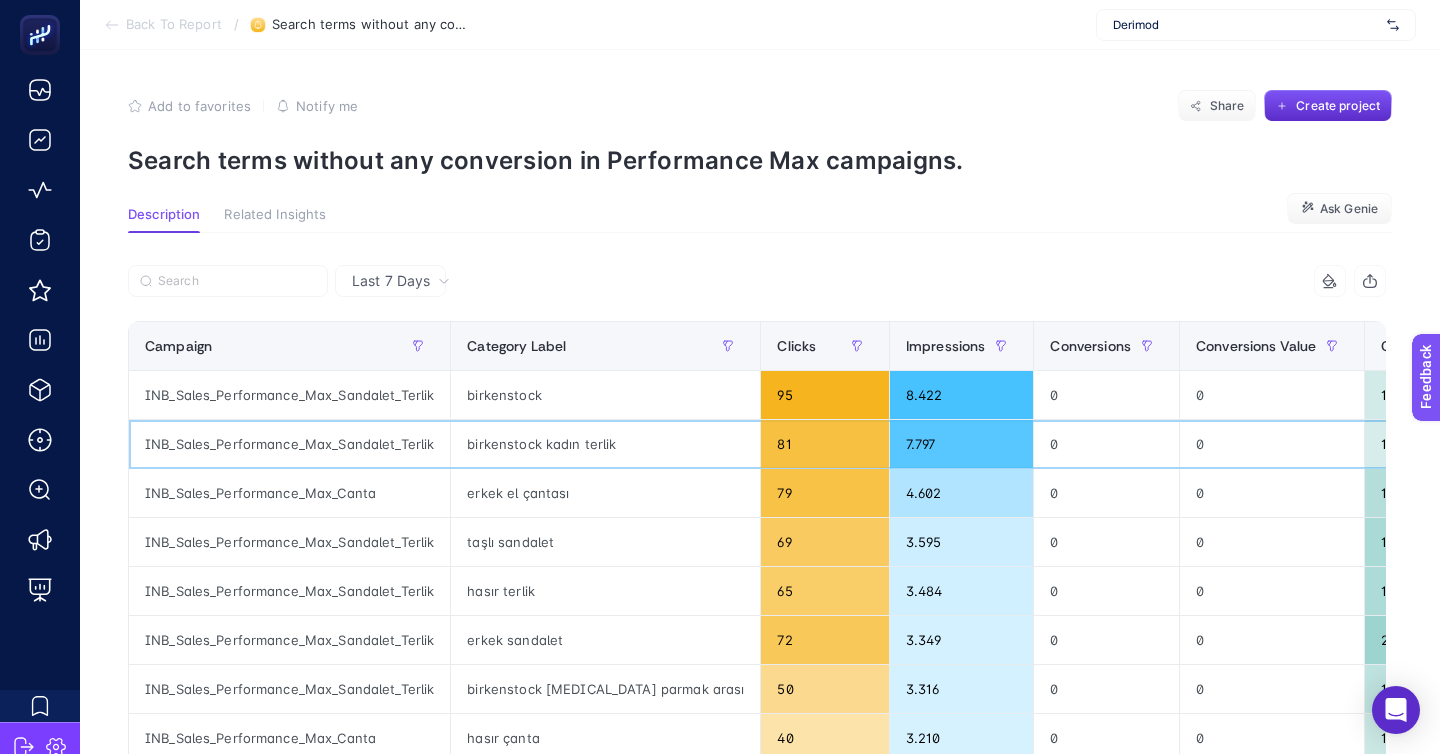 click on "81" 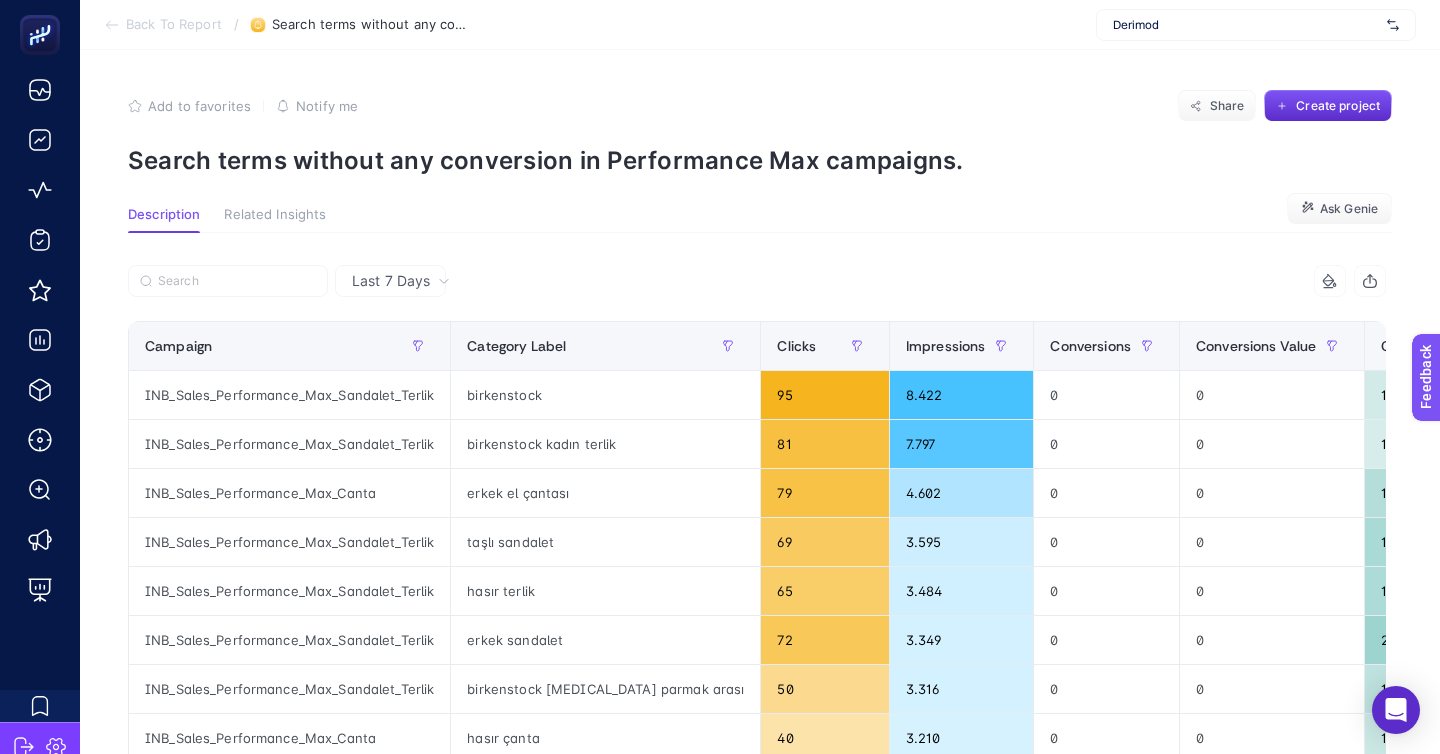 click on "Back To Report / Search terms without any conversion in Performance Max campaigns. Derimod" 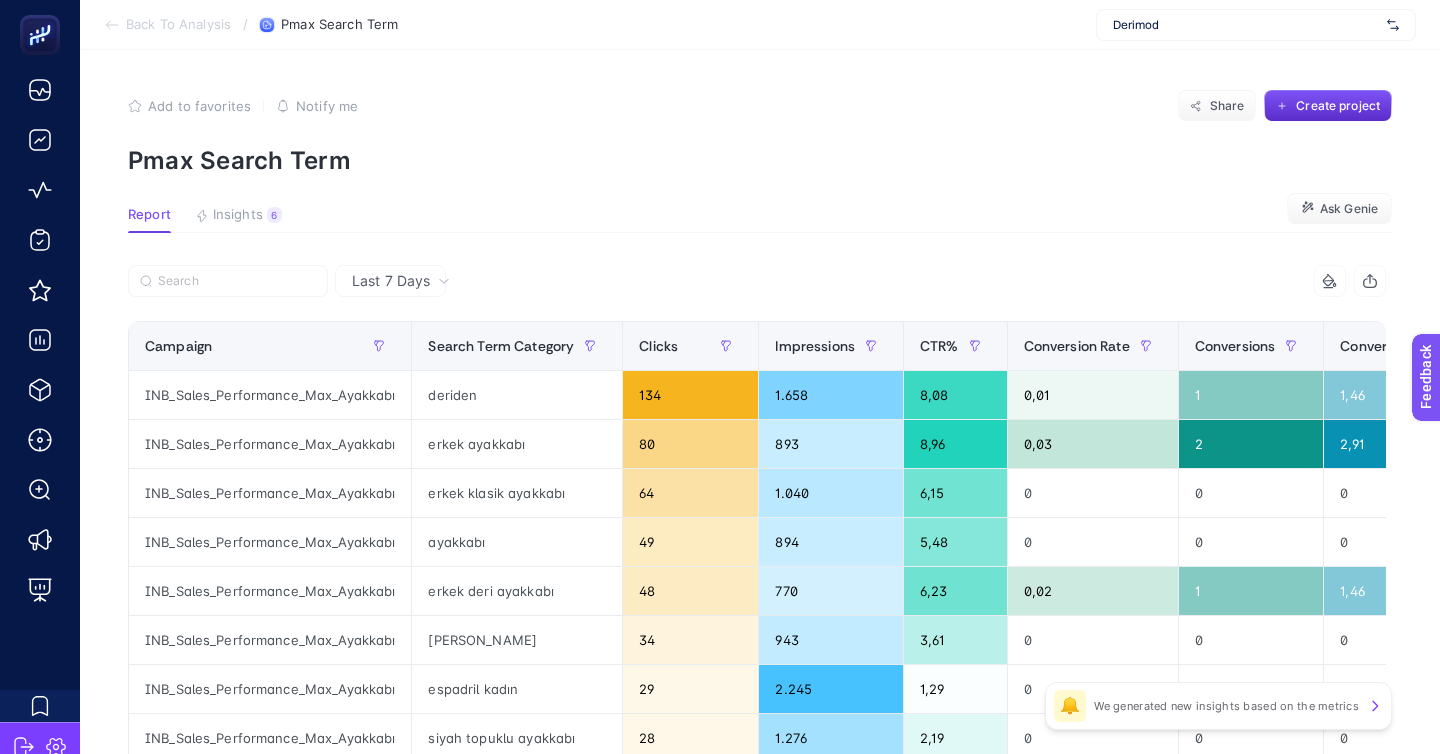 click on "Derimod" at bounding box center (1256, 25) 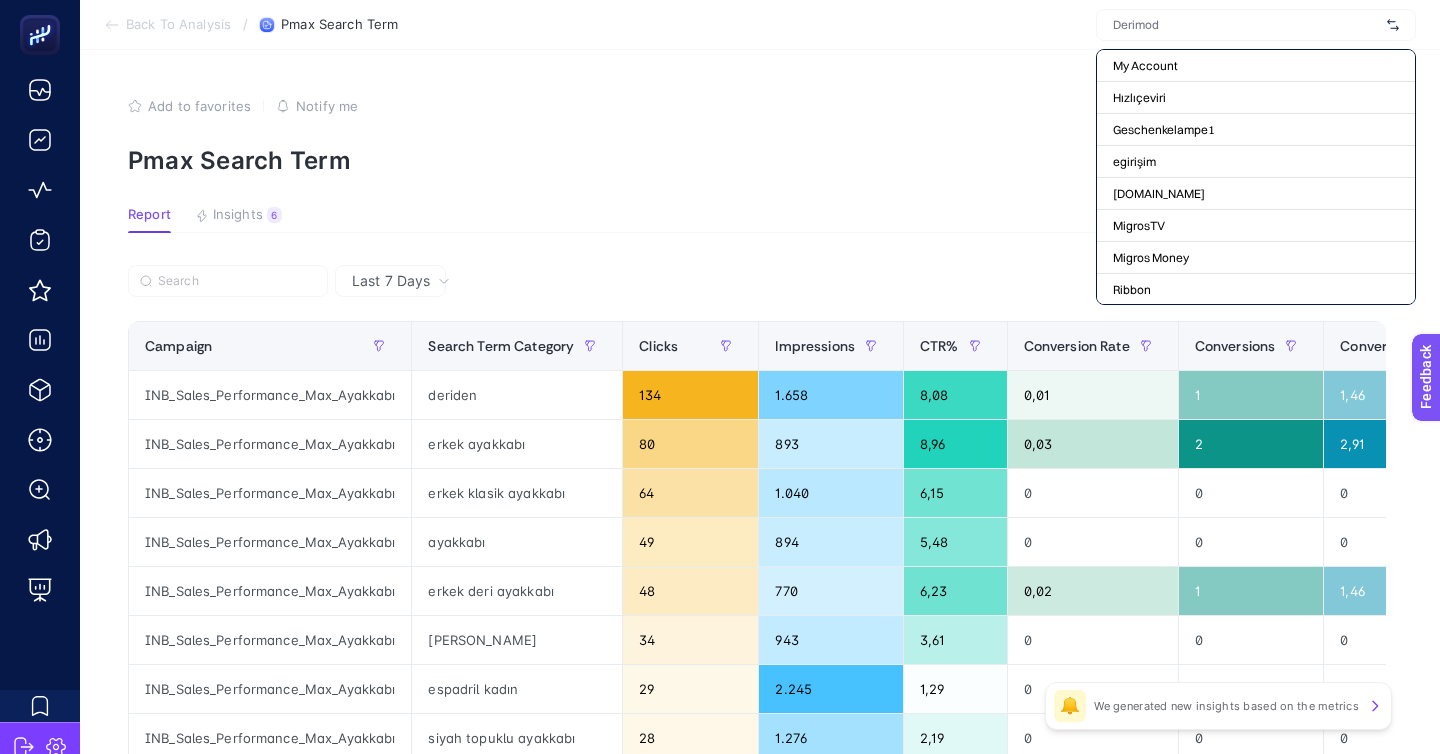 click on "8 items selected" at bounding box center [1071, 281] 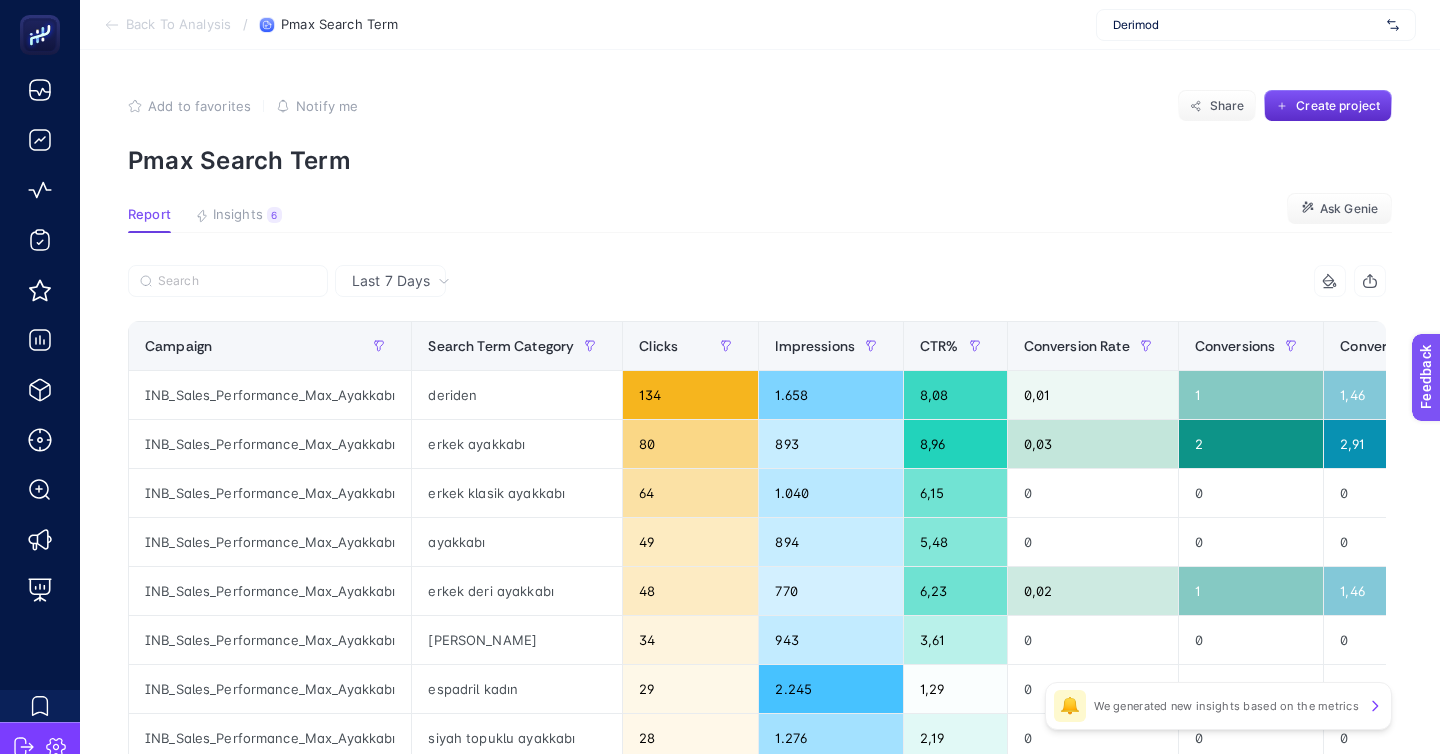 click at bounding box center (442, 287) 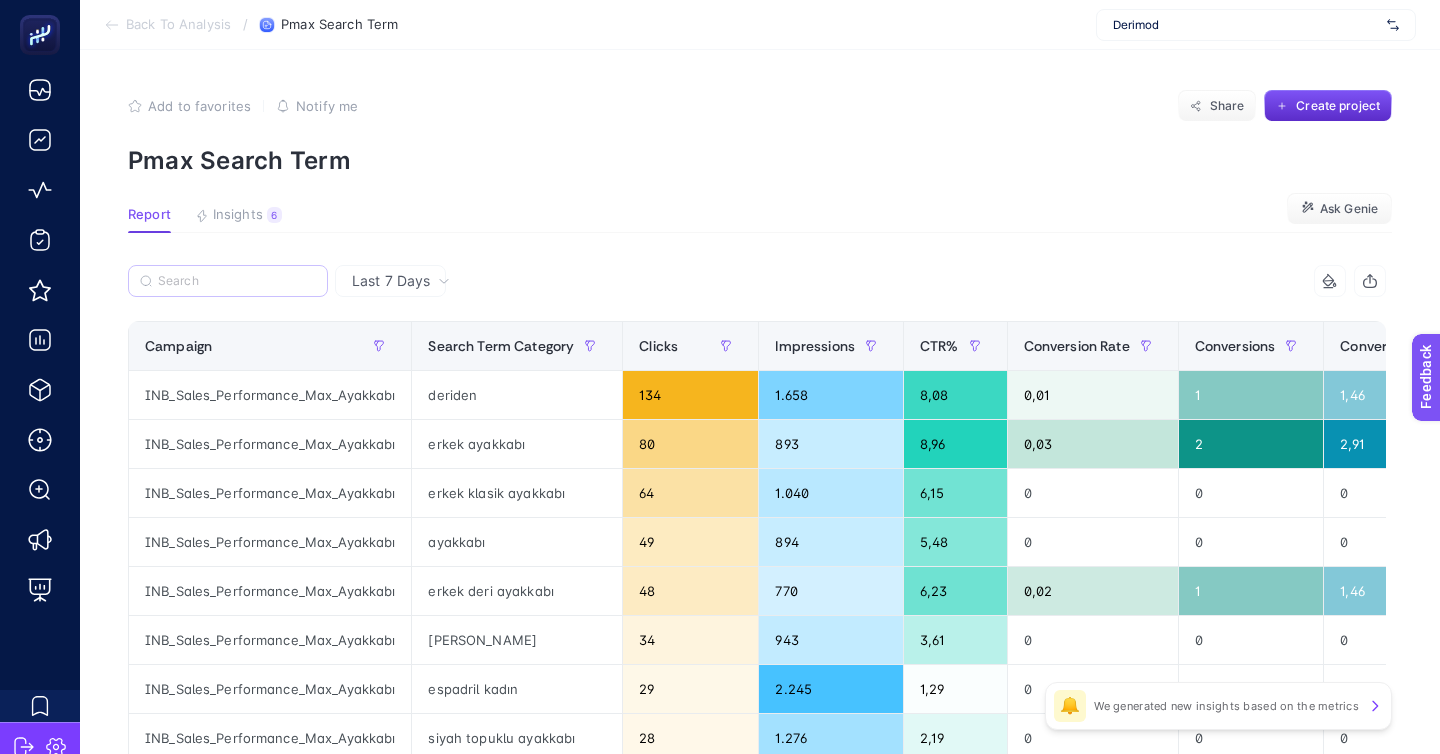 click at bounding box center (228, 281) 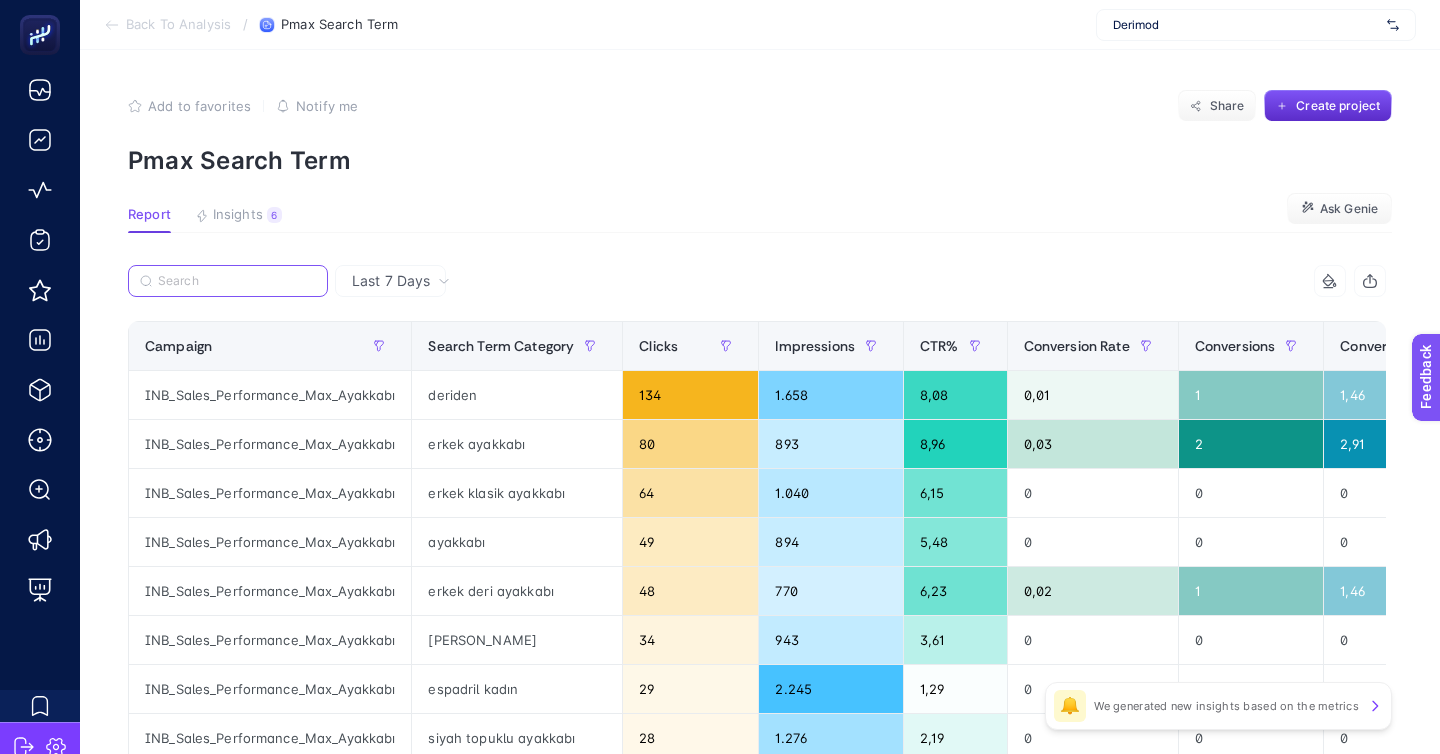 click at bounding box center (237, 281) 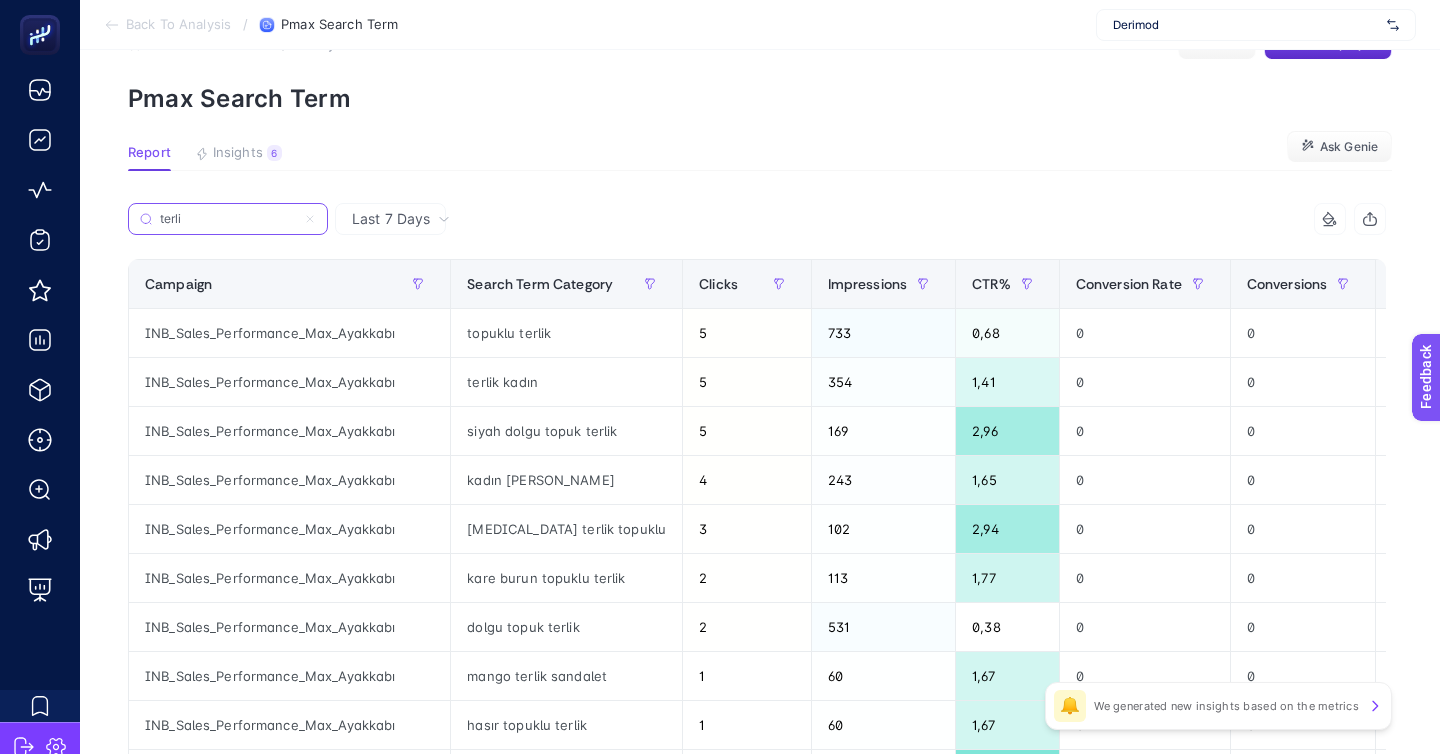 scroll, scrollTop: 68, scrollLeft: 0, axis: vertical 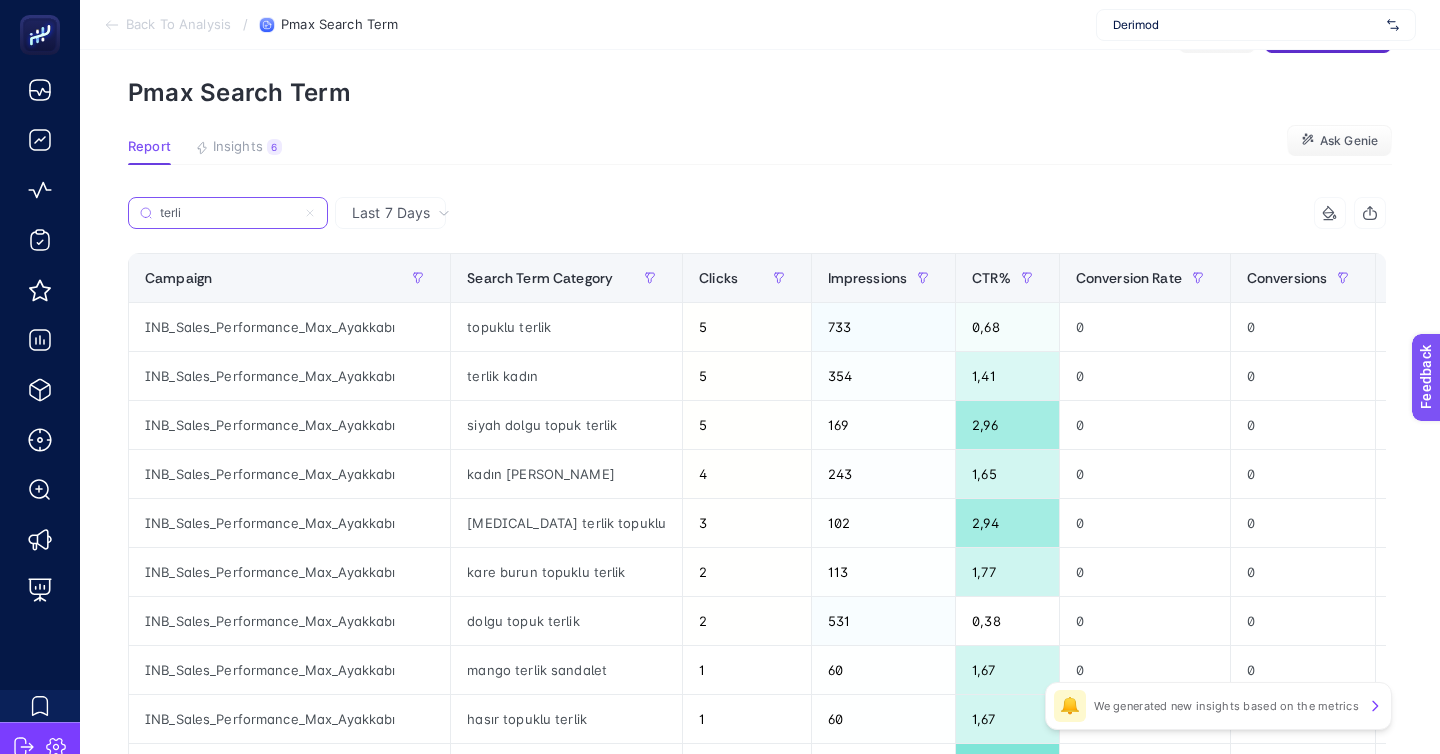 type on "terli" 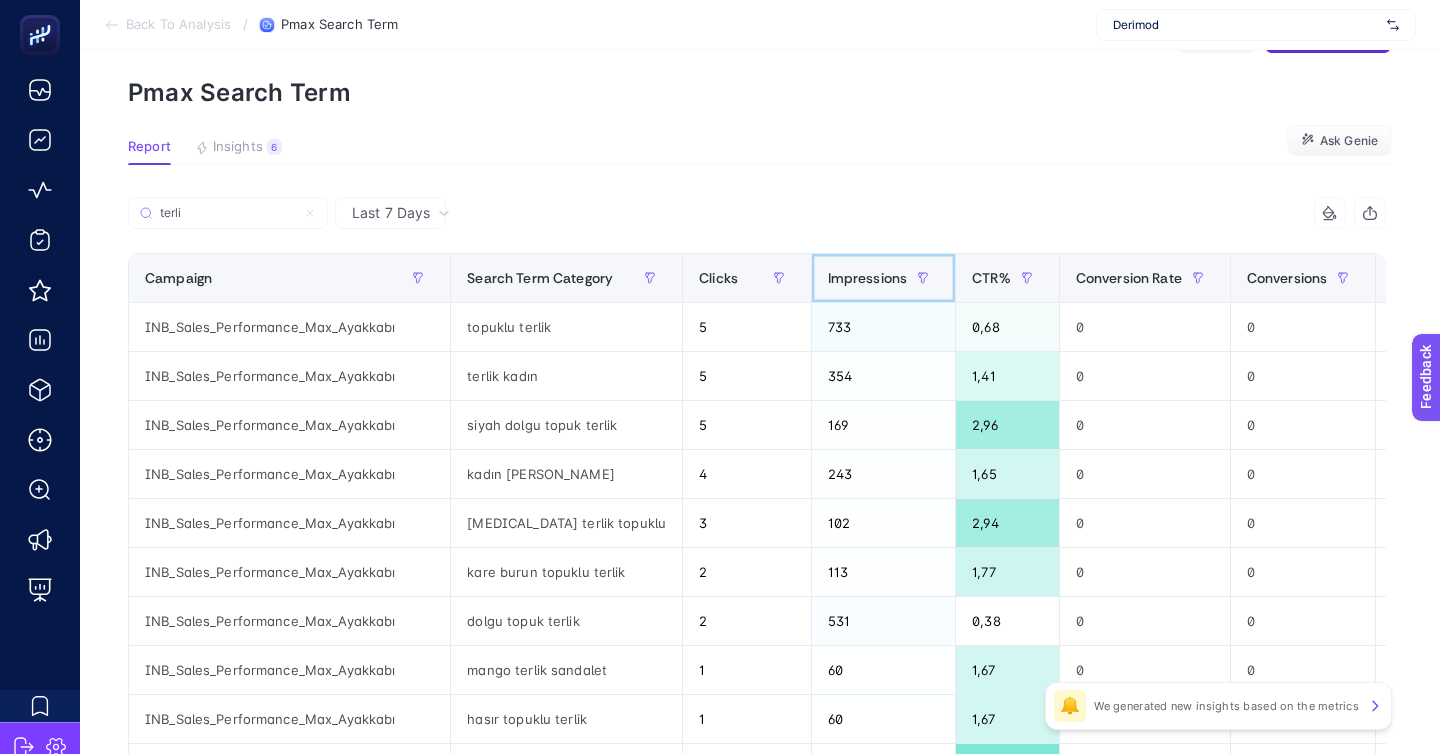 click on "Impressions" 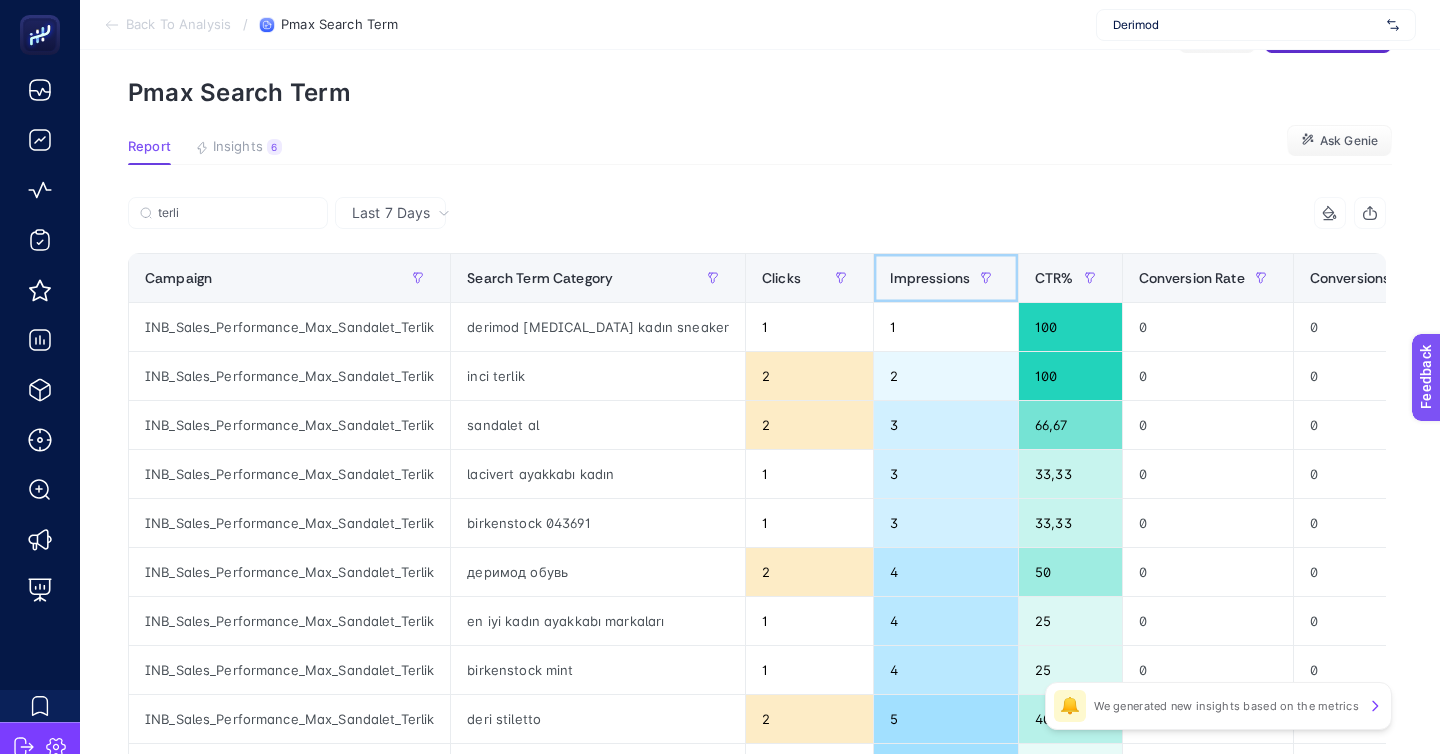 click on "Impressions" 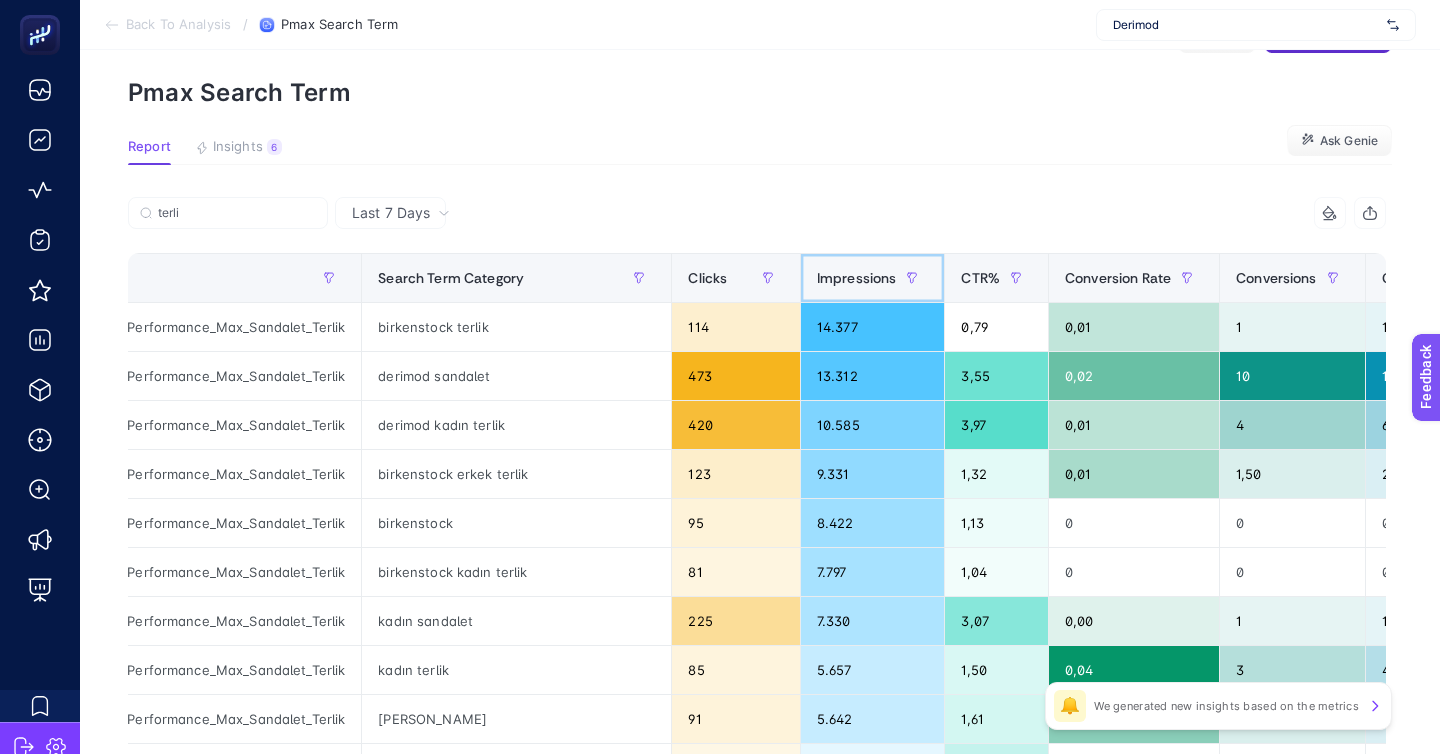 scroll, scrollTop: 0, scrollLeft: 84, axis: horizontal 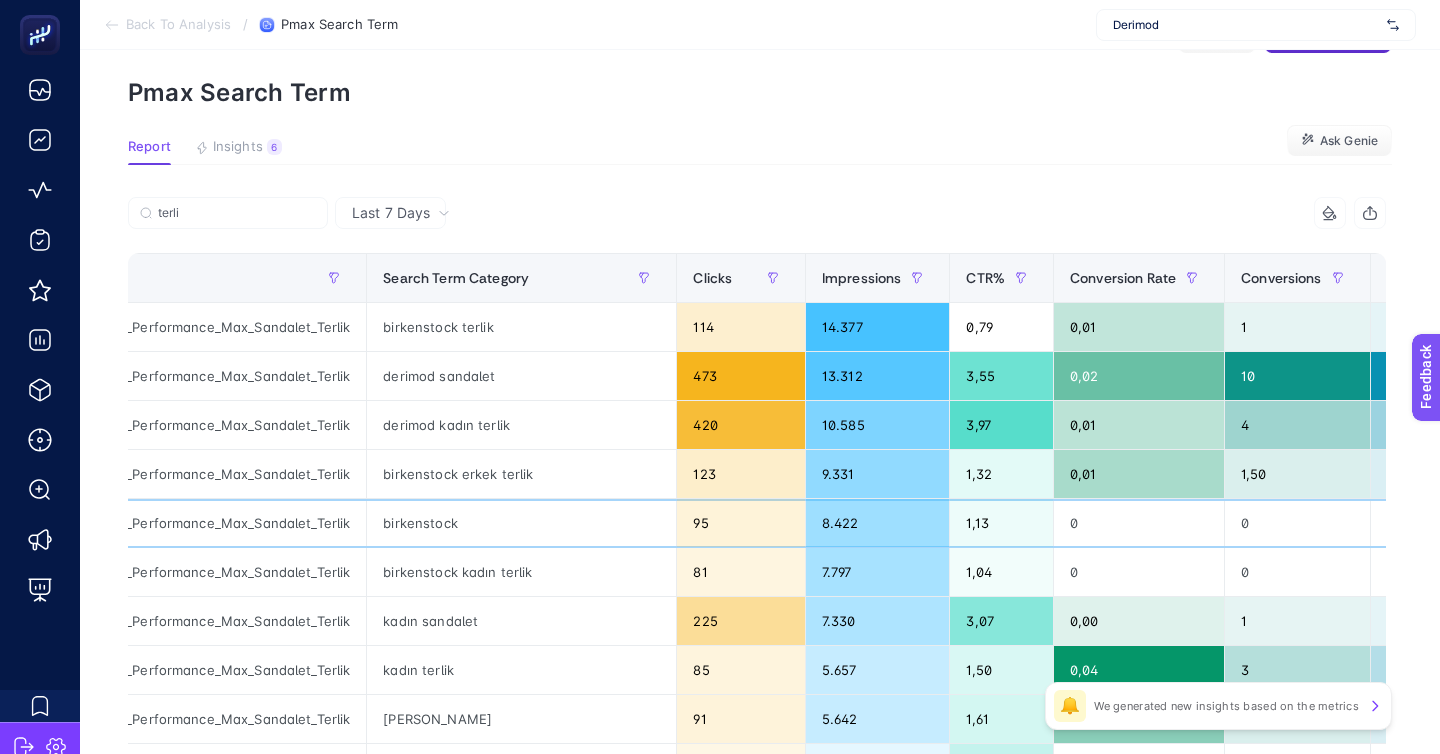 click on "birkenstock" 